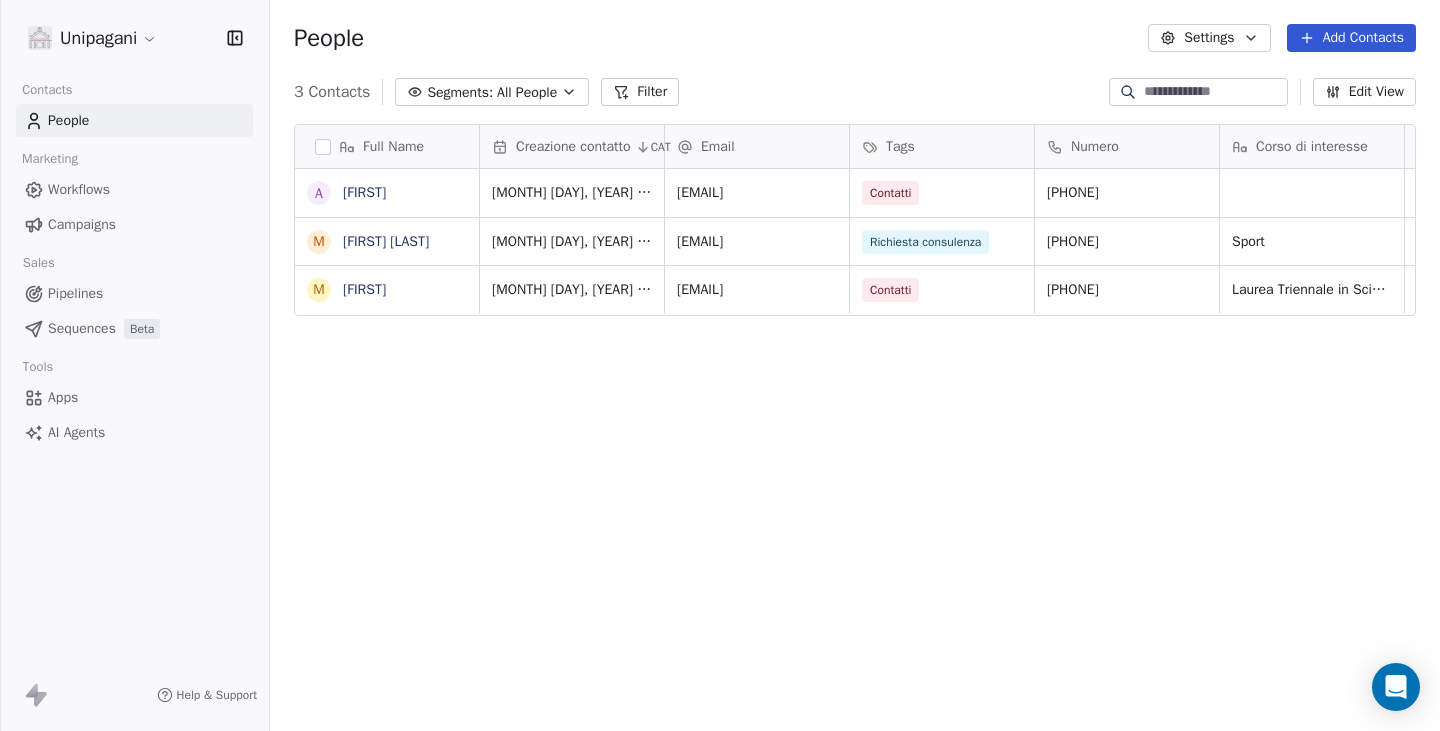 scroll, scrollTop: 0, scrollLeft: 0, axis: both 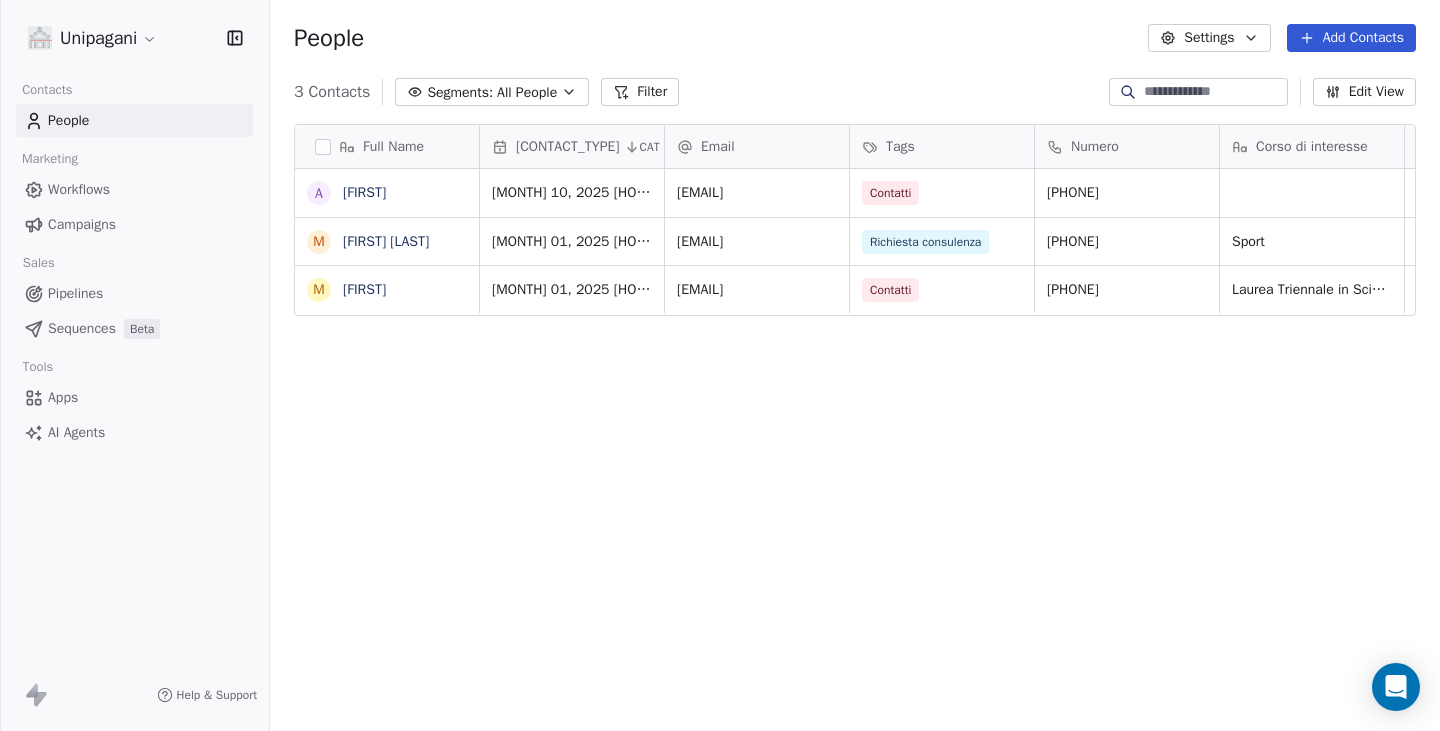 click on "[BRAND] Contacts People Marketing Workflows Campaigns Sales Pipelines Sequences Beta Tools Apps AI Agents Help & Support People Settings Add Contacts 3 Contacts Segments: All People Filter Edit View Tag Add to Sequence Export Full Name A Anna Lisa M Mario Pepe M Mario Creazione contatto CAT Email Tags Numero Corso di interesse Status Pagina web Accettazione privacy Messaggio Jul 10, 2025 01:33 PM pepeannalisa@hotmail.it Contatti 3493958807 Nuovo contatto https://unipagani.it/contatti/ on Jul 01, 2025 12:33 PM mariopepe9@gmail.com Richiesta consulenza 3663873723 Sport Chiuso https://unipagani.it/contatti/ on ewfwef Jul 01, 2025 10:13 AM mariopepe9@hotmail.it Contatti 34234324 Laurea Triennale in Scienze Motorie (L-22) Nuovo contatto https://unipagani.it/contatti/ on fewfwef
To pick up a draggable item, press the space bar.
While dragging, use the arrow keys to move the item.
Press space again to drop the item in its new position, or press escape to cancel." at bounding box center (720, 365) 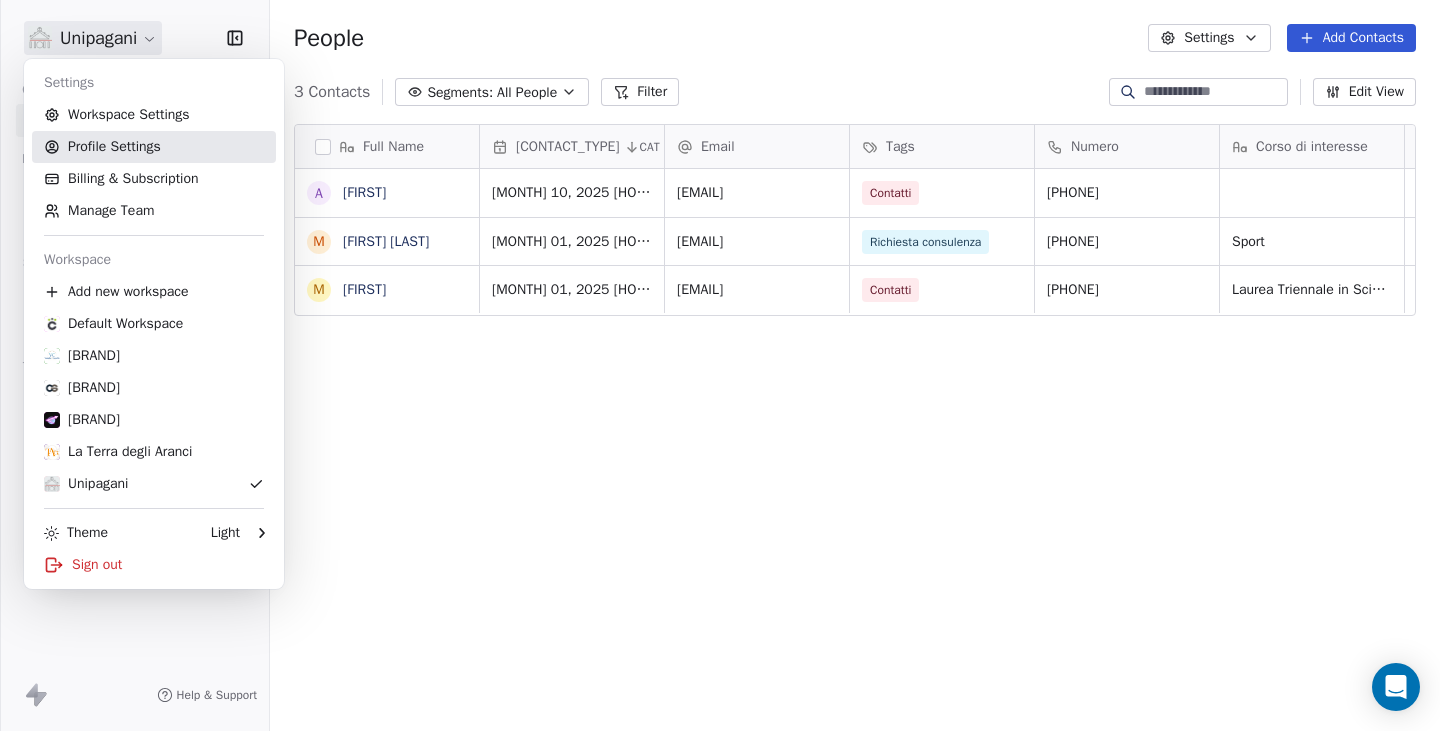 click on "Profile Settings" at bounding box center (154, 147) 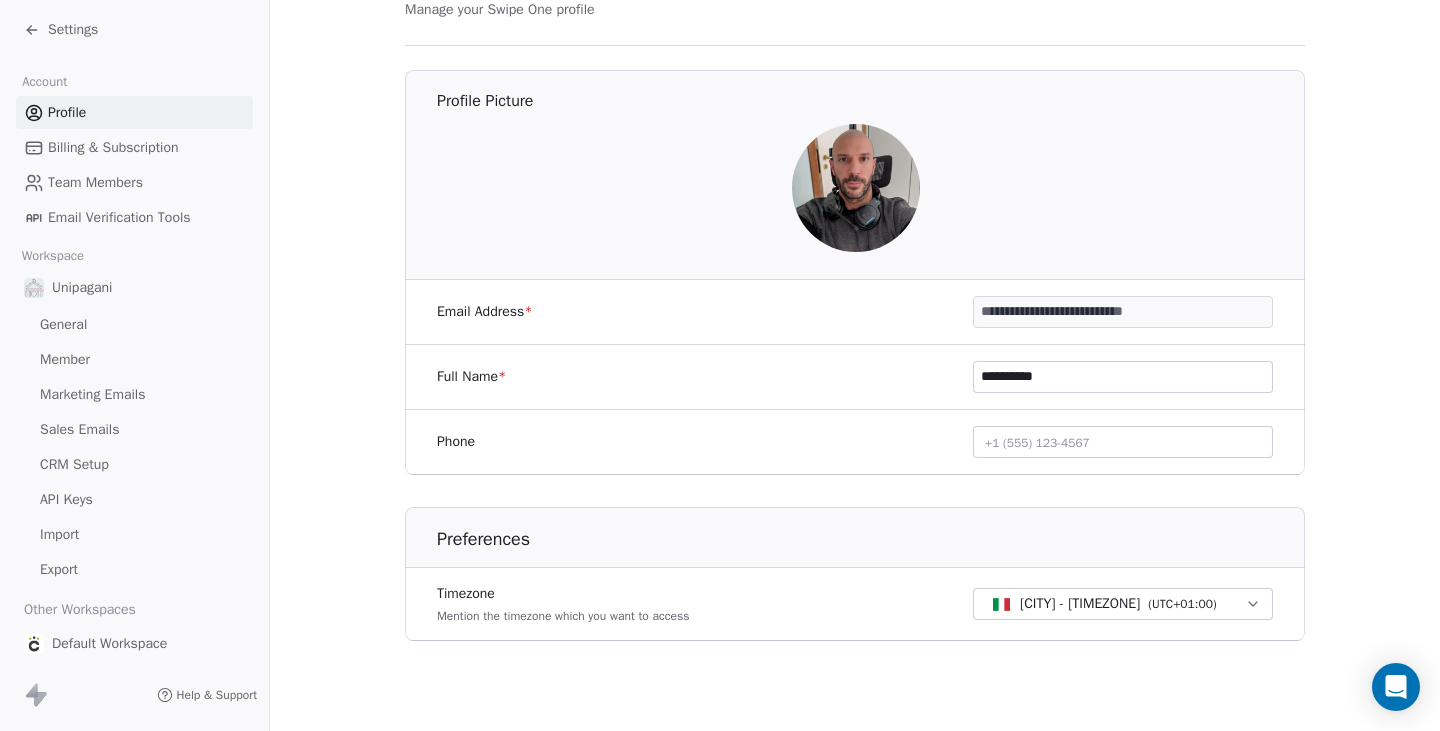 scroll, scrollTop: 111, scrollLeft: 0, axis: vertical 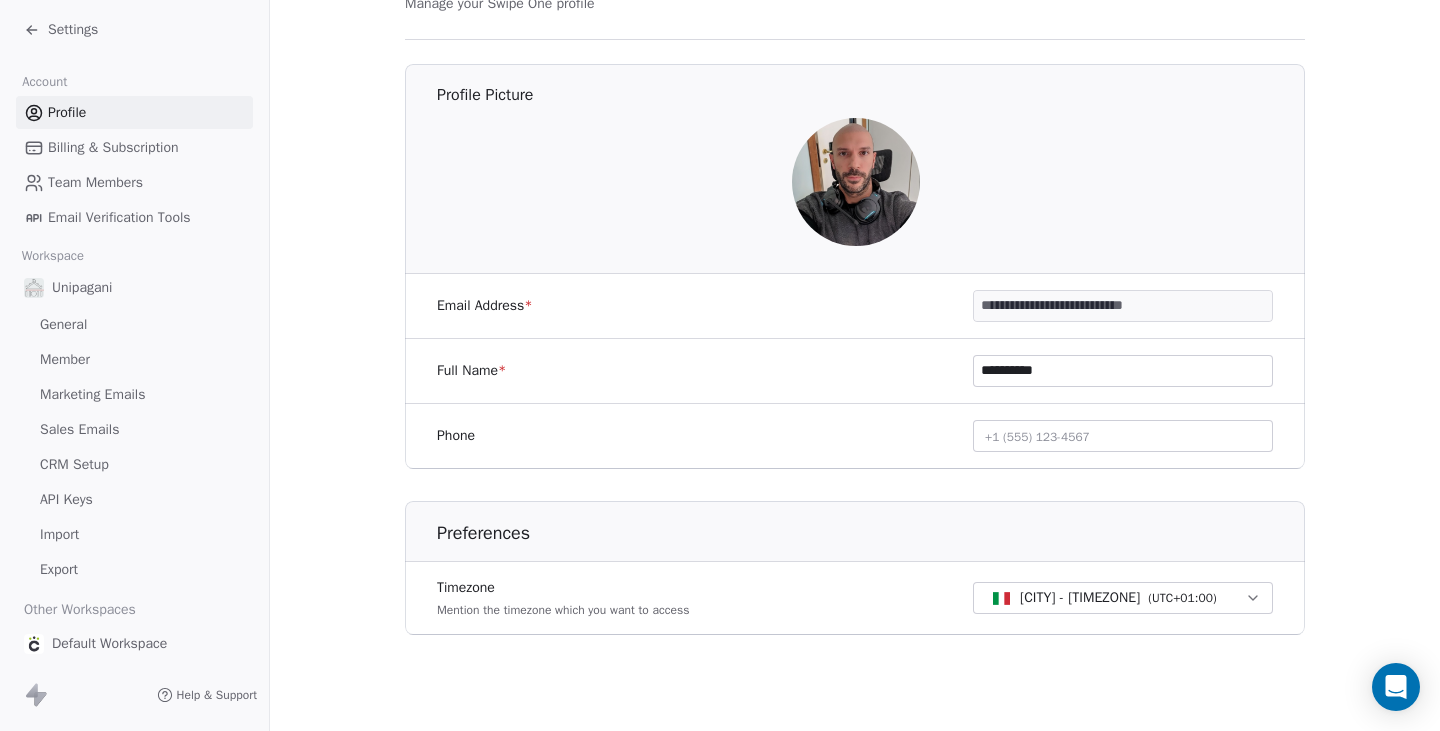 click on "Member" at bounding box center [65, 359] 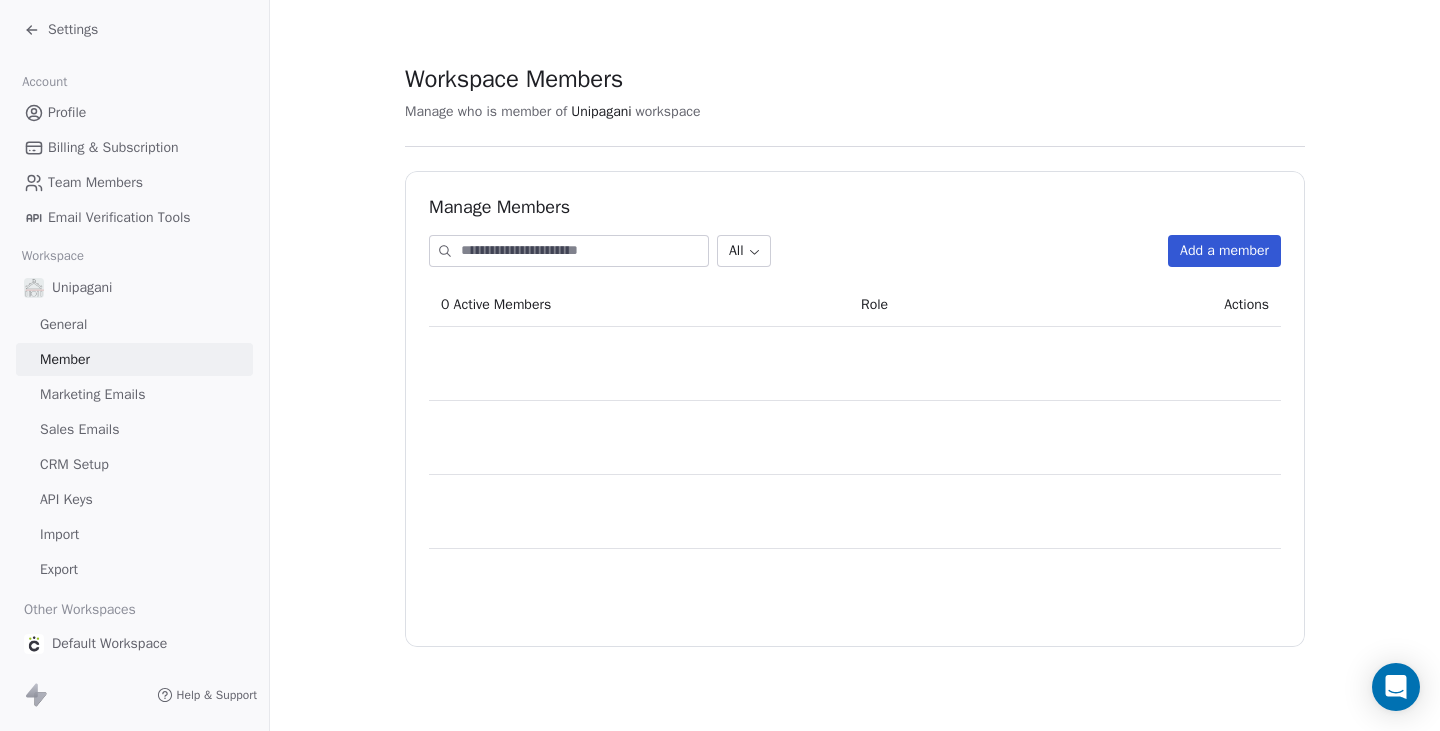 scroll, scrollTop: 0, scrollLeft: 0, axis: both 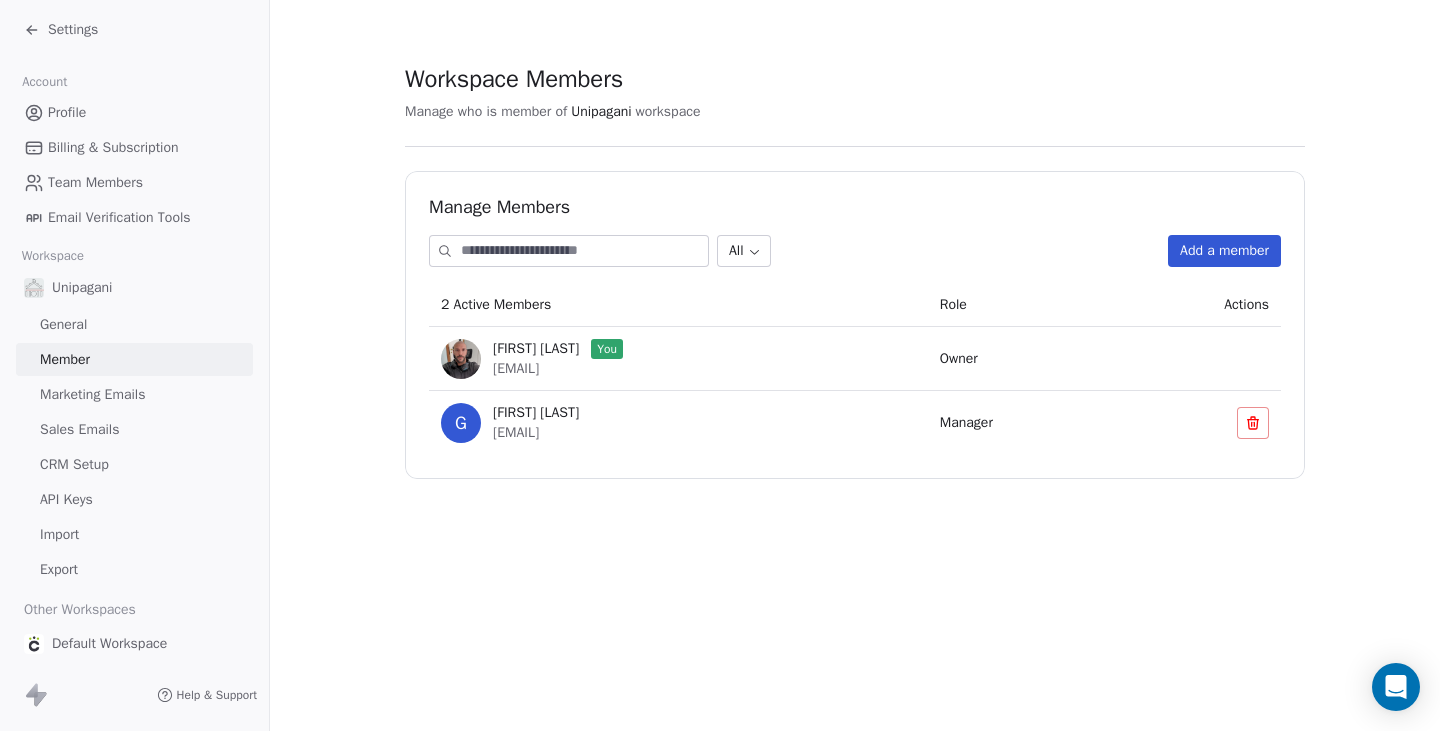 click on "Settings" at bounding box center (73, 30) 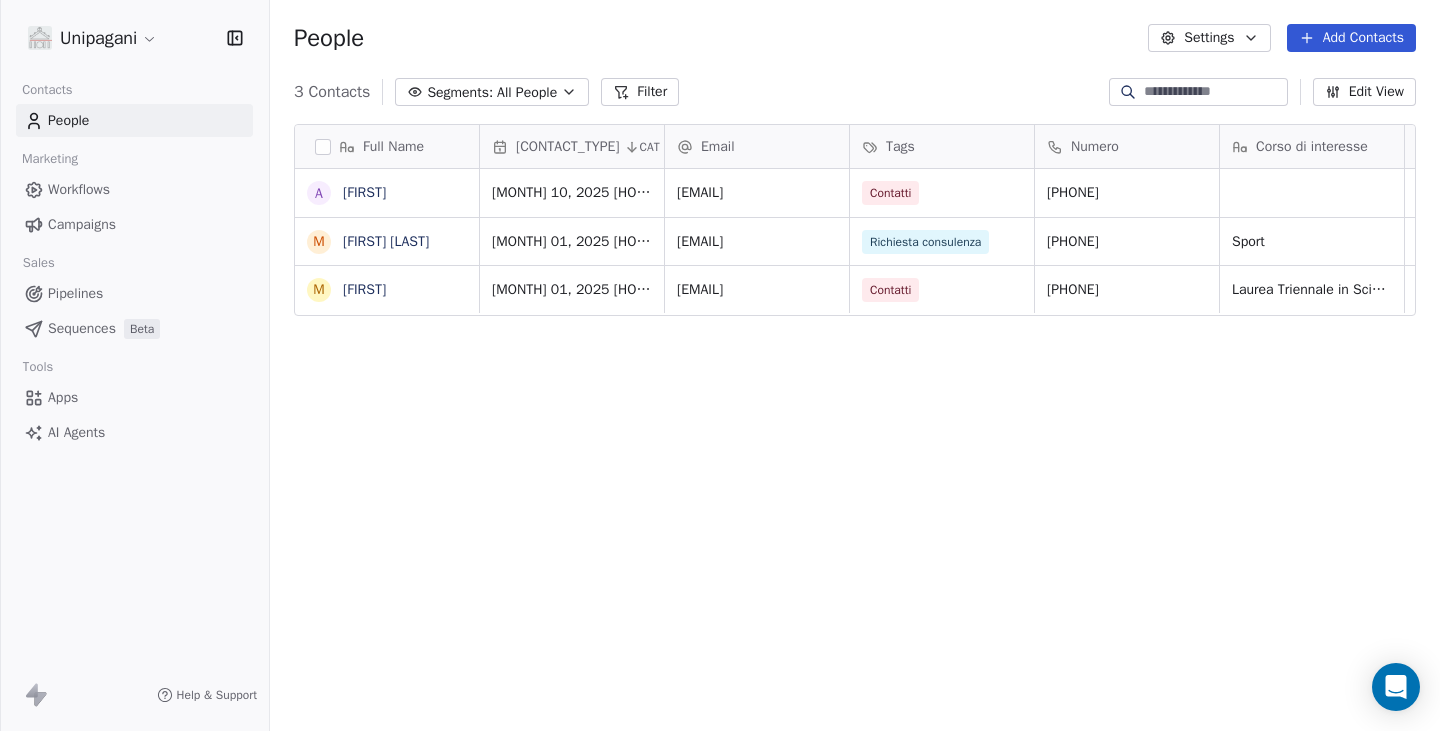 scroll, scrollTop: 15, scrollLeft: 16, axis: both 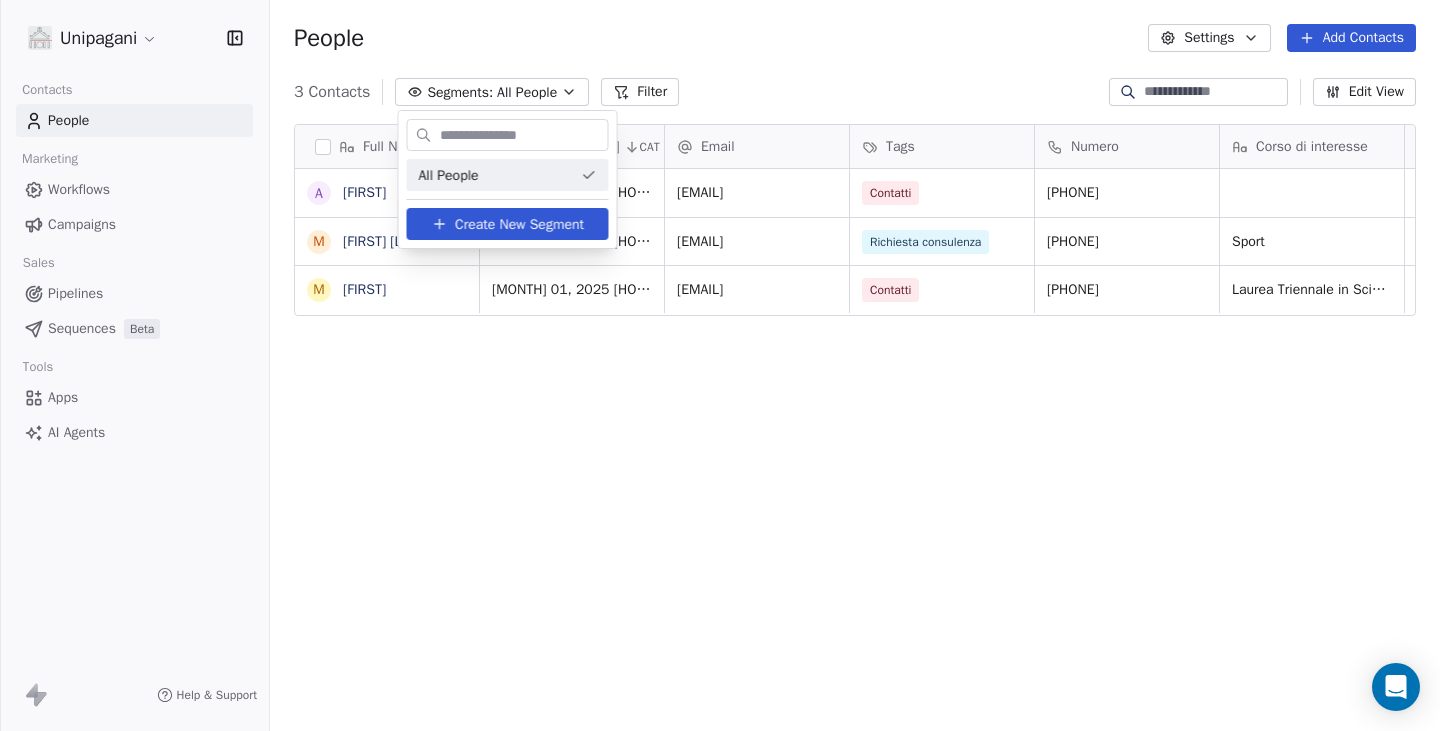 click on "Unipagani Contacts People Marketing Workflows Campaigns Sales Pipelines Sequences Beta Tools Apps AI Agents Help & Support People Settings Add Contacts 3 Contacts Segments: All People Filter Edit View Tag Add to Sequence Export Full Name A [FIRST] [LAST] M [FIRST] [LAST] M [FIRST] [LAST] Creazione contatto CAT Email Tags Numero Corso di interesse Status Pagina web Accettazione privacy Messaggio [DATE] [TIME] [EMAIL] Contatti [PHONE] Nuovo contatto https://unipagani.it/contatti/ on [DATE] [TIME] [EMAIL] Richiesta consulenza [PHONE] Sport Chiuso https://unipagani.it/contatti/ on ewfwef [DATE] [TIME] [EMAIL] Contatti [PHONE] Laurea Triennale in Scienze Motorie (L-22) Nuovo contatto https://unipagani.it/contatti/ on fewfwef
To pick up a draggable item, press the space bar.
While dragging, use the arrow keys to move the item.
Press space again to drop the item in its new position, or press escape to cancel.
All People" at bounding box center [720, 365] 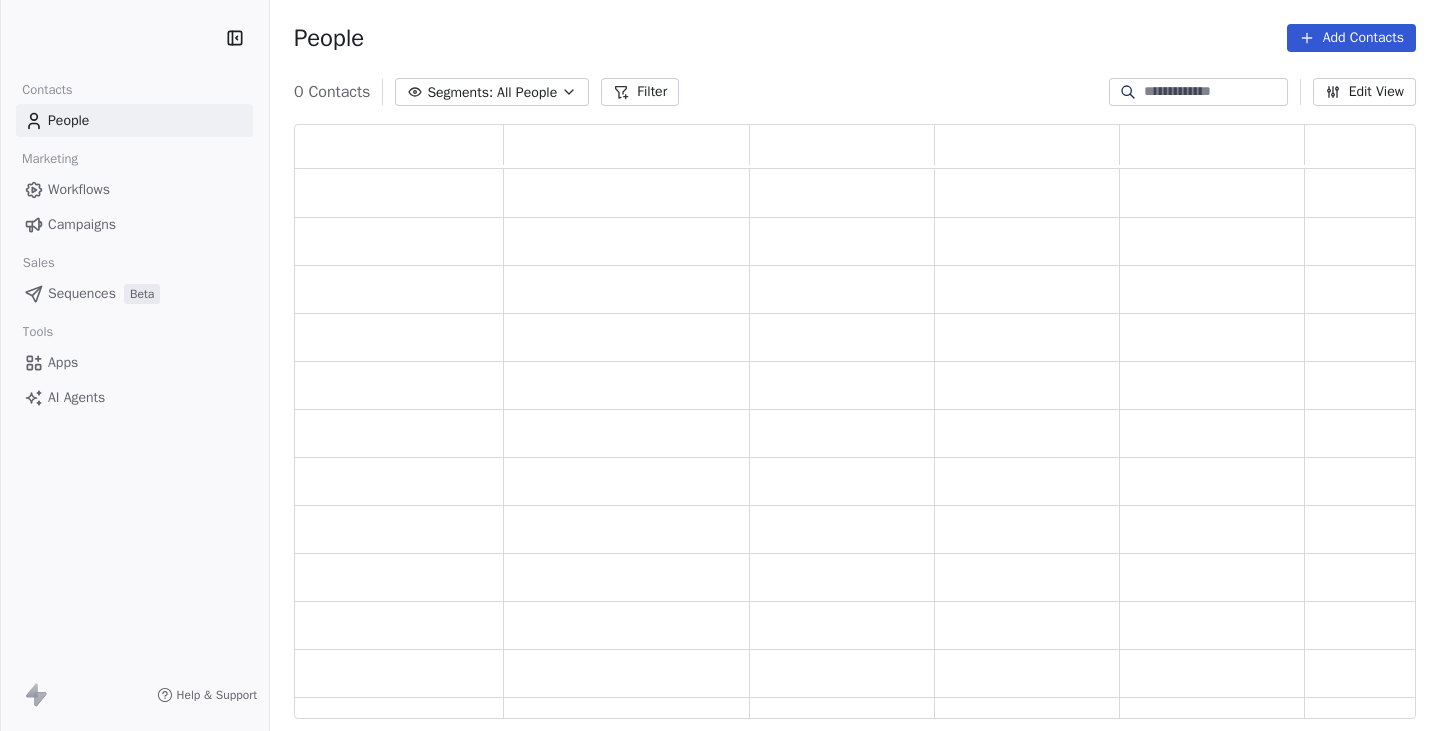 scroll, scrollTop: 0, scrollLeft: 0, axis: both 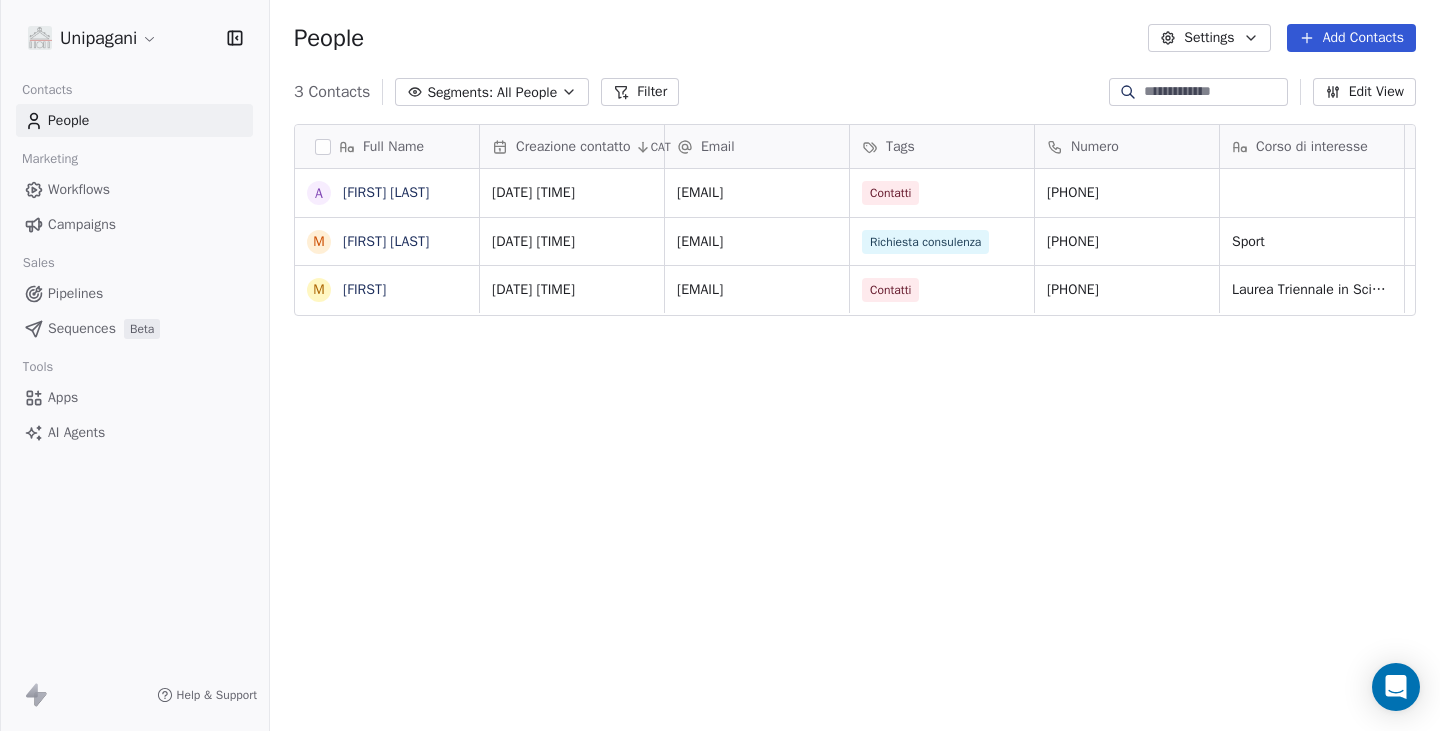 click on "Apps" at bounding box center [134, 397] 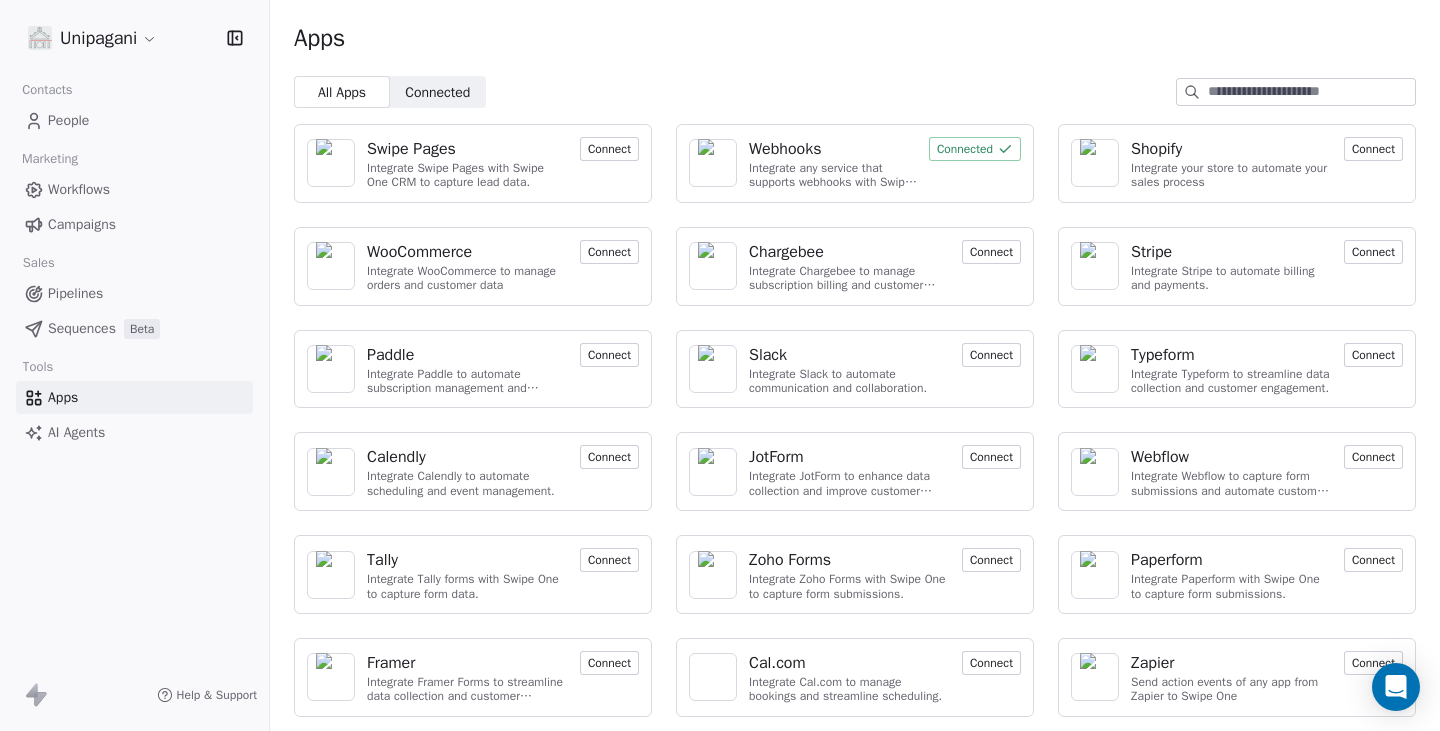 click on "Webhooks" at bounding box center [785, 149] 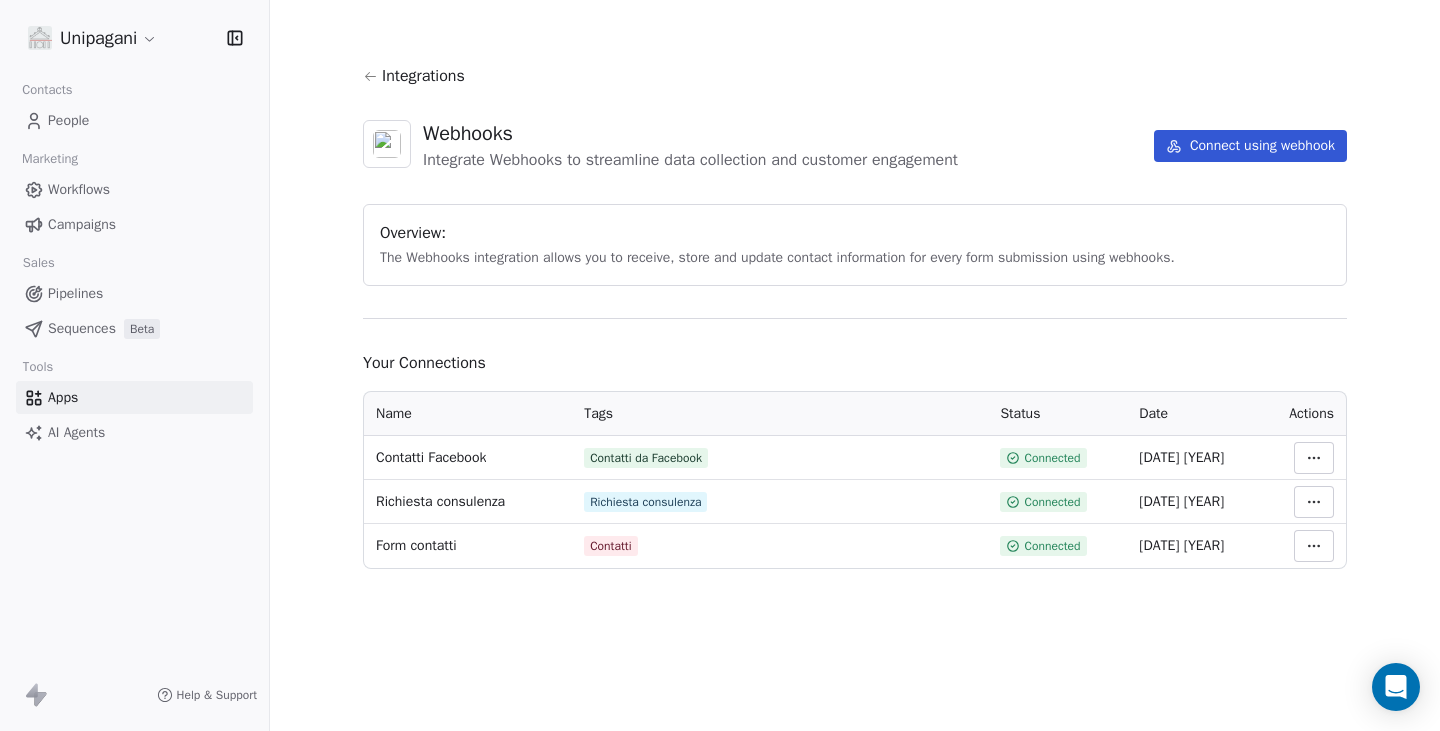 click on "Unipagani Contacts People Marketing Workflows Campaigns Sales Pipelines Sequences Beta Tools Apps AI Agents Help & Support Integrations Webhooks Integrate Webhooks to streamline data collection and customer engagement Connect using webhook Overview: The Webhooks integration allows you to receive, store and update contact information for every form submission using webhooks. Your Connections Name Tags Status Date Actions Contatti Facebook Contatti da Facebook Connected 14 Jul 2025 Richiesta consulenza Richiesta consulenza Connected 01 Jul 2025 Form contatti Contatti Connected 01 Jul 2025" at bounding box center [720, 365] 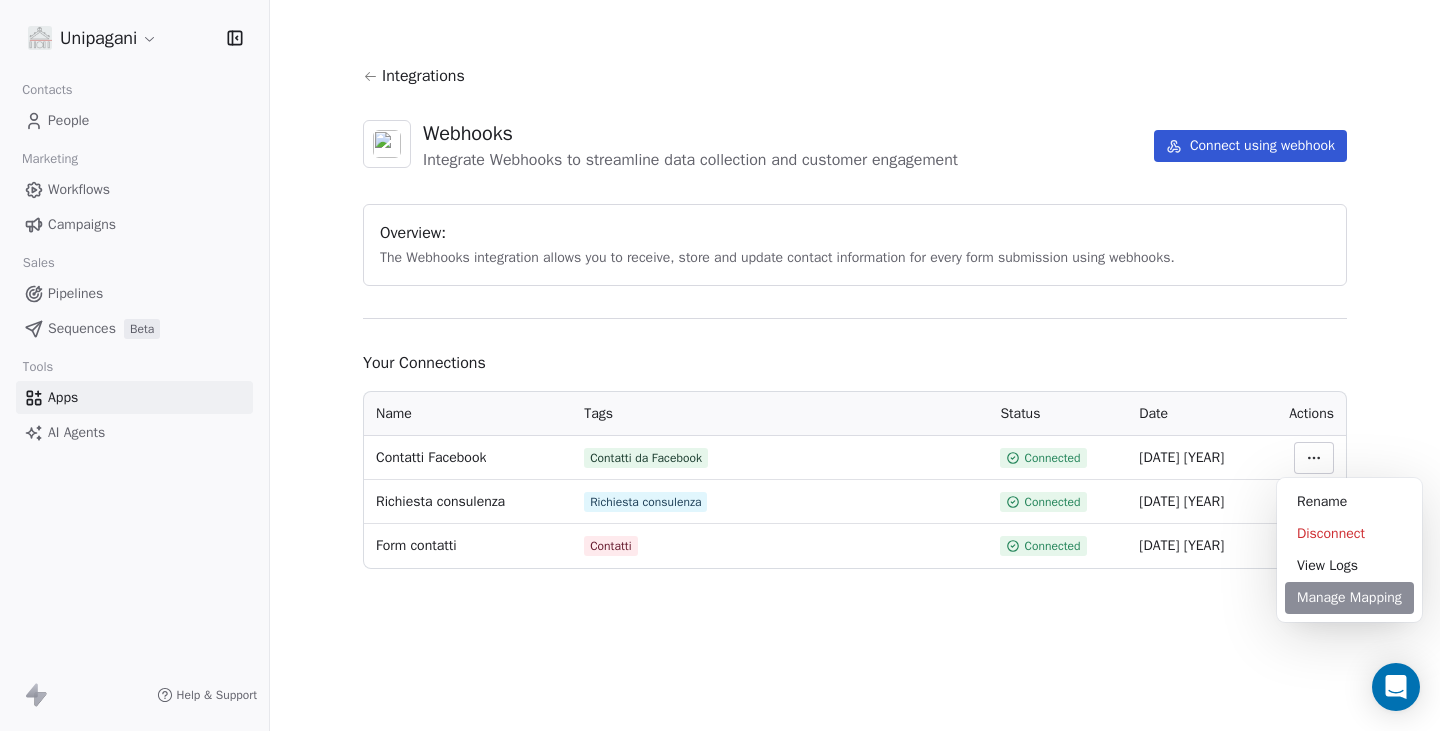 click on "Manage Mapping" at bounding box center [1349, 598] 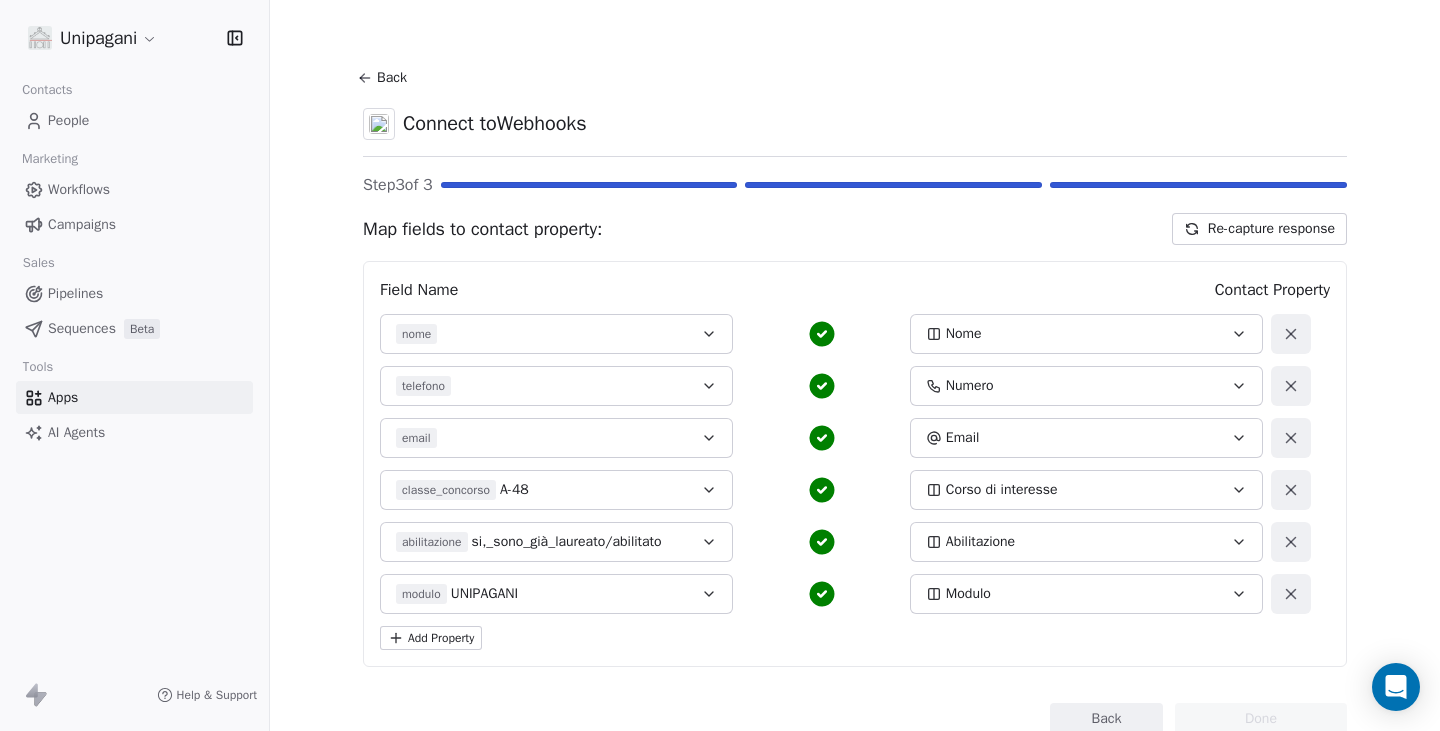 click on "Back" at bounding box center (385, 78) 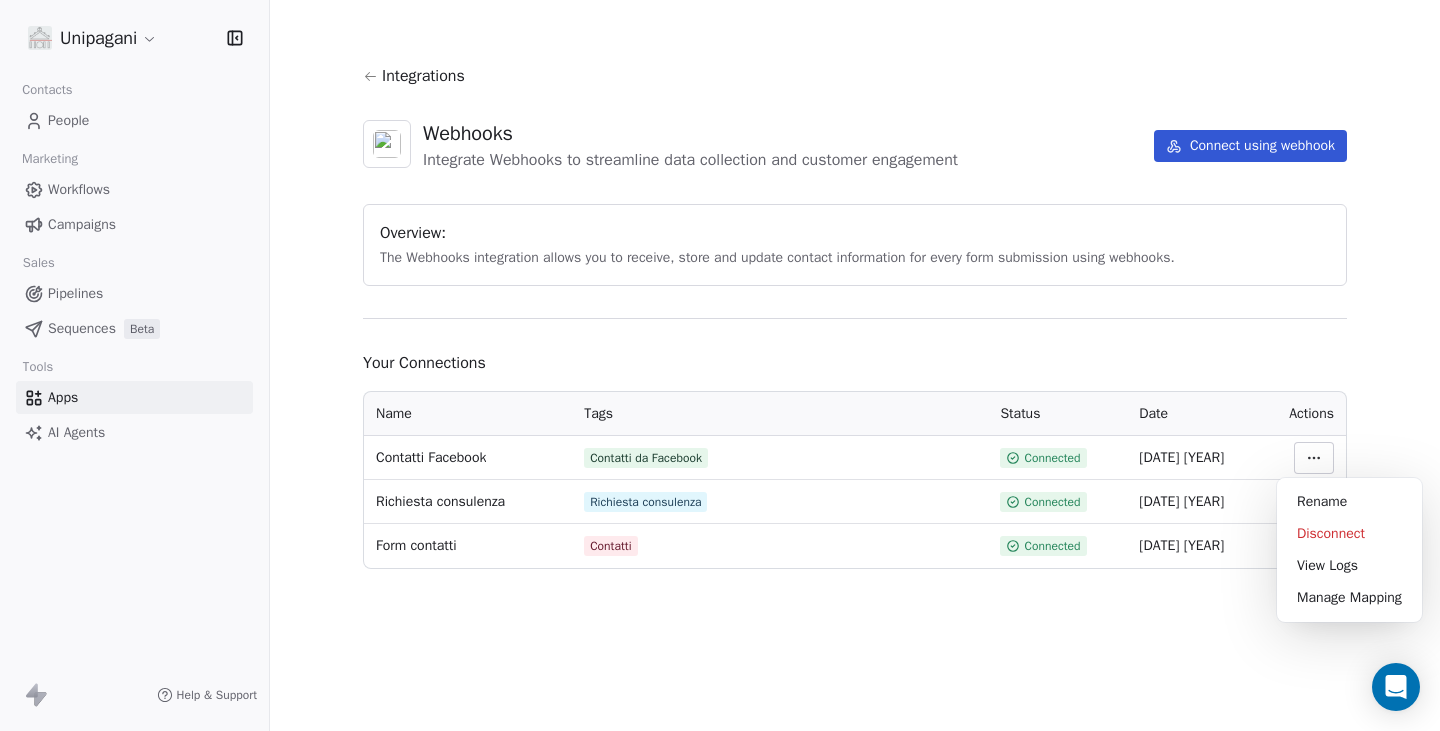 click on "Unipagani Contacts People Marketing Workflows Campaigns Sales Pipelines Sequences Beta Tools Apps AI Agents Help & Support Integrations Webhooks Integrate Webhooks to streamline data collection and customer engagement Connect using webhook Overview: The Webhooks integration allows you to receive, store and update contact information for every form submission using webhooks. Your Connections Name Tags Status Date Actions Contatti Facebook Contatti da Facebook Connected 14 Jul 2025 Richiesta consulenza Richiesta consulenza Connected 01 Jul 2025 Form contatti Contatti Connected 01 Jul 2025
Rename Disconnect View Logs Manage Mapping" at bounding box center (720, 365) 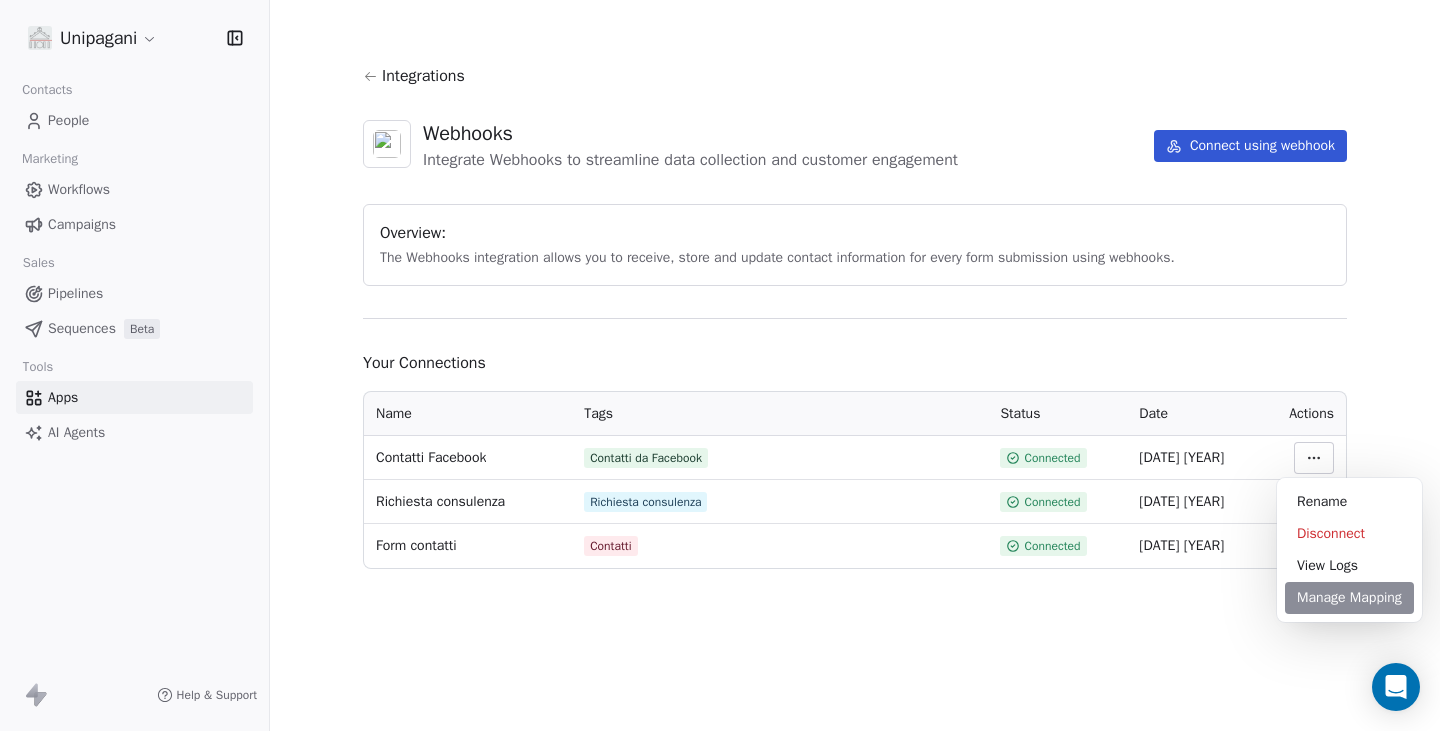 click on "Manage Mapping" at bounding box center (1349, 598) 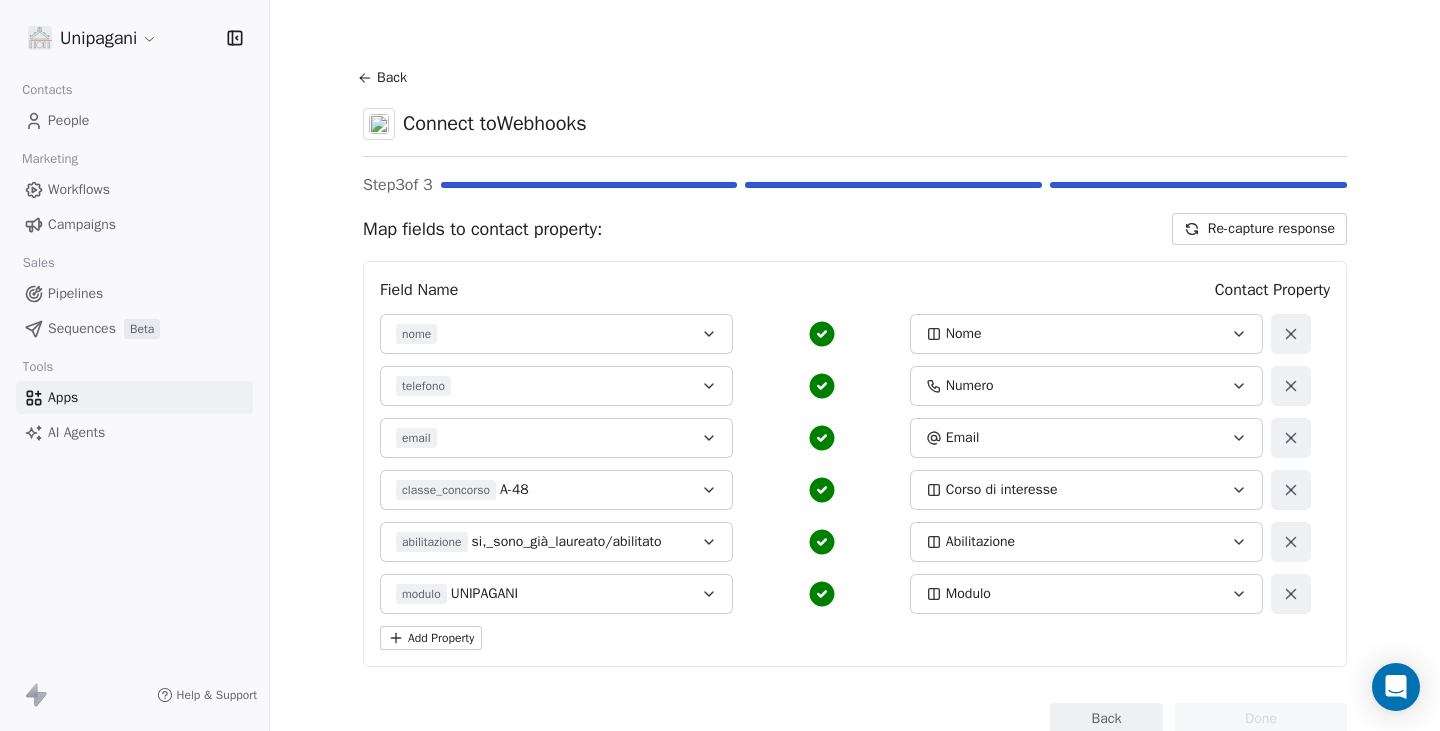click on "Re-capture response" at bounding box center (1259, 229) 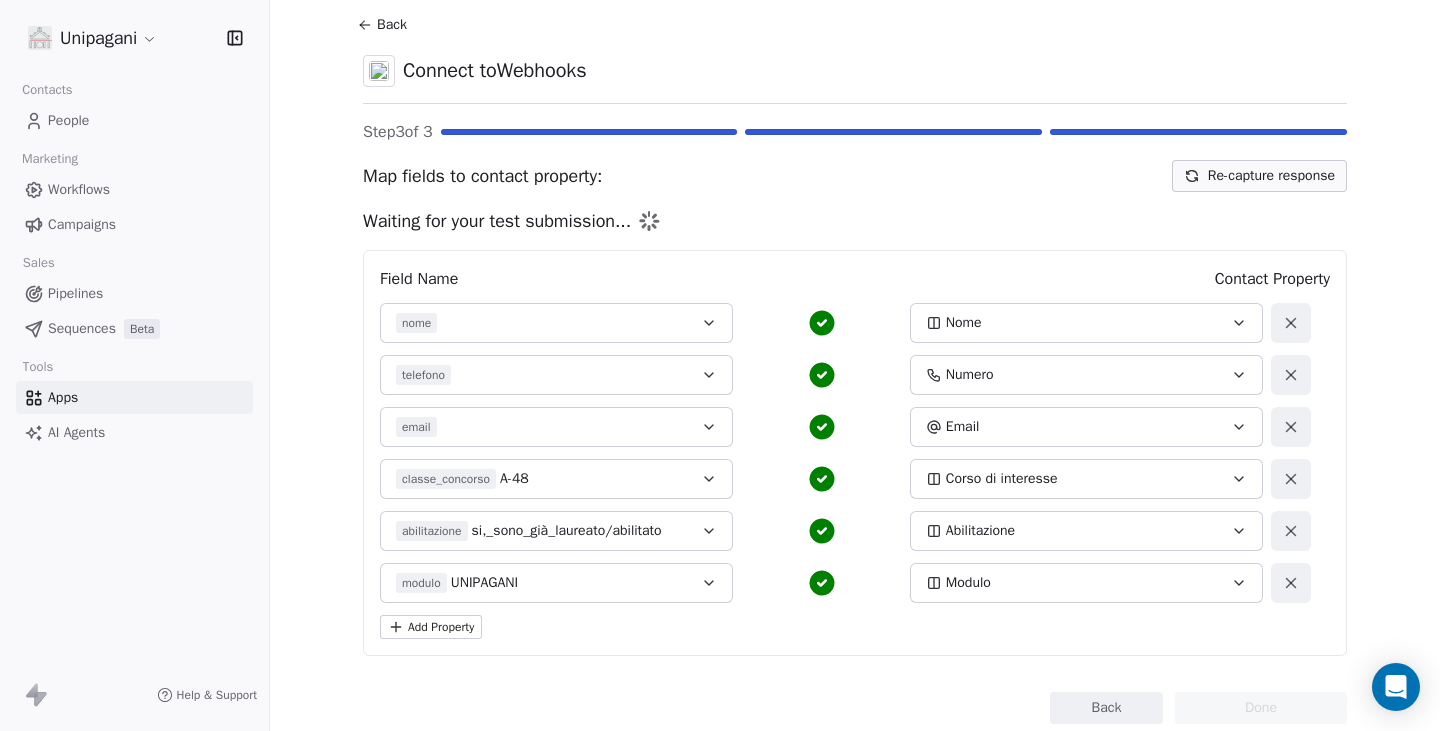 scroll, scrollTop: 100, scrollLeft: 0, axis: vertical 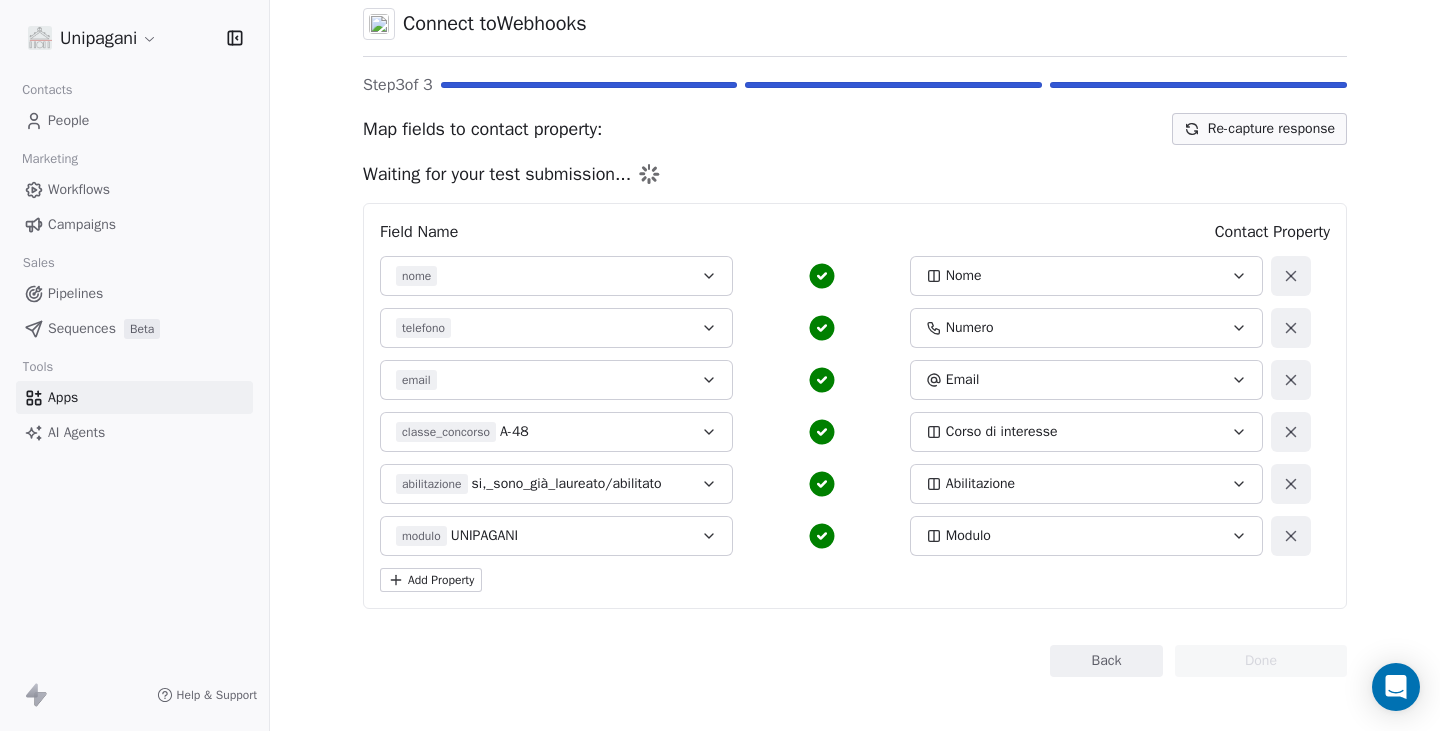 drag, startPoint x: 97, startPoint y: 397, endPoint x: 112, endPoint y: 397, distance: 15 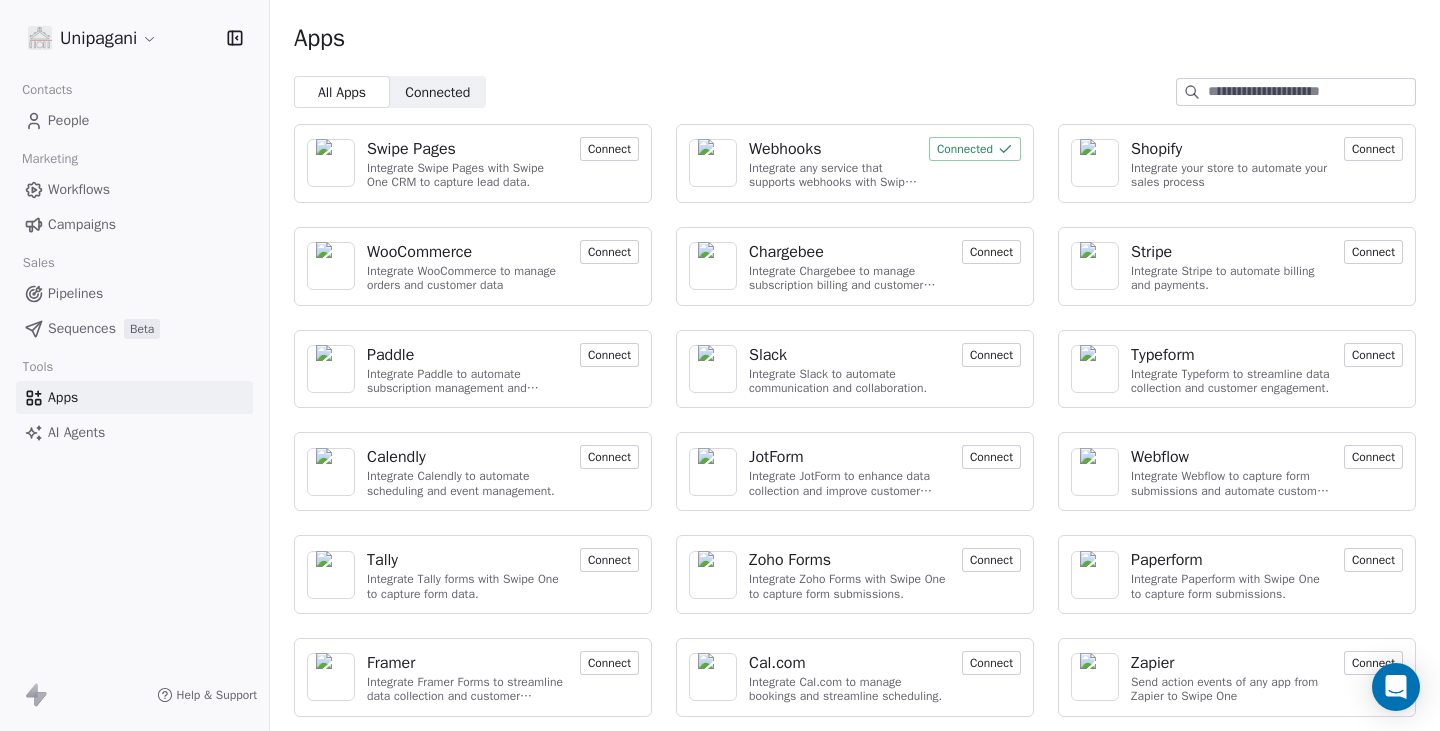 click on "Integrate any service that supports webhooks with Swipe One to capture and automate data workflows." at bounding box center [833, 175] 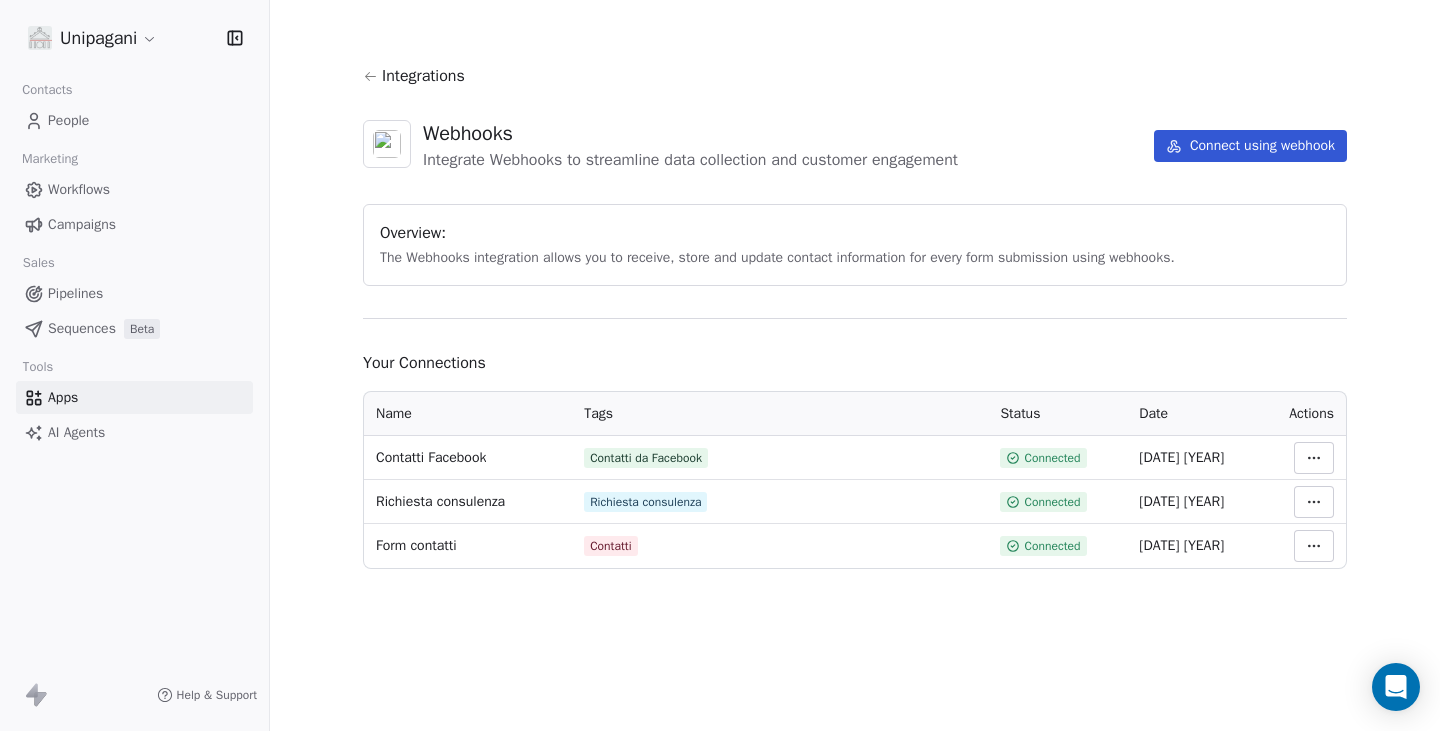 click on "Connect using webhook" at bounding box center (1250, 146) 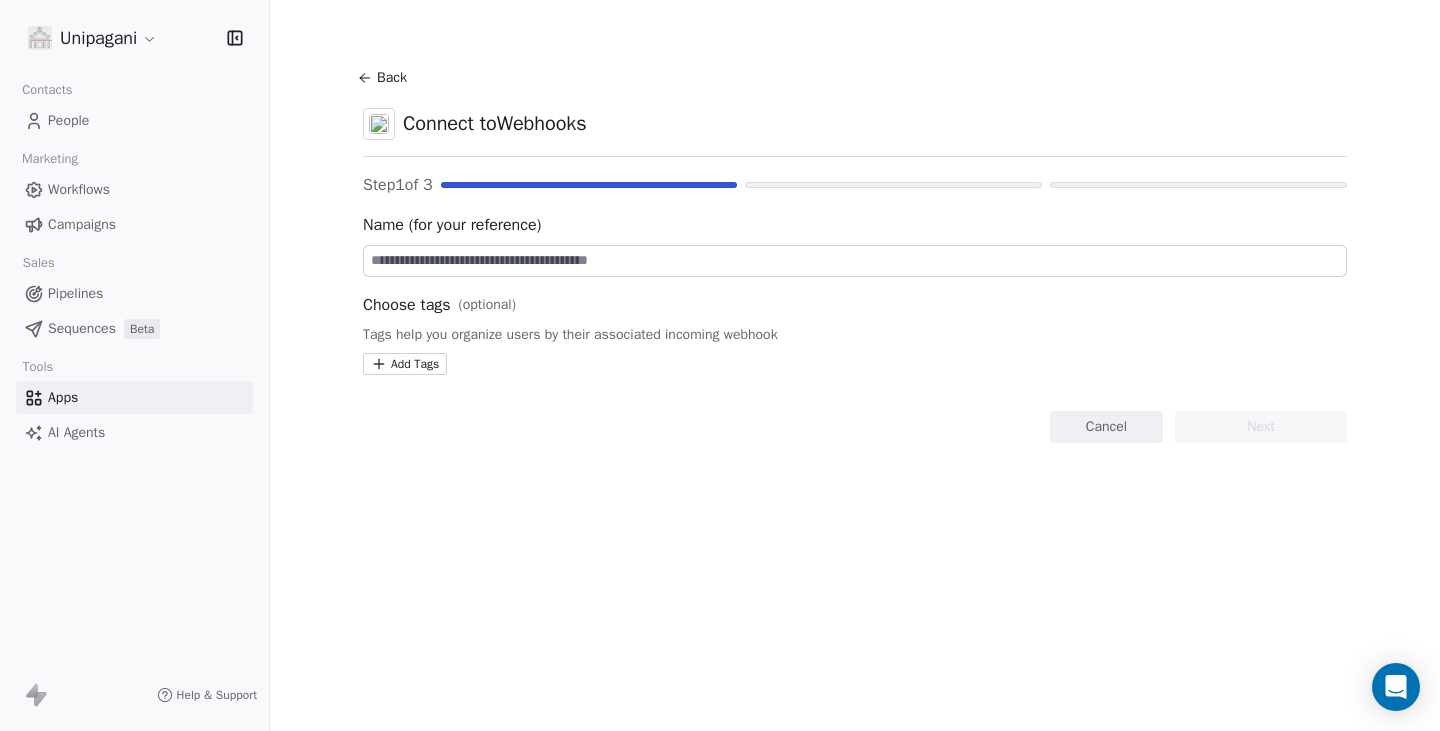 click at bounding box center [855, 261] 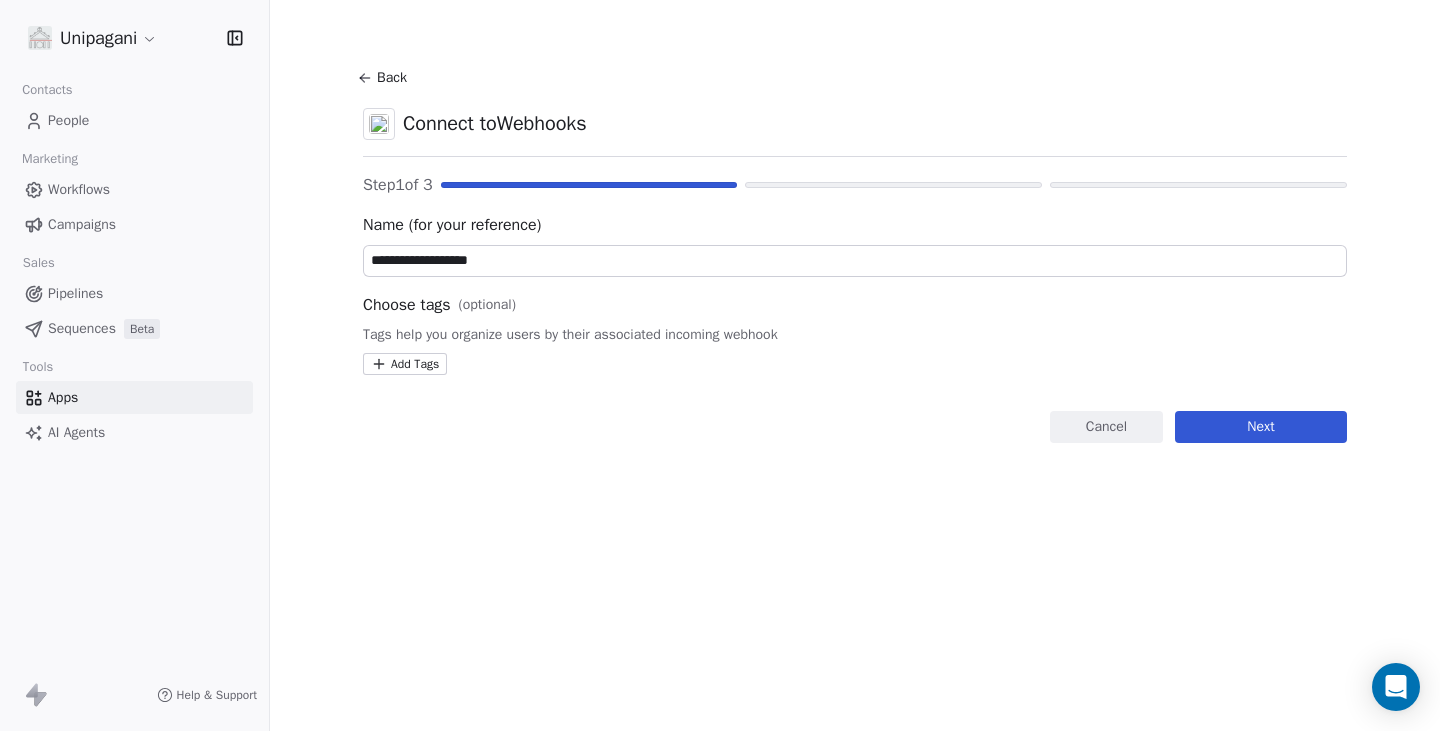 type on "**********" 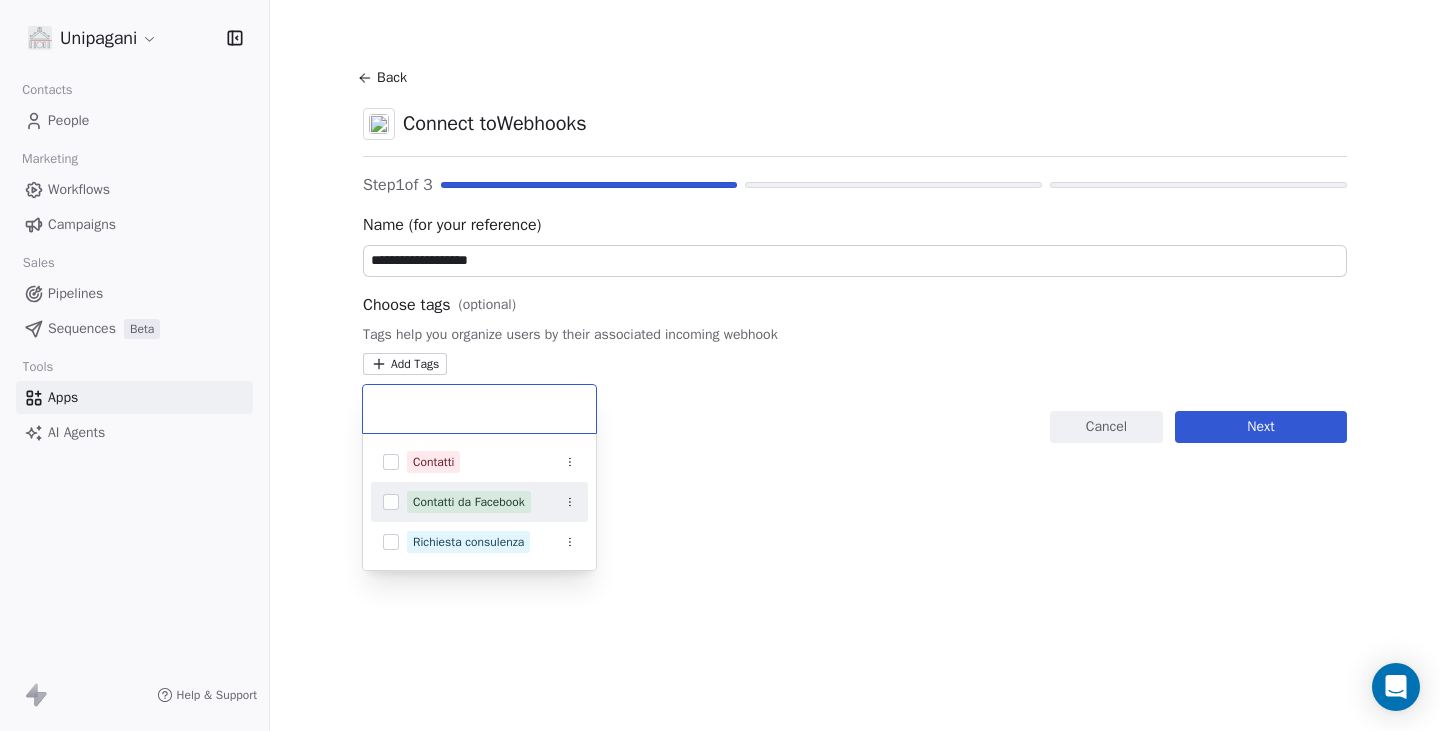 click on "Contatti da Facebook" at bounding box center (469, 502) 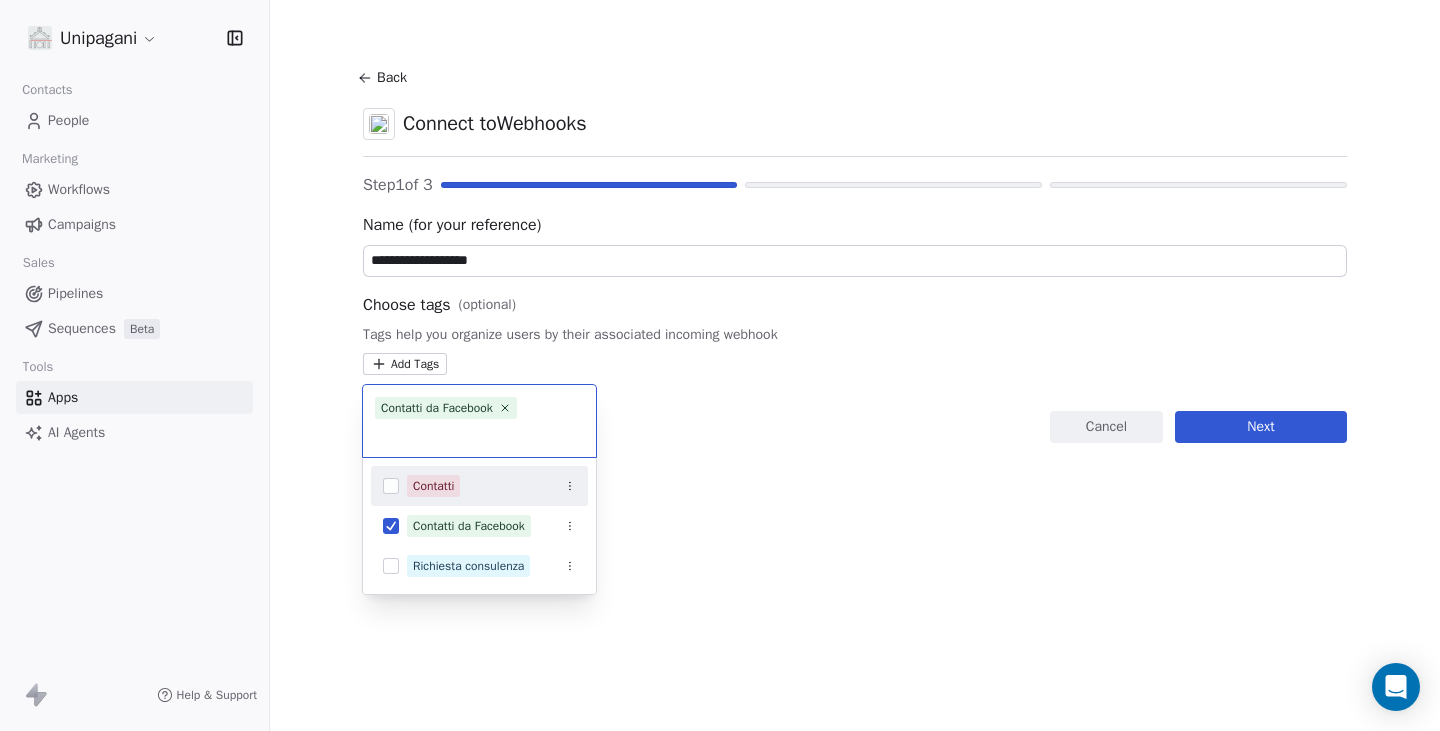 click on "**********" at bounding box center [720, 365] 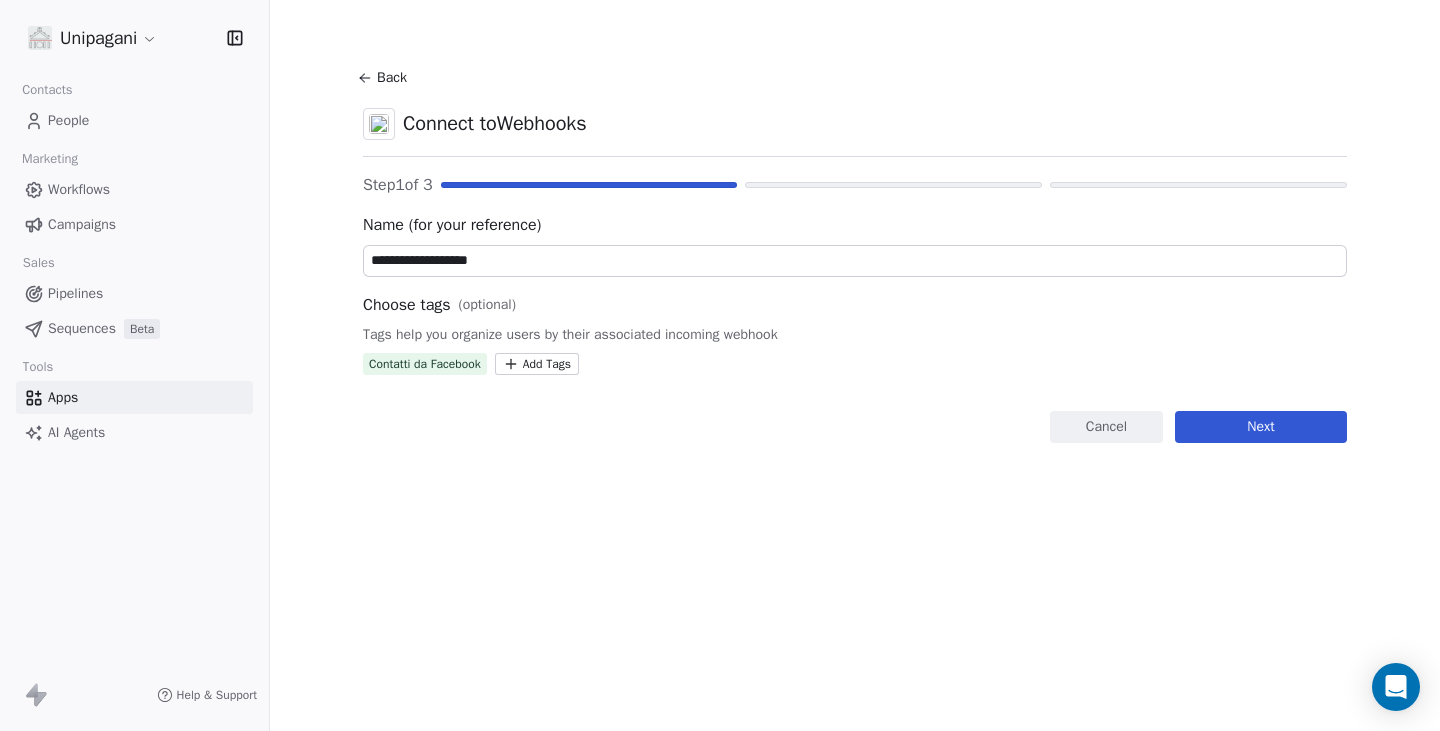 click on "Next" at bounding box center [1261, 427] 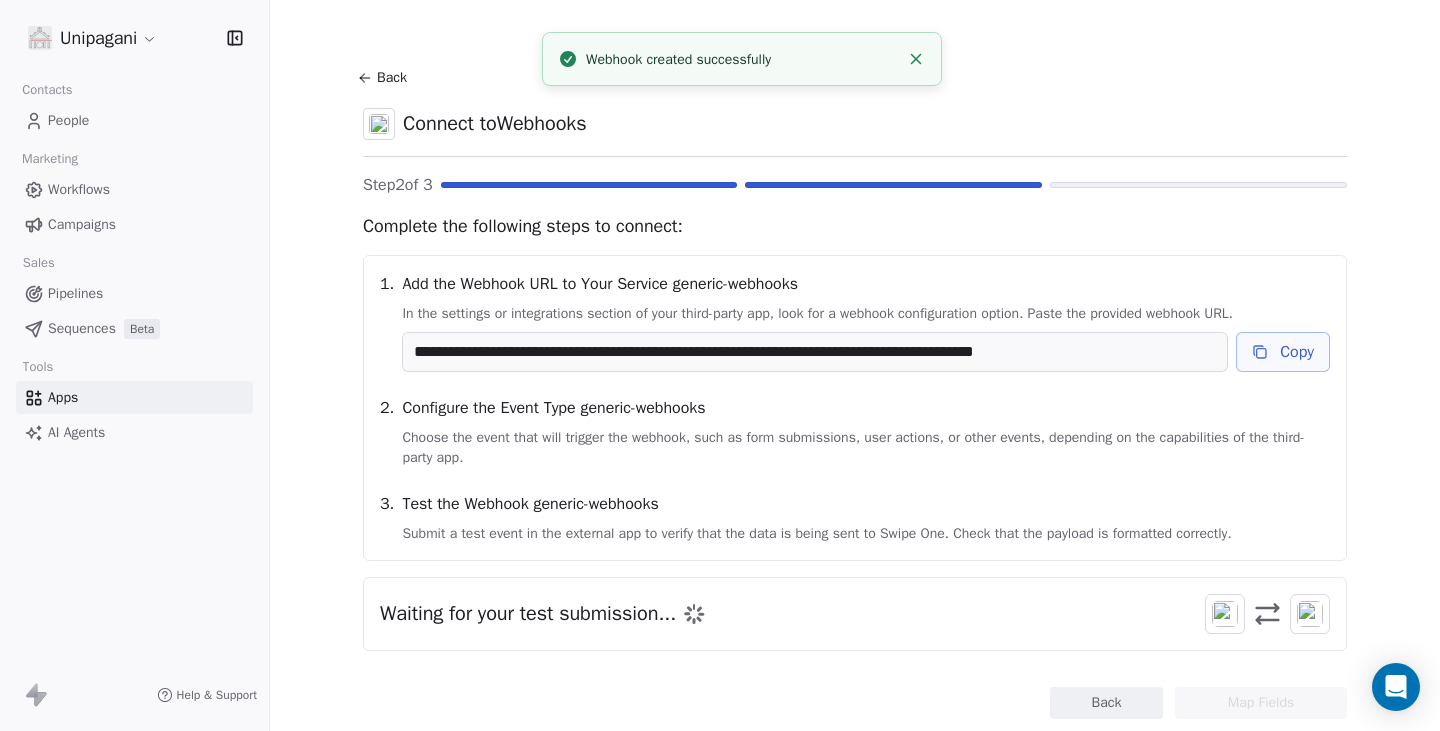 click on "Copy" at bounding box center (1283, 352) 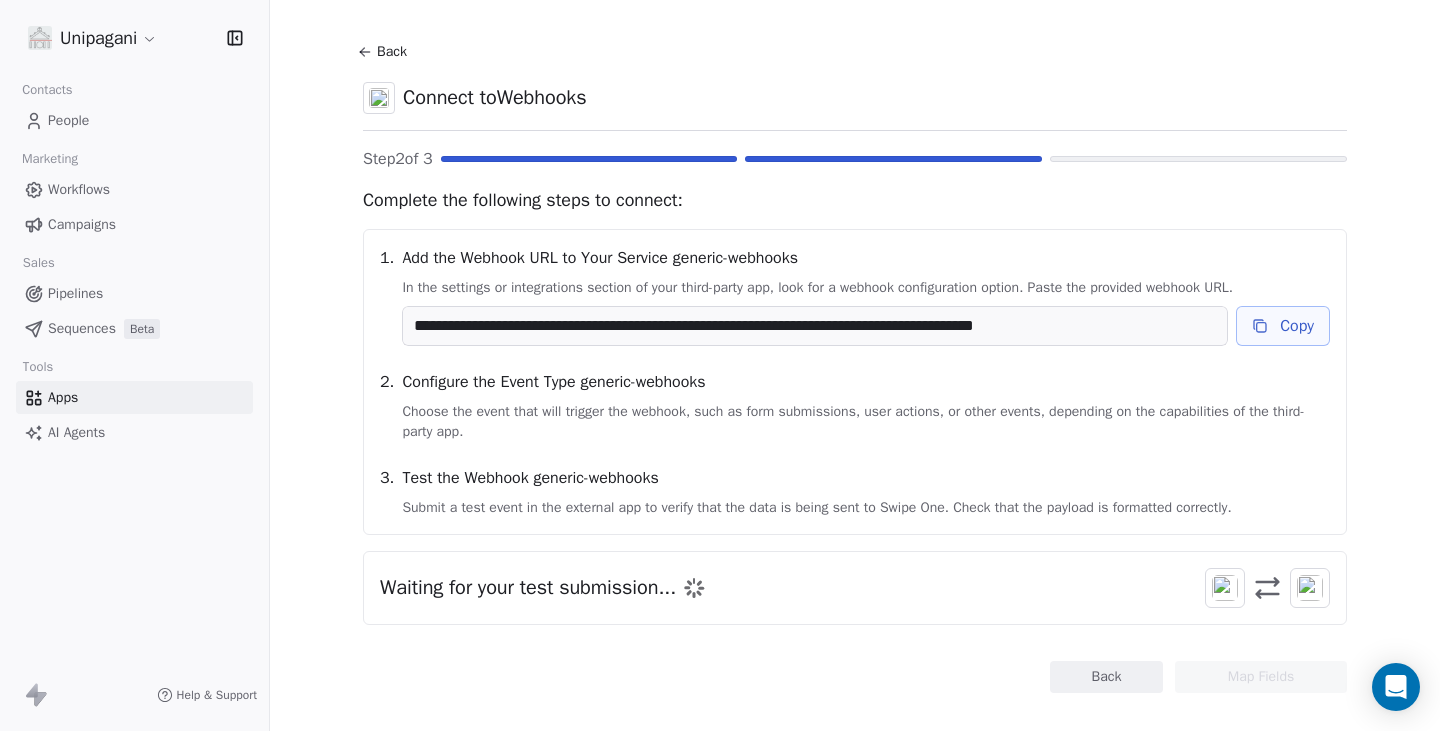 scroll, scrollTop: 52, scrollLeft: 0, axis: vertical 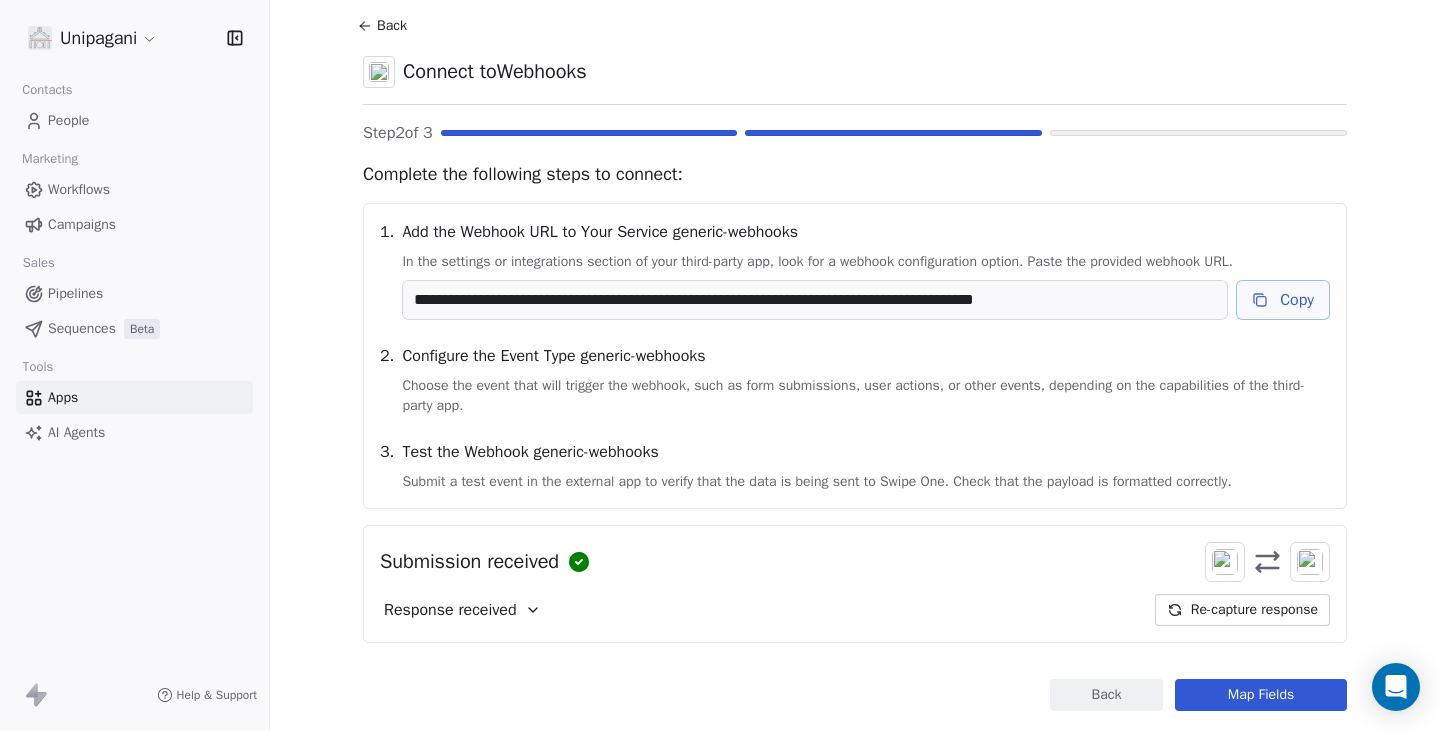 click on "Response received  Re-capture response" at bounding box center (855, 610) 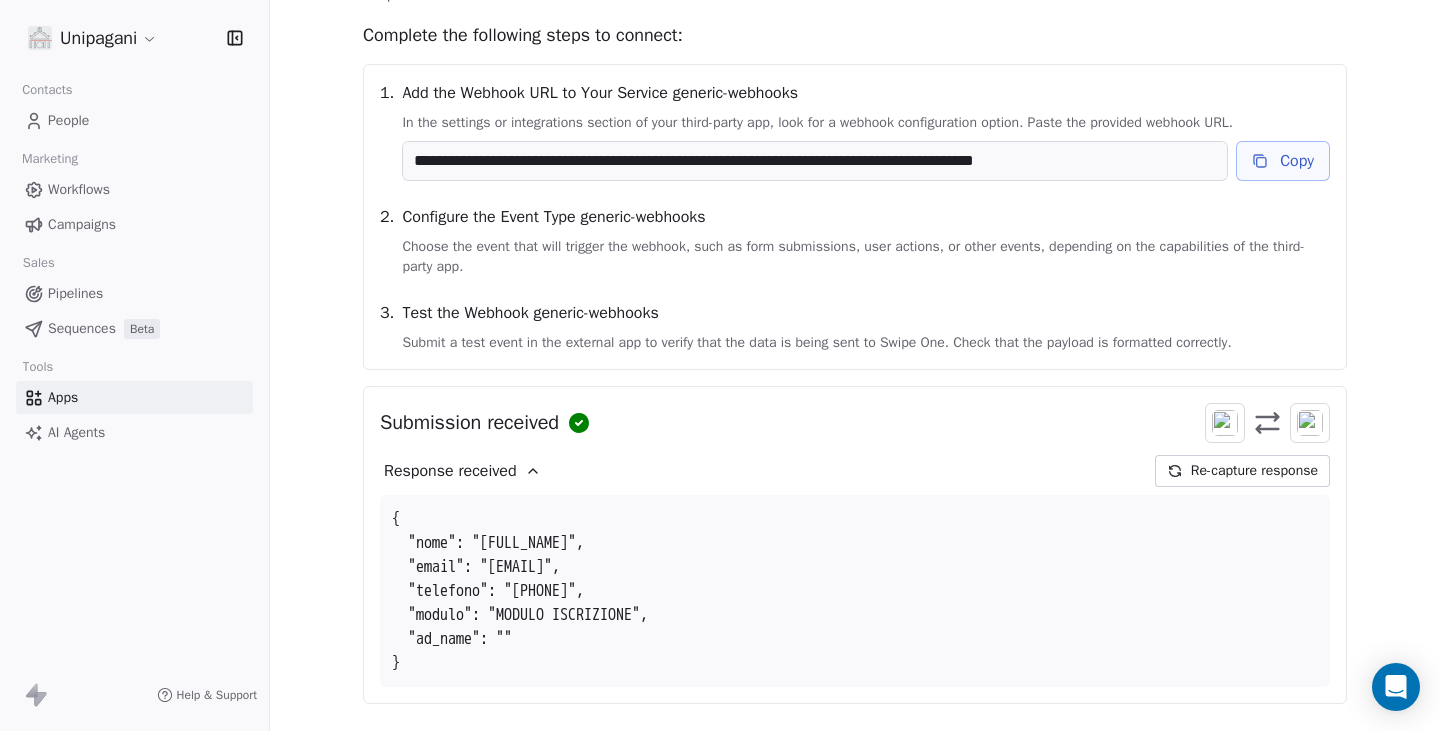 scroll, scrollTop: 296, scrollLeft: 0, axis: vertical 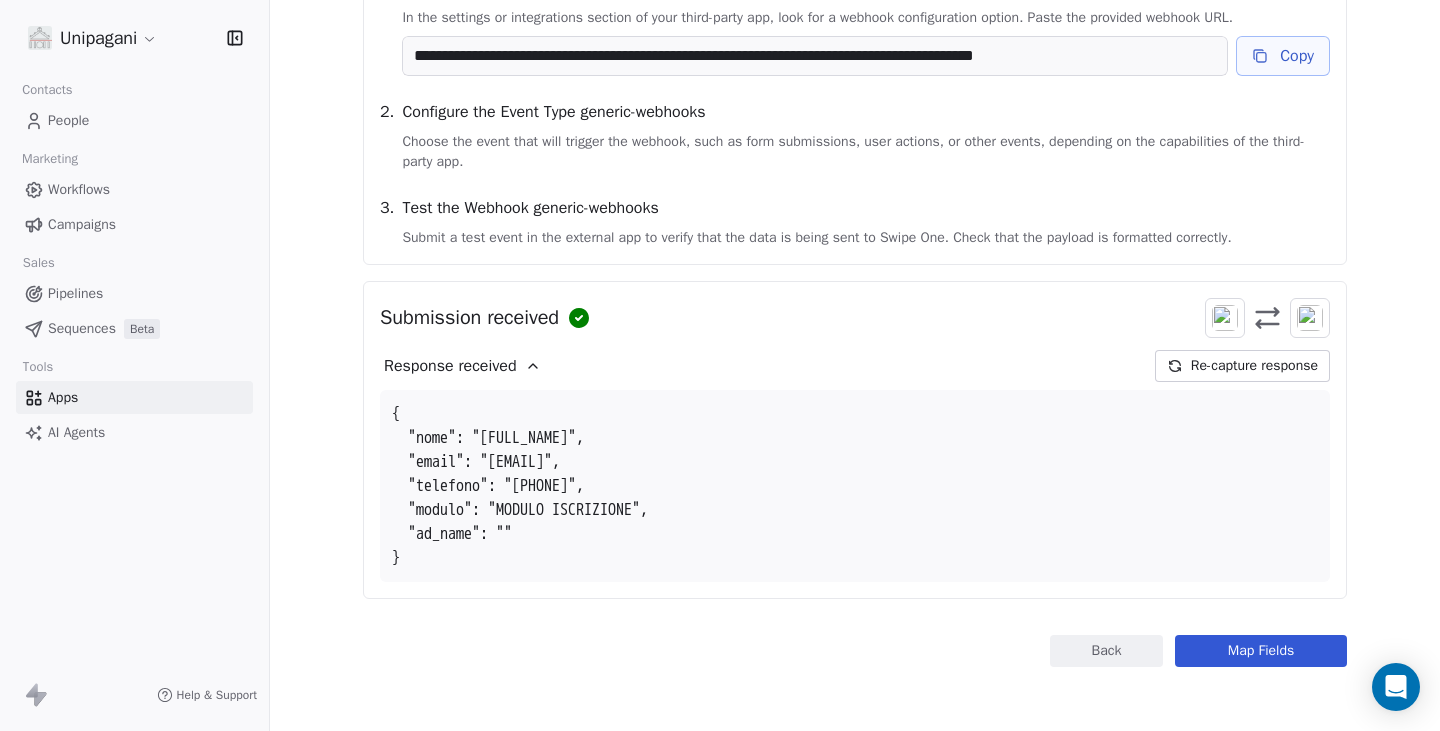 click on "Map Fields" at bounding box center (1261, 651) 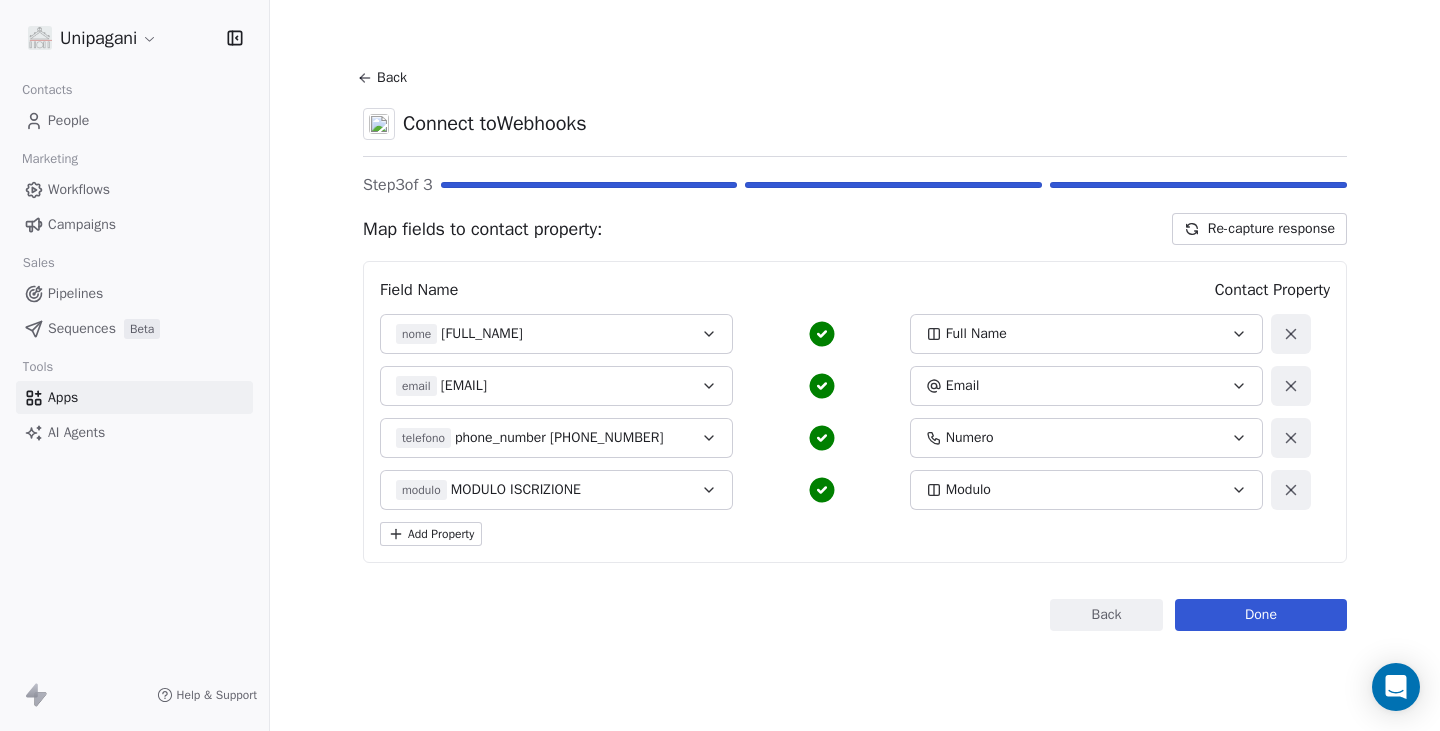 scroll, scrollTop: 0, scrollLeft: 0, axis: both 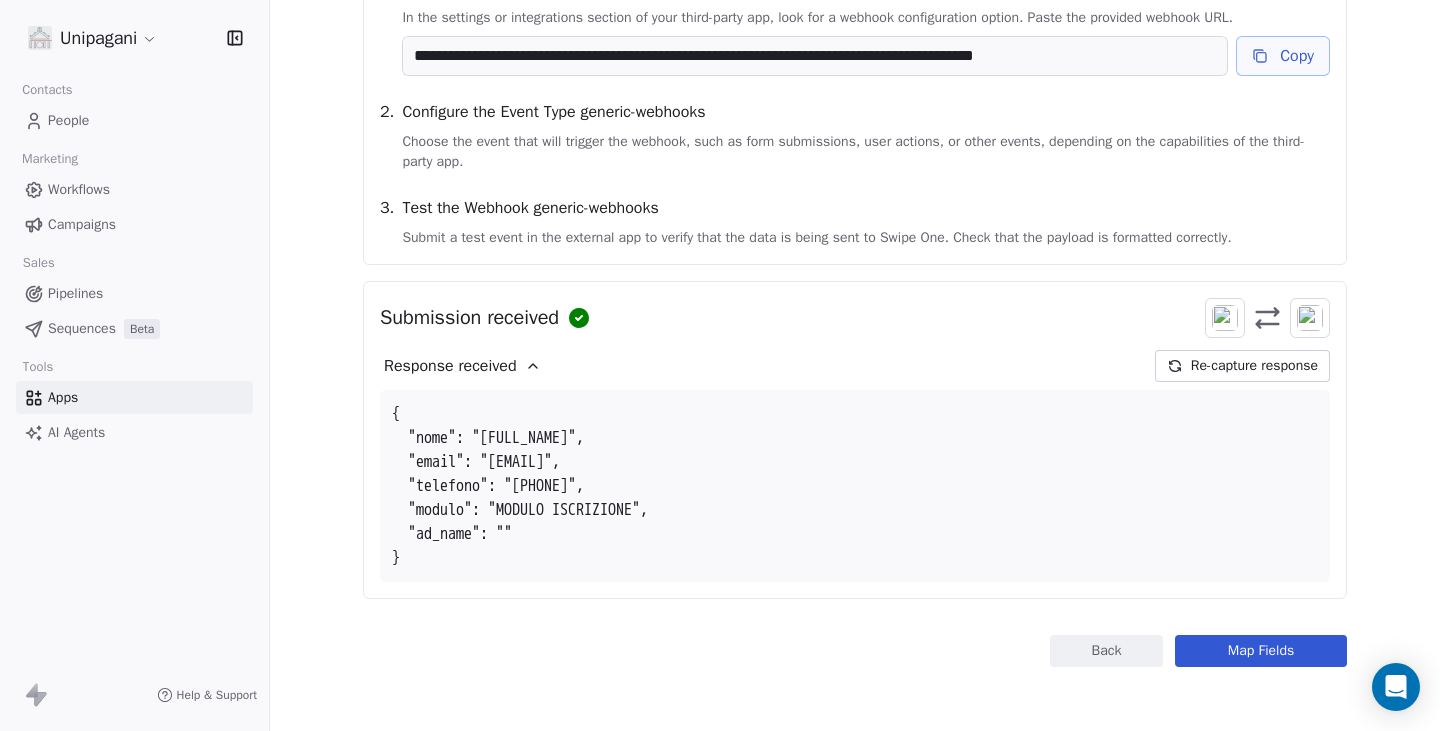 type 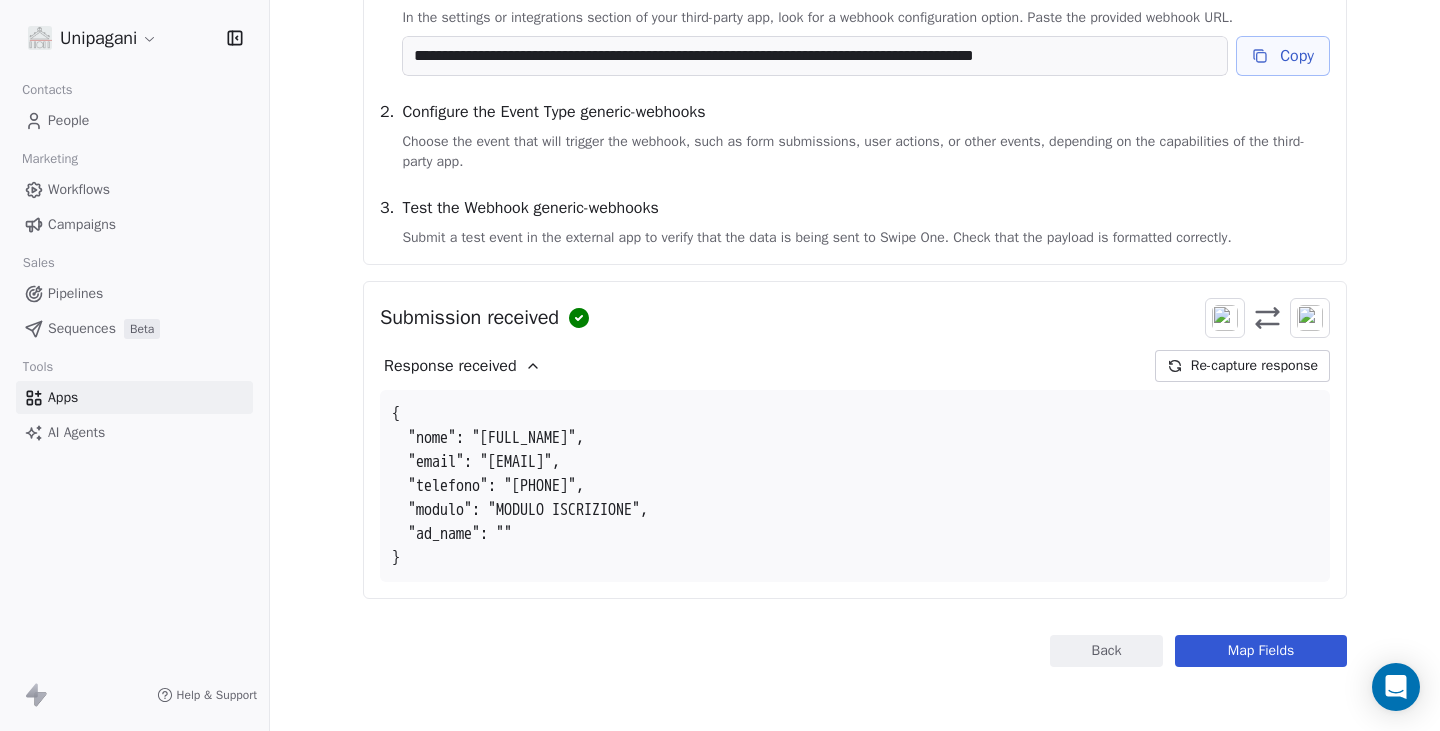 click on "Map Fields" at bounding box center (1261, 651) 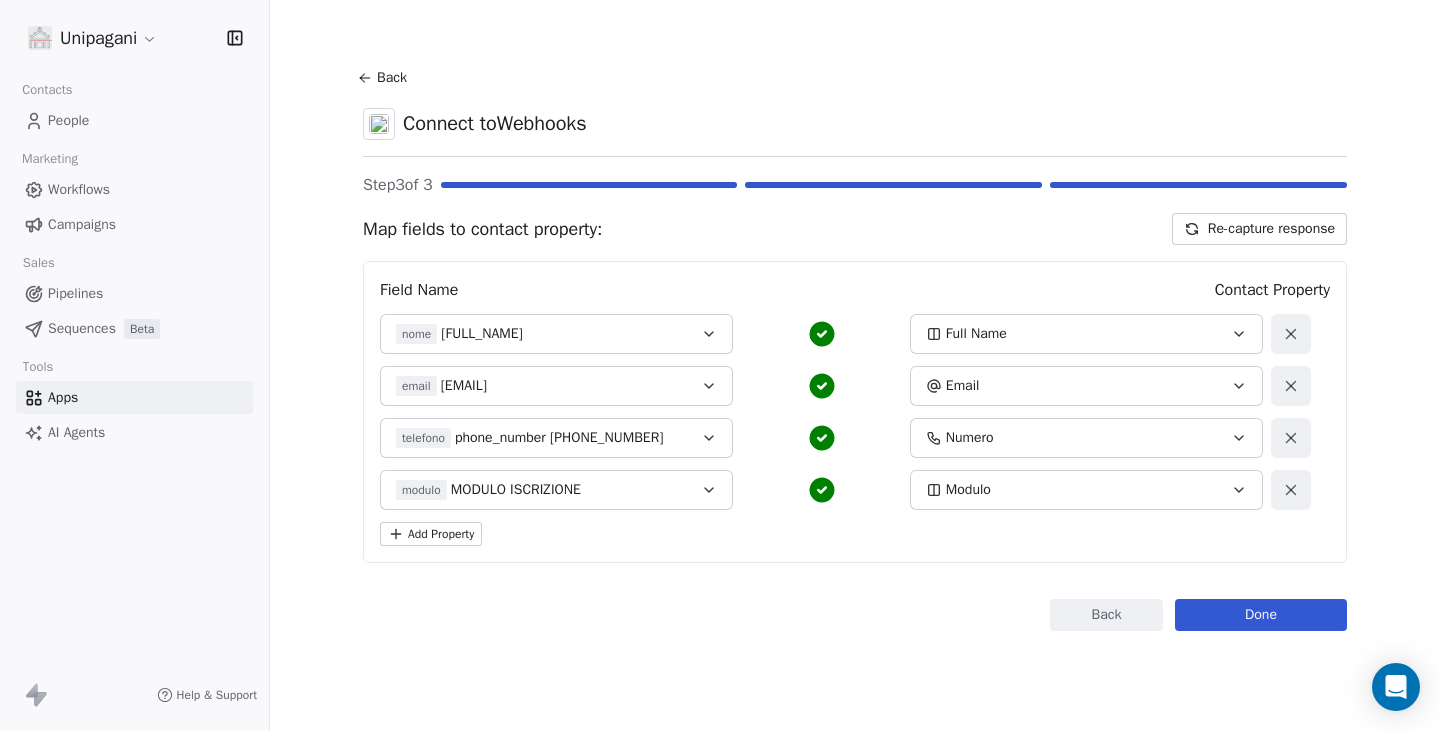 click on "Done" at bounding box center [1261, 615] 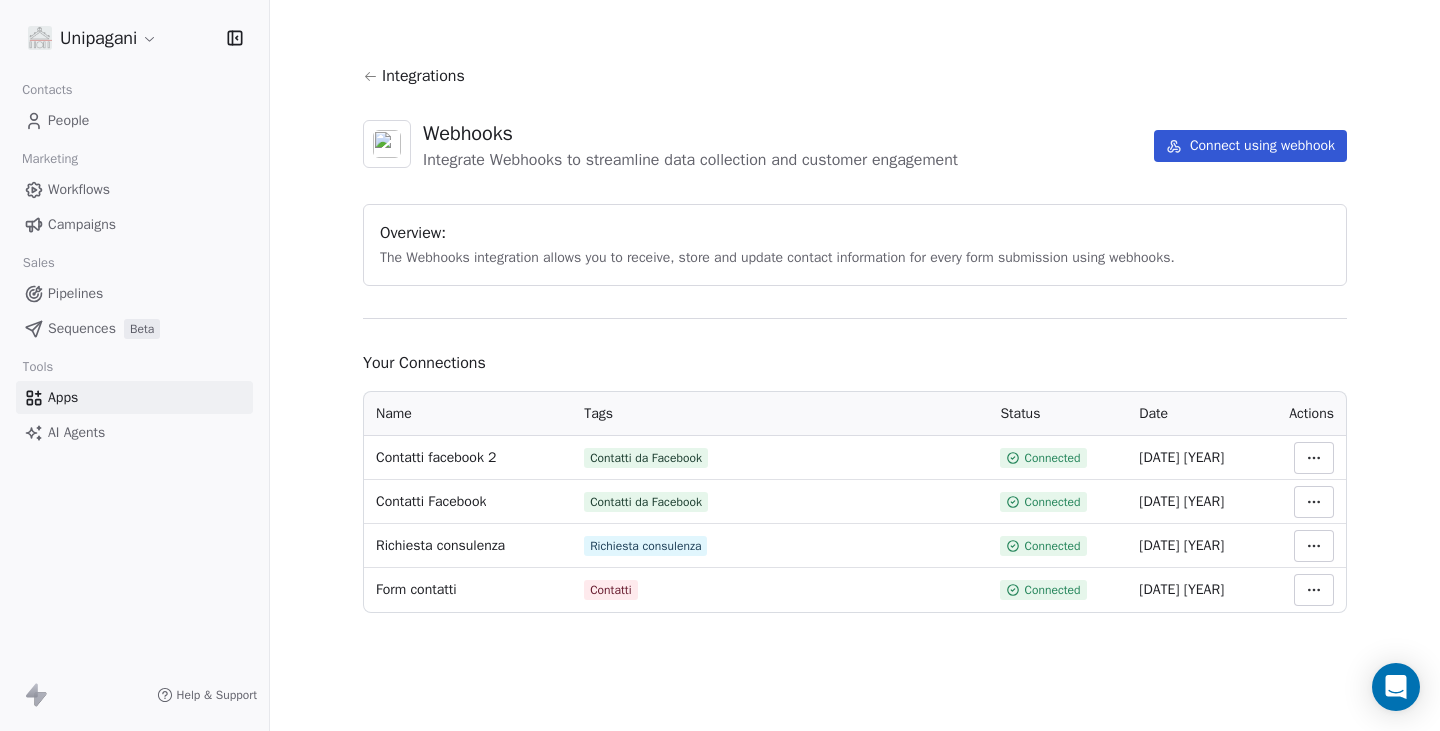 click on "People" at bounding box center (68, 120) 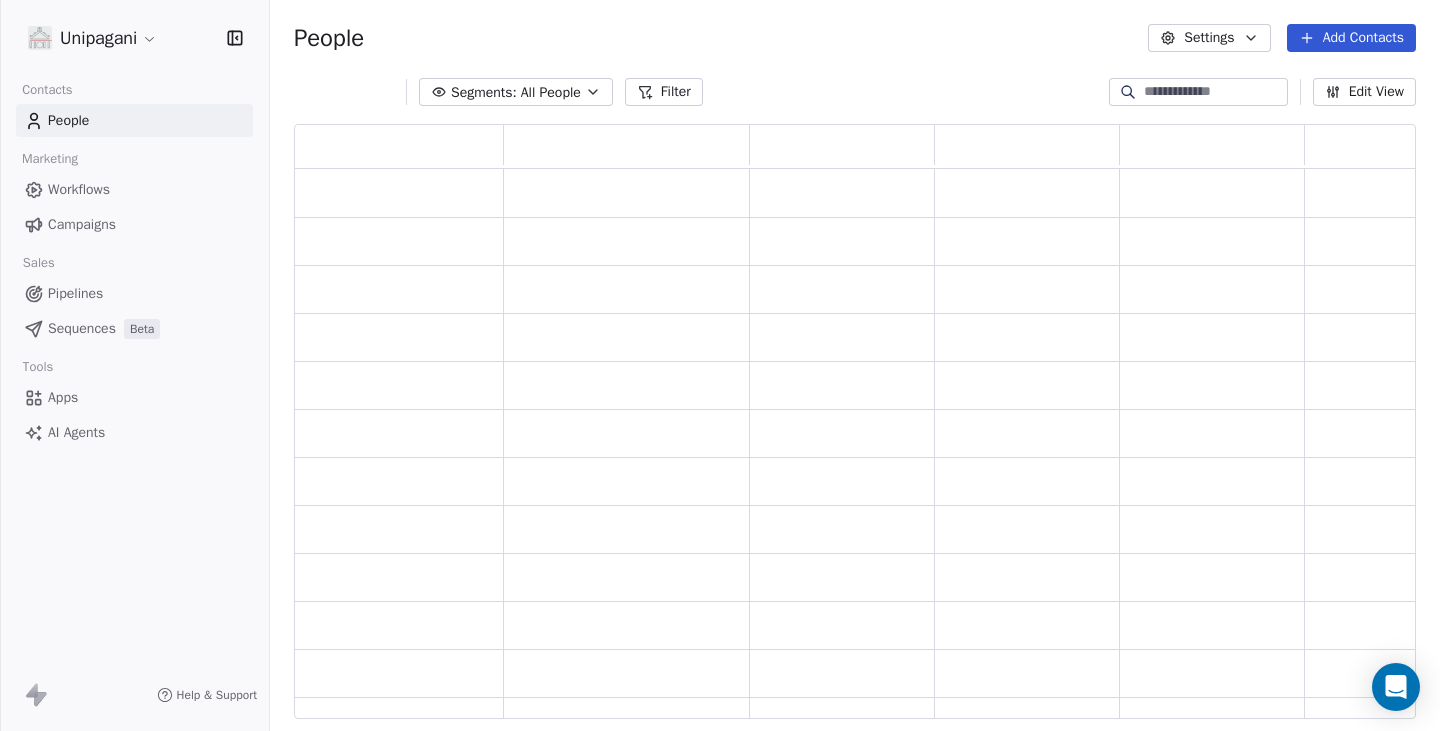 scroll, scrollTop: 15, scrollLeft: 16, axis: both 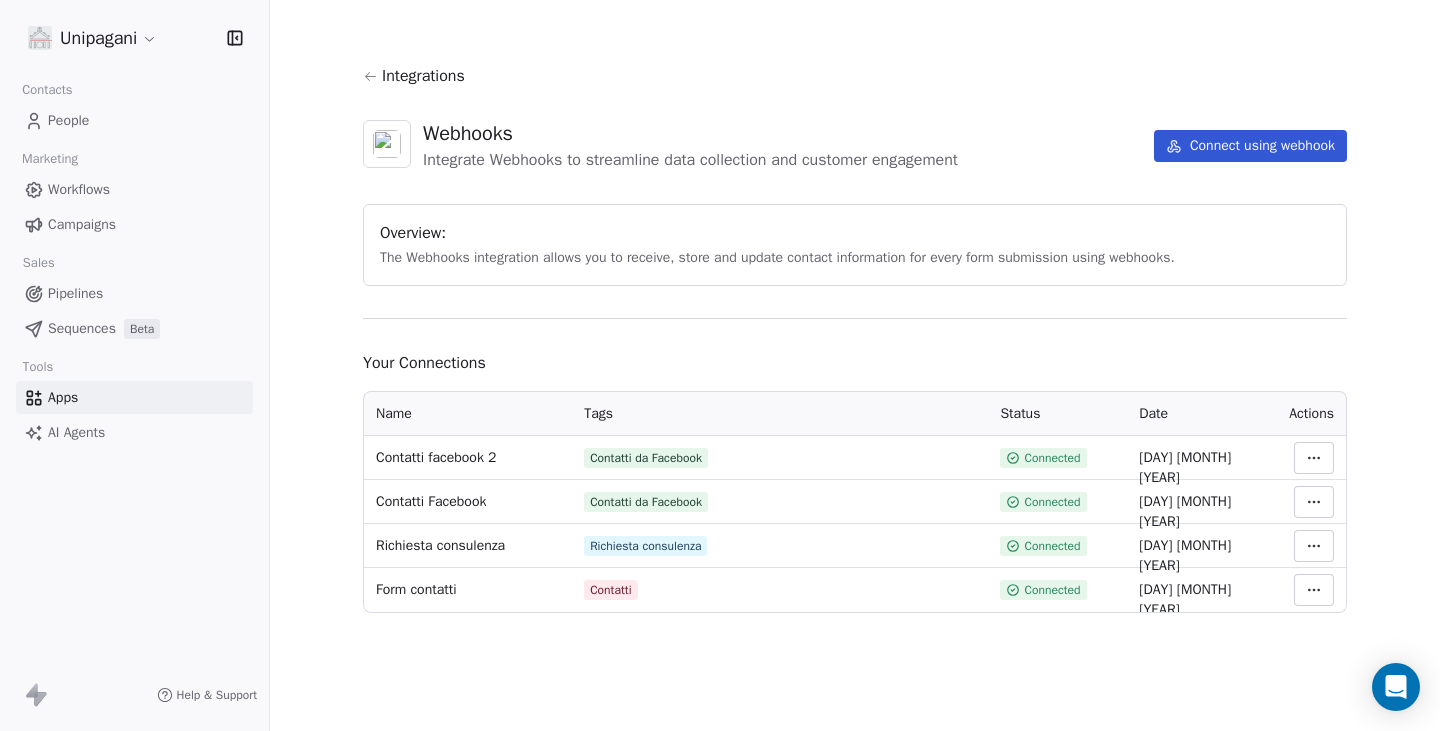 click on "People" at bounding box center [68, 120] 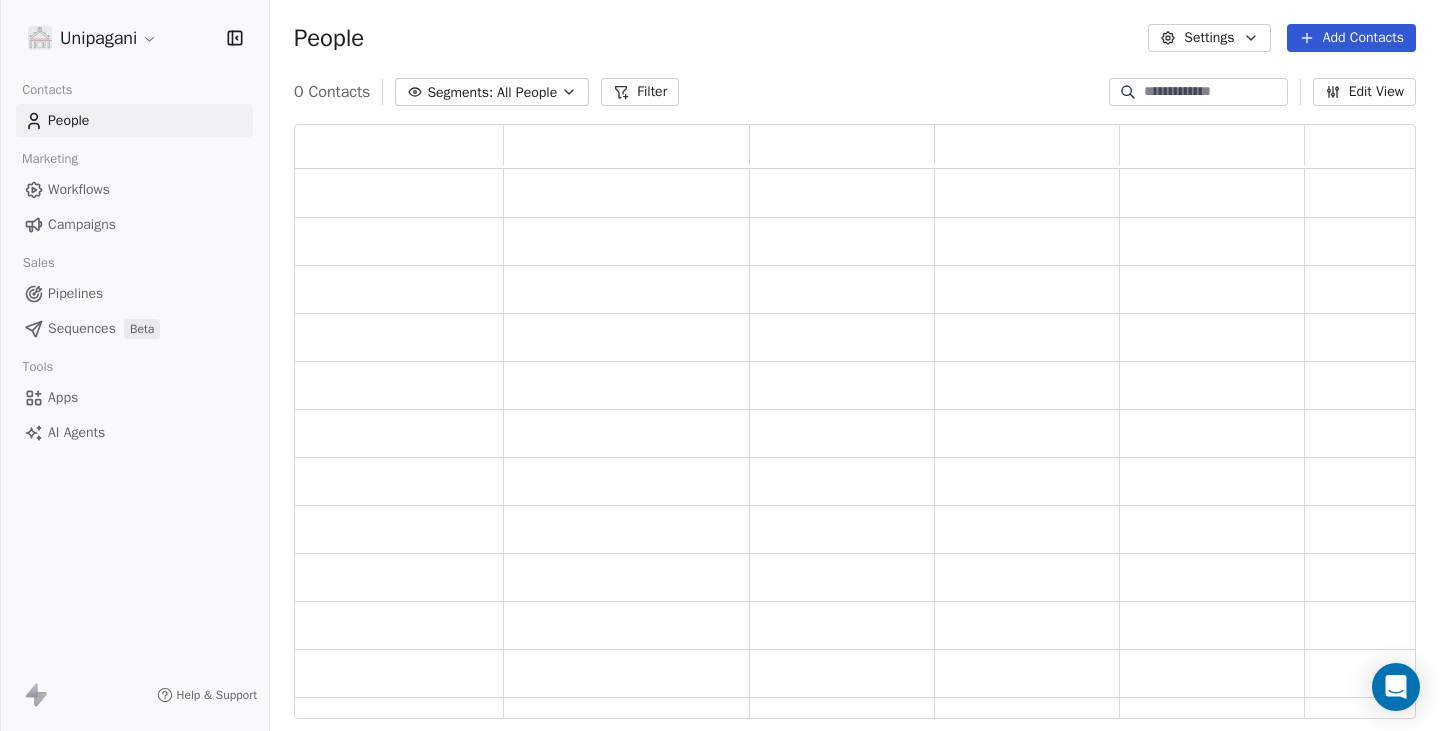 scroll, scrollTop: 15, scrollLeft: 16, axis: both 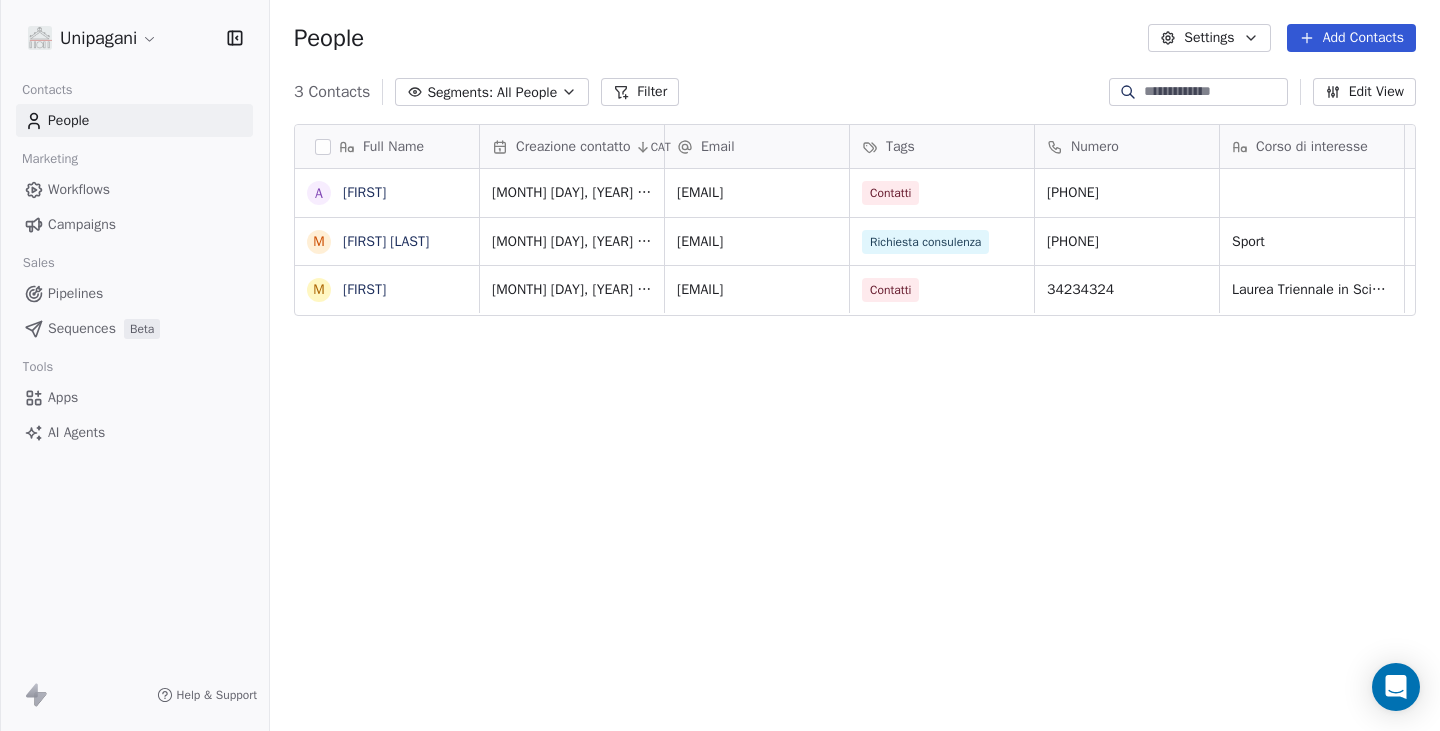 click on "Add Contacts" at bounding box center [1351, 38] 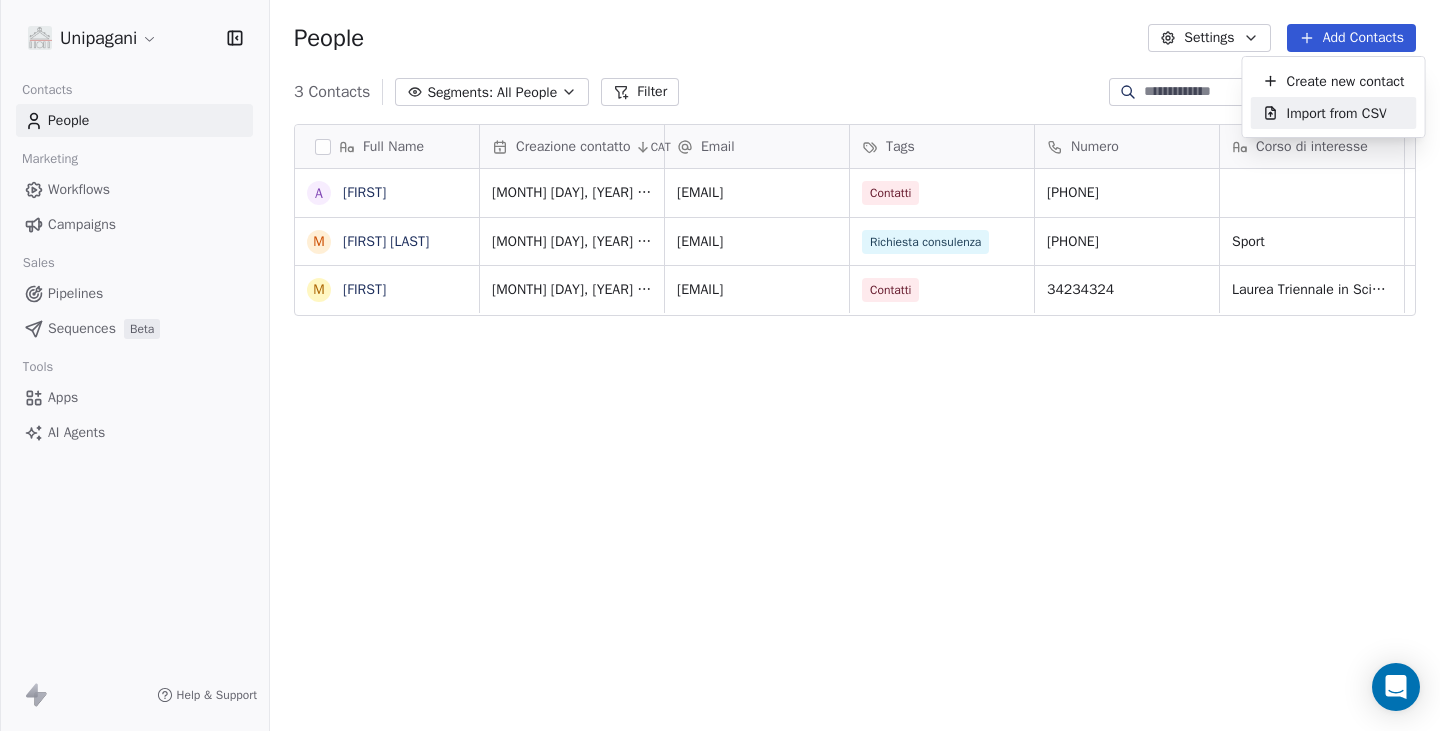 click on "Import from CSV" at bounding box center [1337, 113] 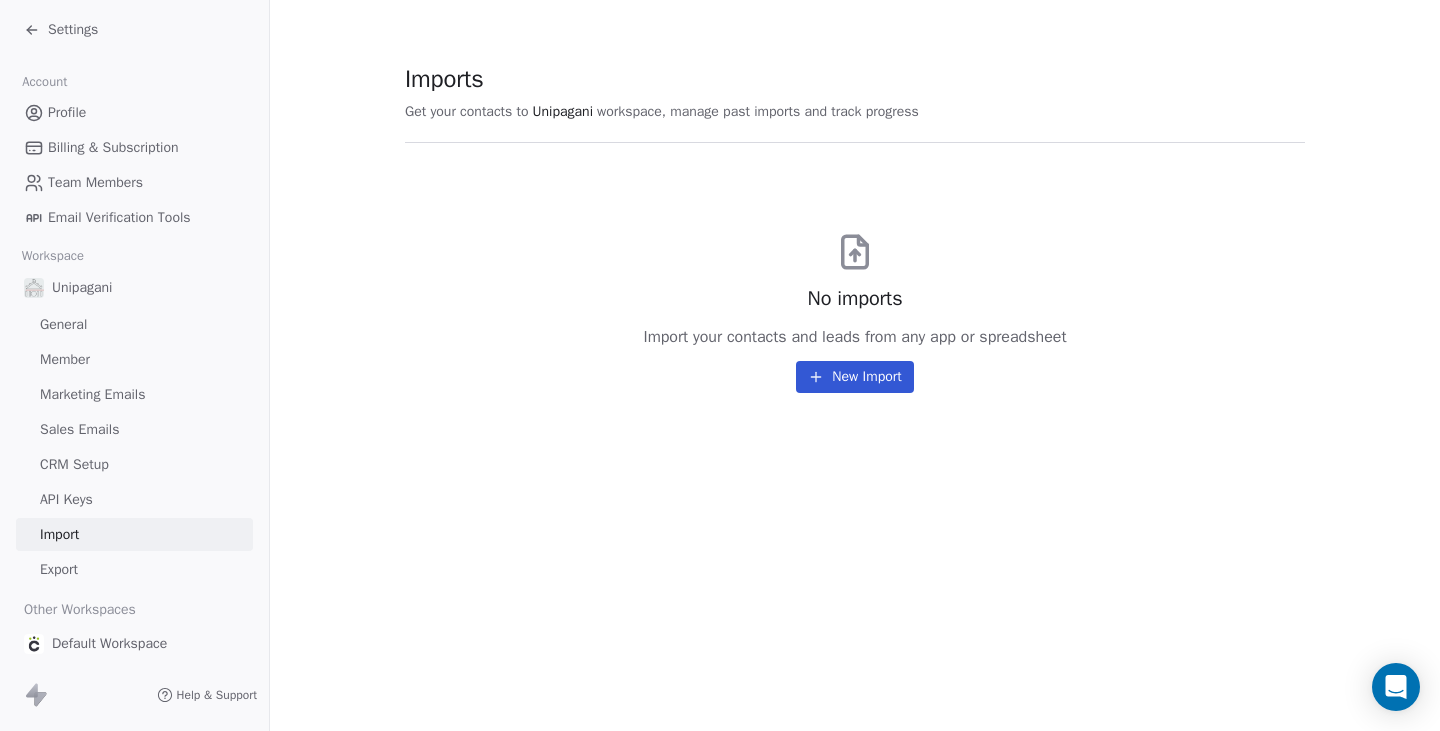 click on "New Import" at bounding box center [854, 377] 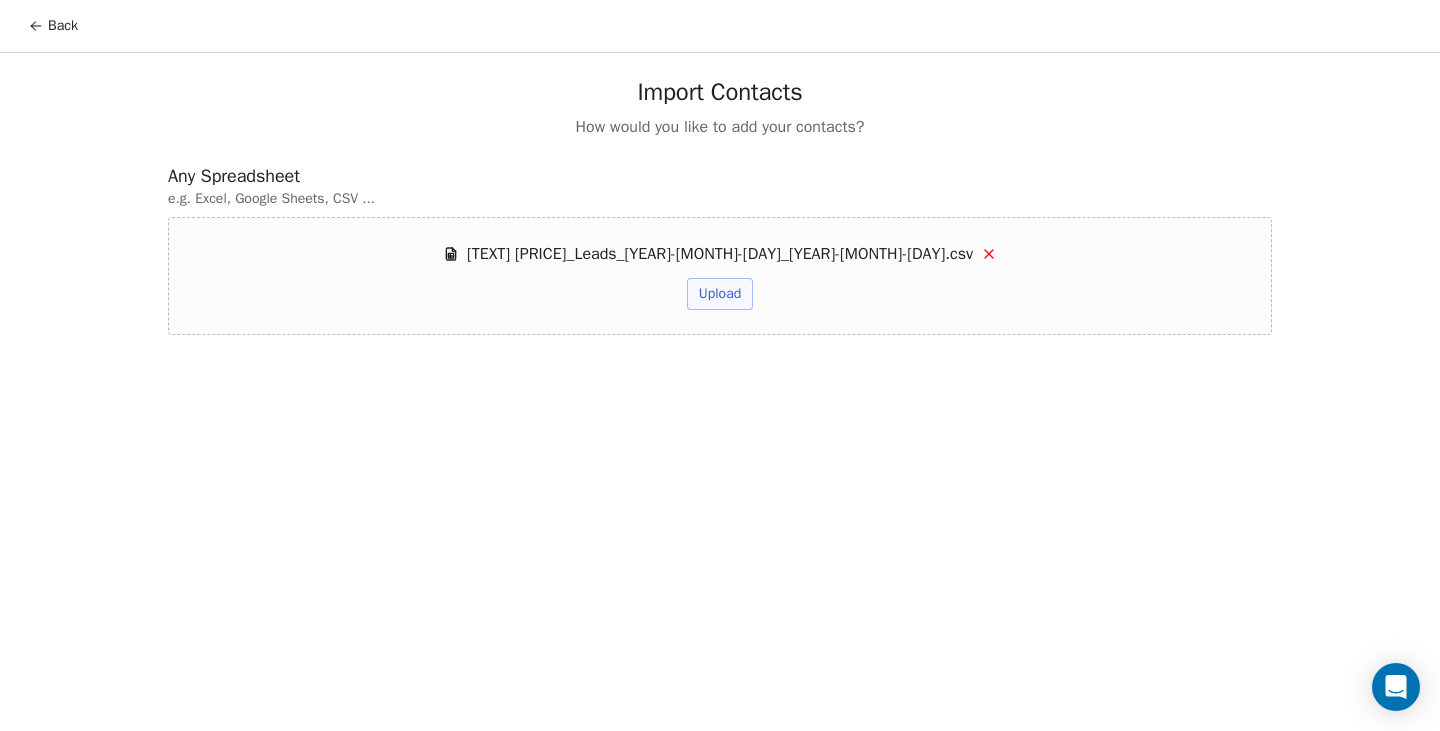 click on "Upload" at bounding box center [720, 294] 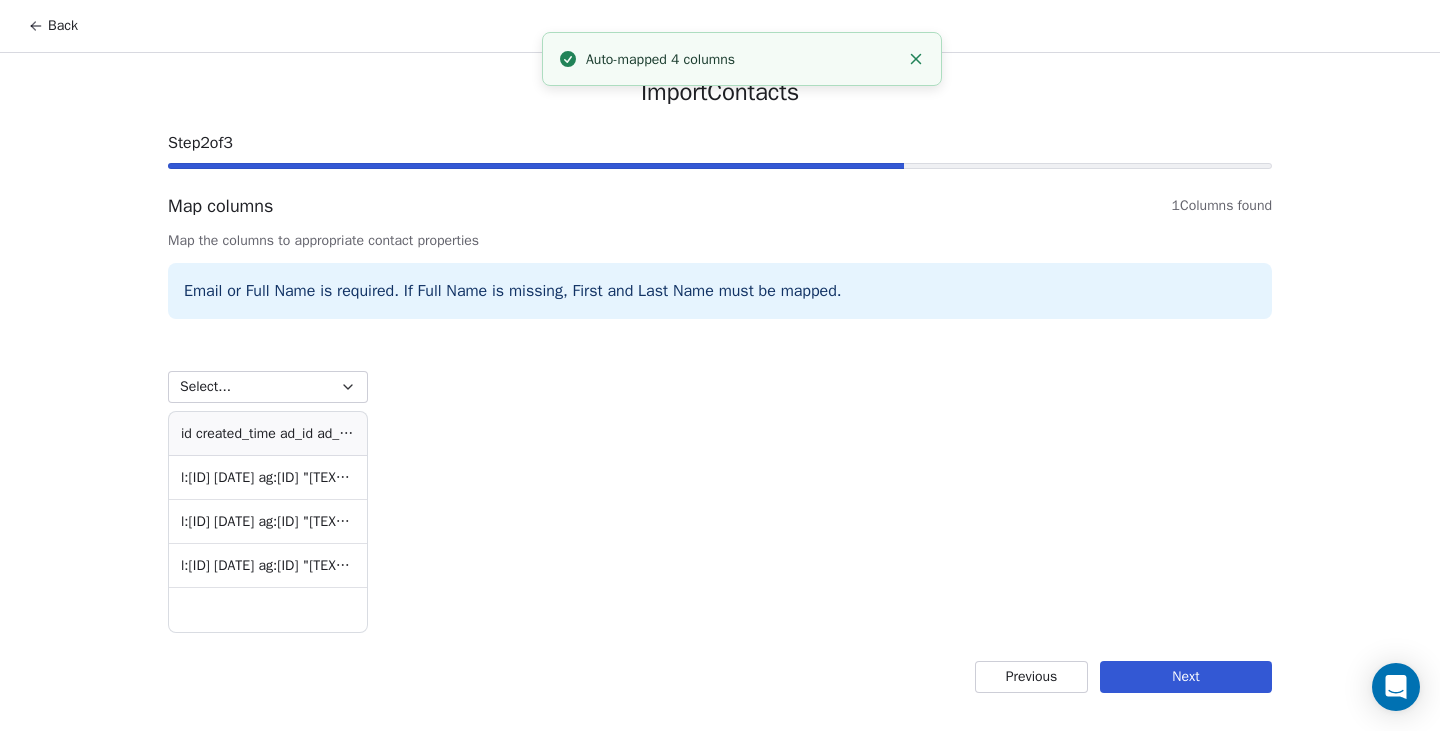 click on "Select..." at bounding box center [268, 387] 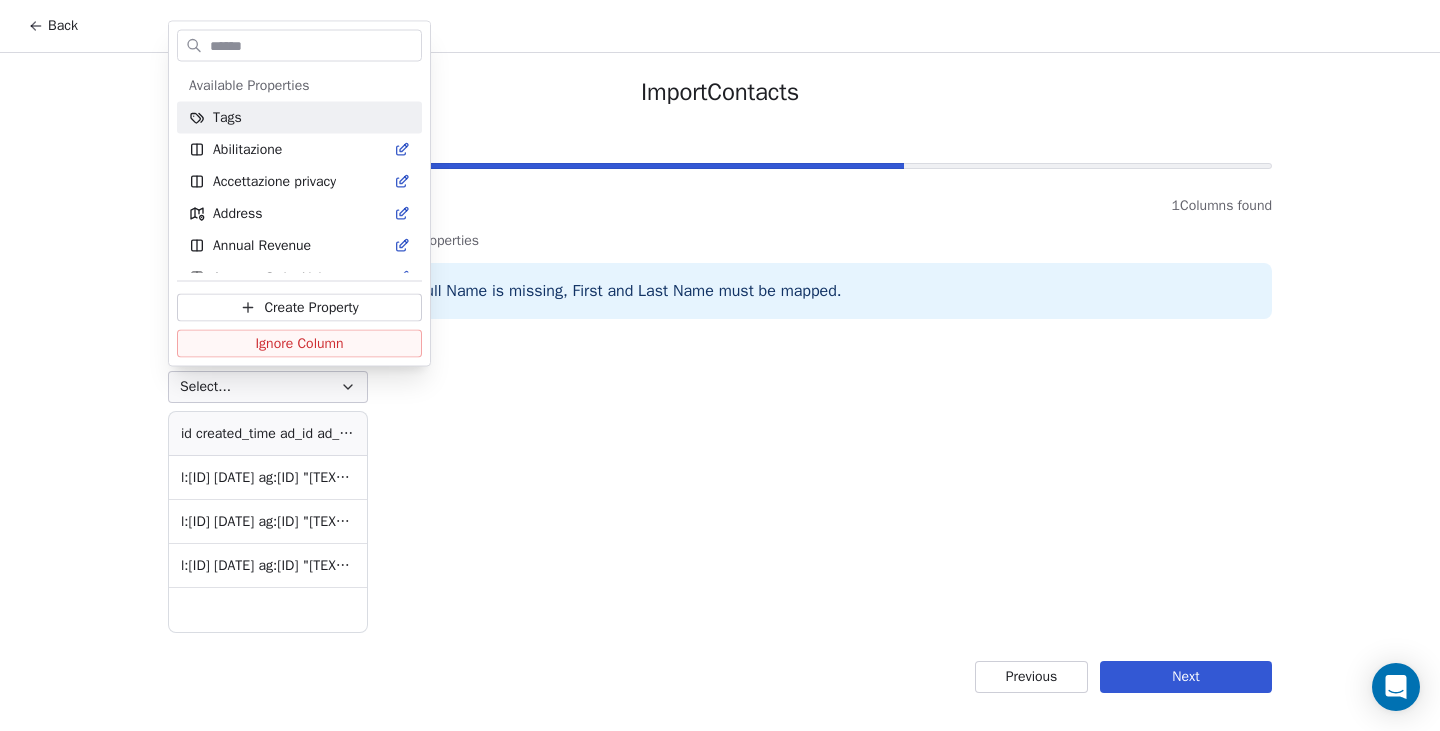 click on "Back Import  Contacts Step  2  of  3 Map columns 1  Columns found Map the columns to appropriate contact properties Email or Full Name is required. If Full Name is missing, First and Last Name must be mapped.   Select... [ID]	[DATE]	[ID]	[NAME]	[ID]	[NAME]	[ID]	[NAME]	[ID]	[NAME]	[ID]	[NAME]	[ID]	[NAME]	[ID]	[NAME]	[ID]	[NAME]	[ID]	[NAME]	[ID]	[NAME]	[ID]	[NAME]	[ID]	[NAME]	[ID]	[NAME]	[ID]	[NAME]	[ID]	[NAME]	[ID]	[NAME]	[ID]	[NAME]   Previous Next
Available Properties Tags Abilitazione Accettazione privacy Address Annual Revenue Average Order Value Birthday Contact Source Corso di interesse Country Creazione contatto Customer Lifetime Value Email Email Verification Status Nome First Purchase Date Full Name Job Title Last Activity Date Last Name Last Abandoned Date Last Purchase Date LinkedIn Marketing Contact Status Email Marketing Consent Messaggio Modulo MRR Next Billing Date NPS Score Numero" at bounding box center [720, 365] 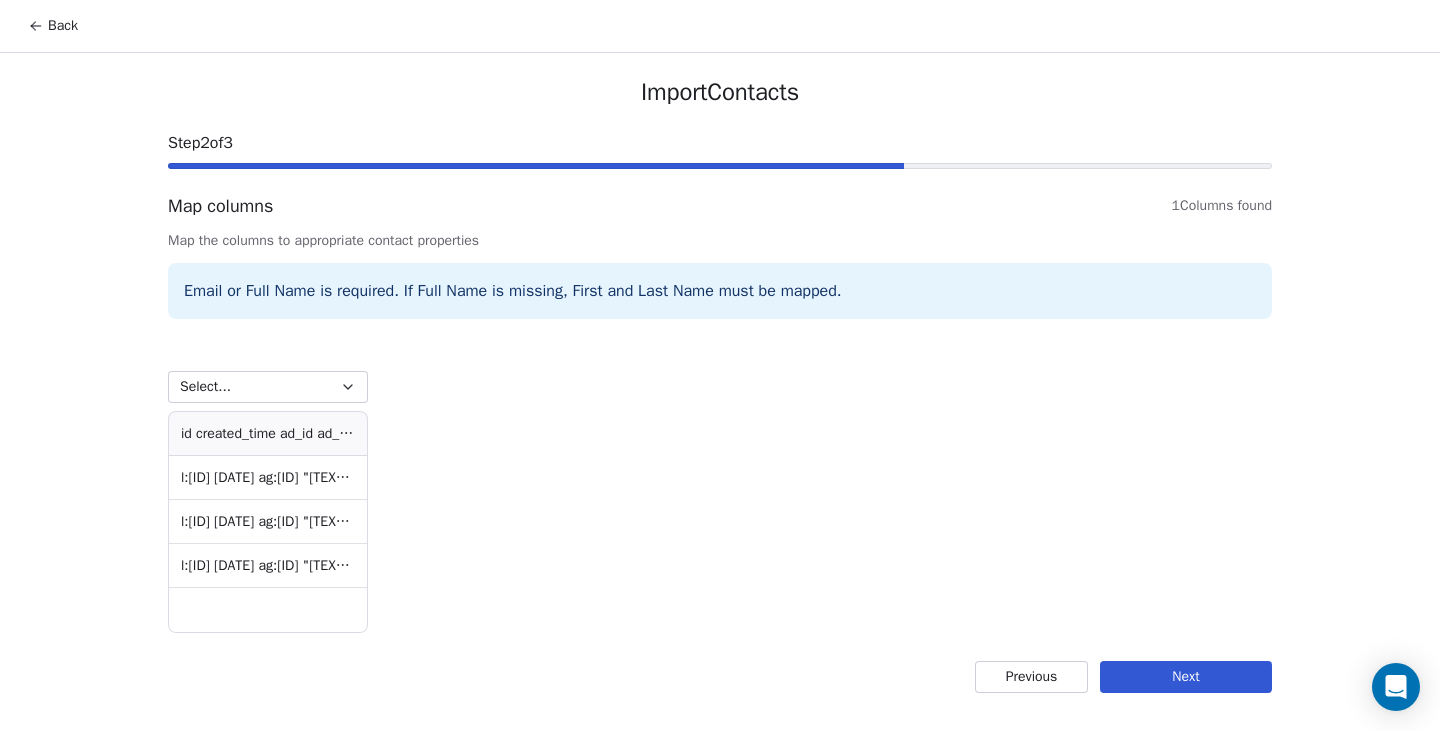 click on "Select..." at bounding box center [268, 387] 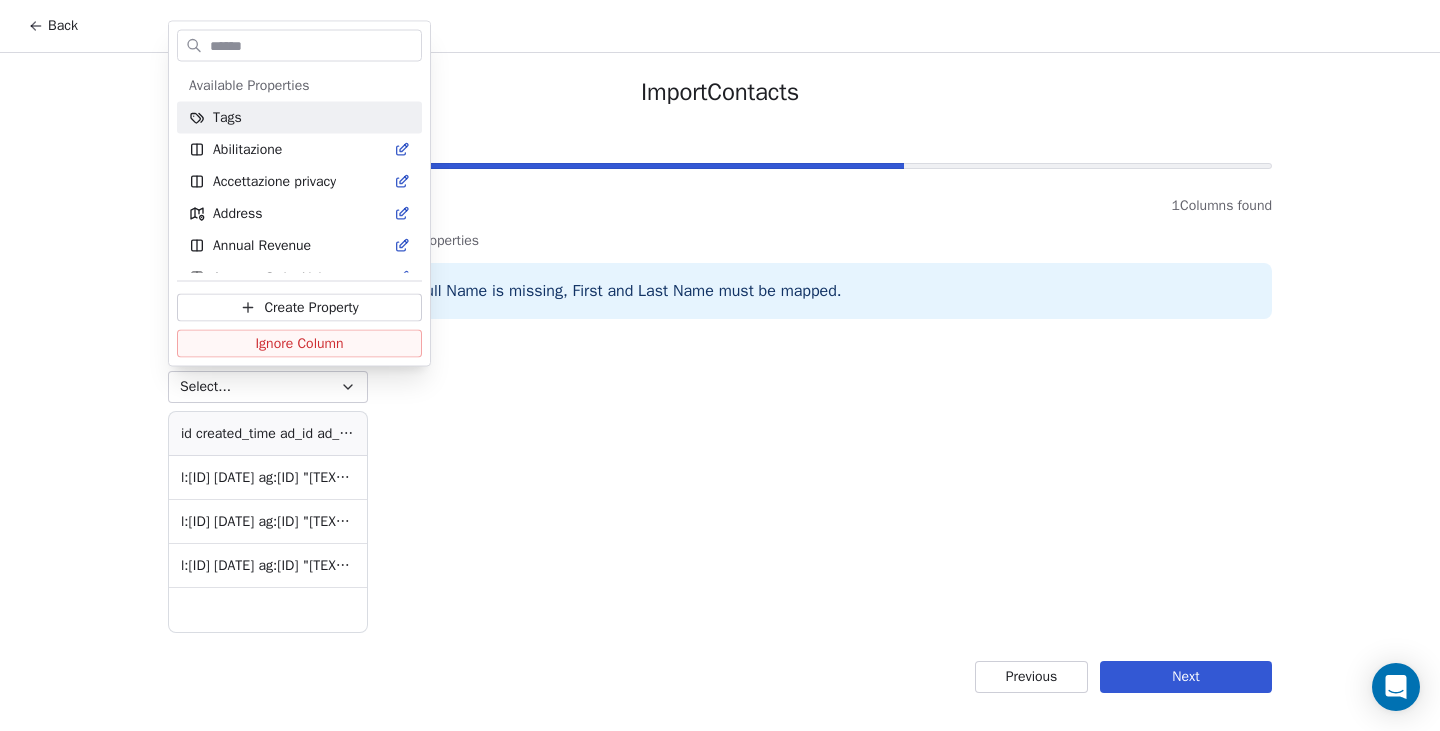 click on "Back Import  Contacts Step  2  of  3 Map columns 1  Columns found Map the columns to appropriate contact properties Email or Full Name is required. If Full Name is missing, First and Last Name must be mapped.   Select... [ID]	[DATE]	[ID]	[NAME]	[ID]	[NAME]	[ID]	[NAME]	[ID]	[NAME]	[ID]	[NAME]	[ID]	[NAME]	[ID]	[NAME]	[ID]	[NAME]	[ID]	[NAME]	[ID]	[NAME]	[ID]	[NAME]	[ID]	[NAME]	[ID]	[NAME]	[ID]	[NAME]	[ID]	[NAME]	[ID]	[NAME]	[ID]	[NAME]   Previous Next
Available Properties Tags Abilitazione Accettazione privacy Address Annual Revenue Average Order Value Birthday Contact Source Corso di interesse Country Creazione contatto Customer Lifetime Value Email Email Verification Status Nome First Purchase Date Full Name Job Title Last Activity Date Last Name Last Abandoned Date Last Purchase Date LinkedIn Marketing Contact Status Email Marketing Consent Messaggio Modulo MRR Next Billing Date NPS Score Numero" at bounding box center [720, 365] 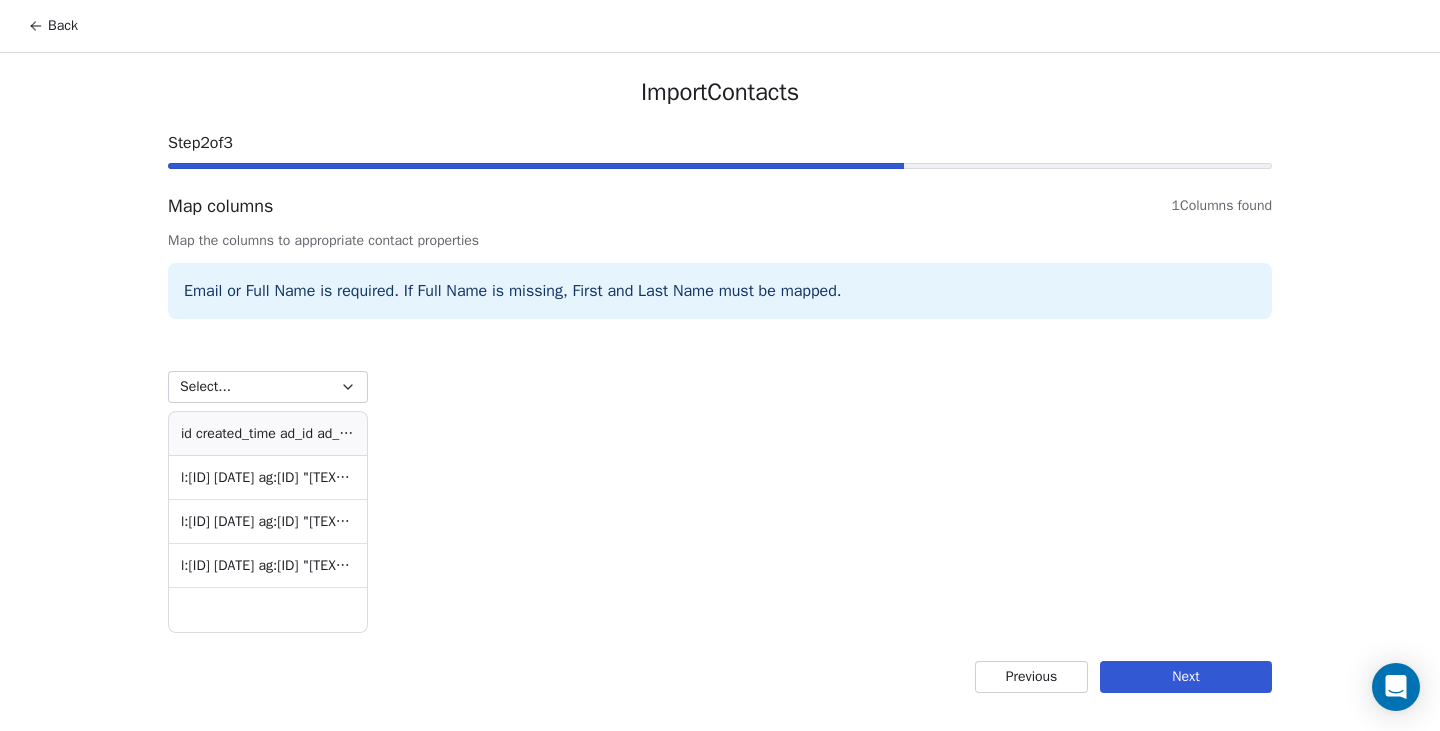 click on "Next" at bounding box center [1186, 677] 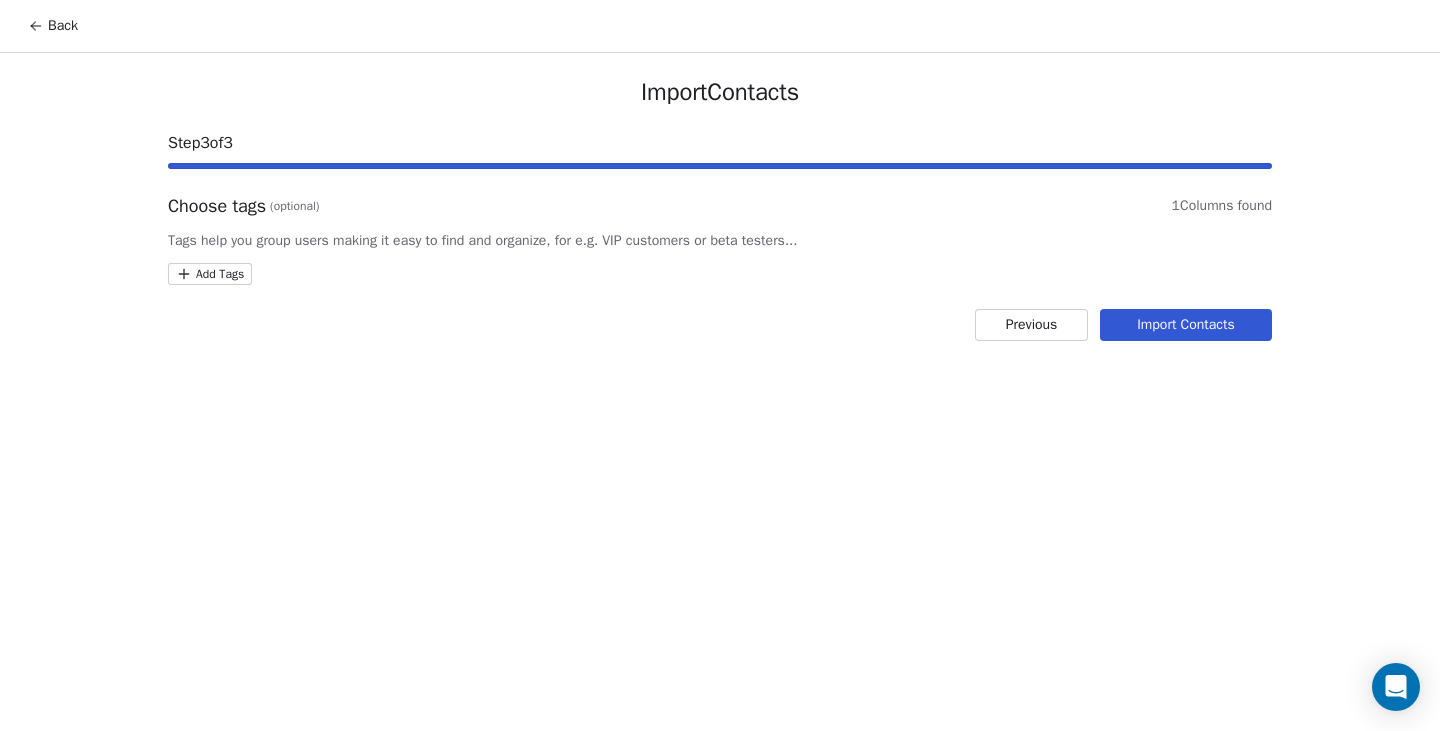 click on "Previous" at bounding box center [1031, 325] 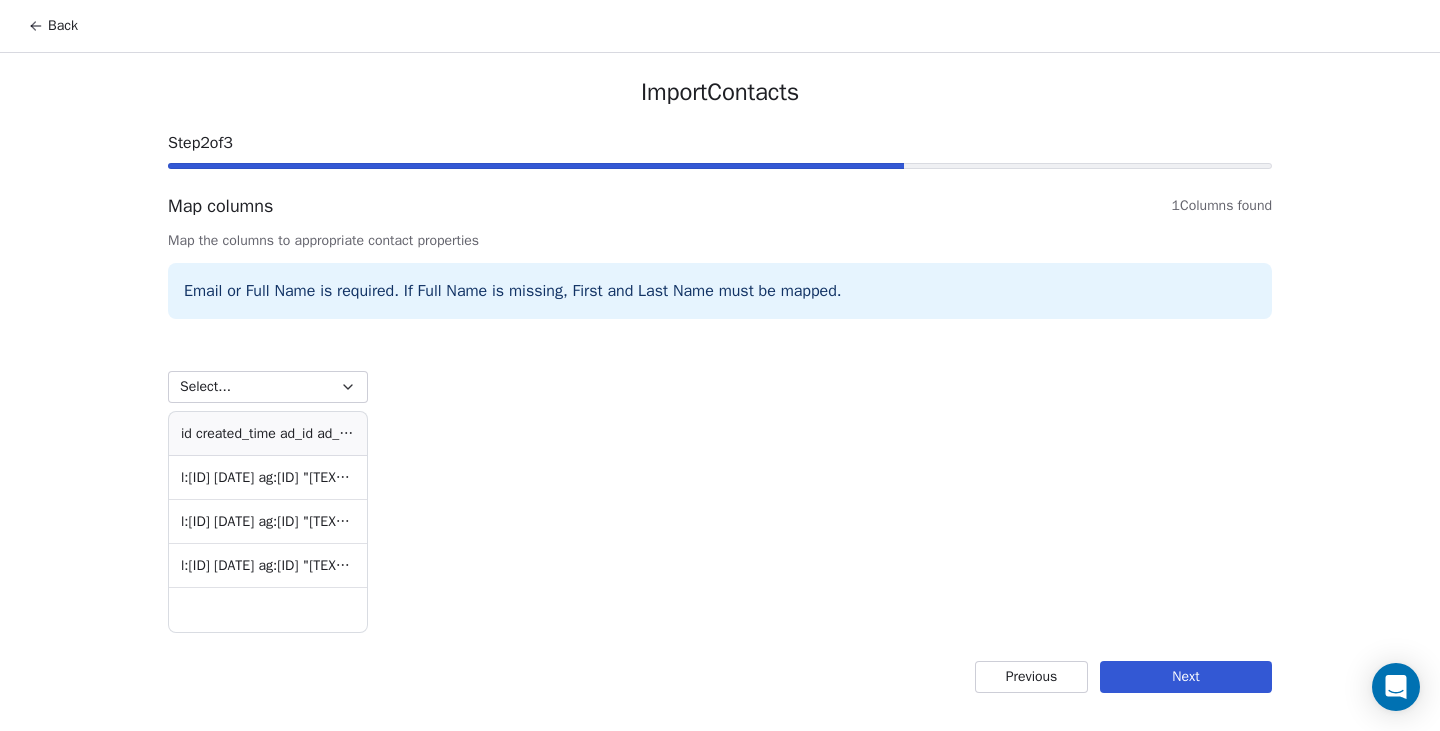 click on " l : [ID] 	 [DATE] 	 a g : [ID] 	 " [TEXT] " 	 a s : [ID] 	 " [TEXT] " 	 c : [ID] 	 " [TEXT] " 	 f : [ID] 	 " [TEXT] " 	 f a l s e 	 i g 	 p :[PHONE] 	 [EMAIL] 	 c o m p l e " at bounding box center (268, 478) 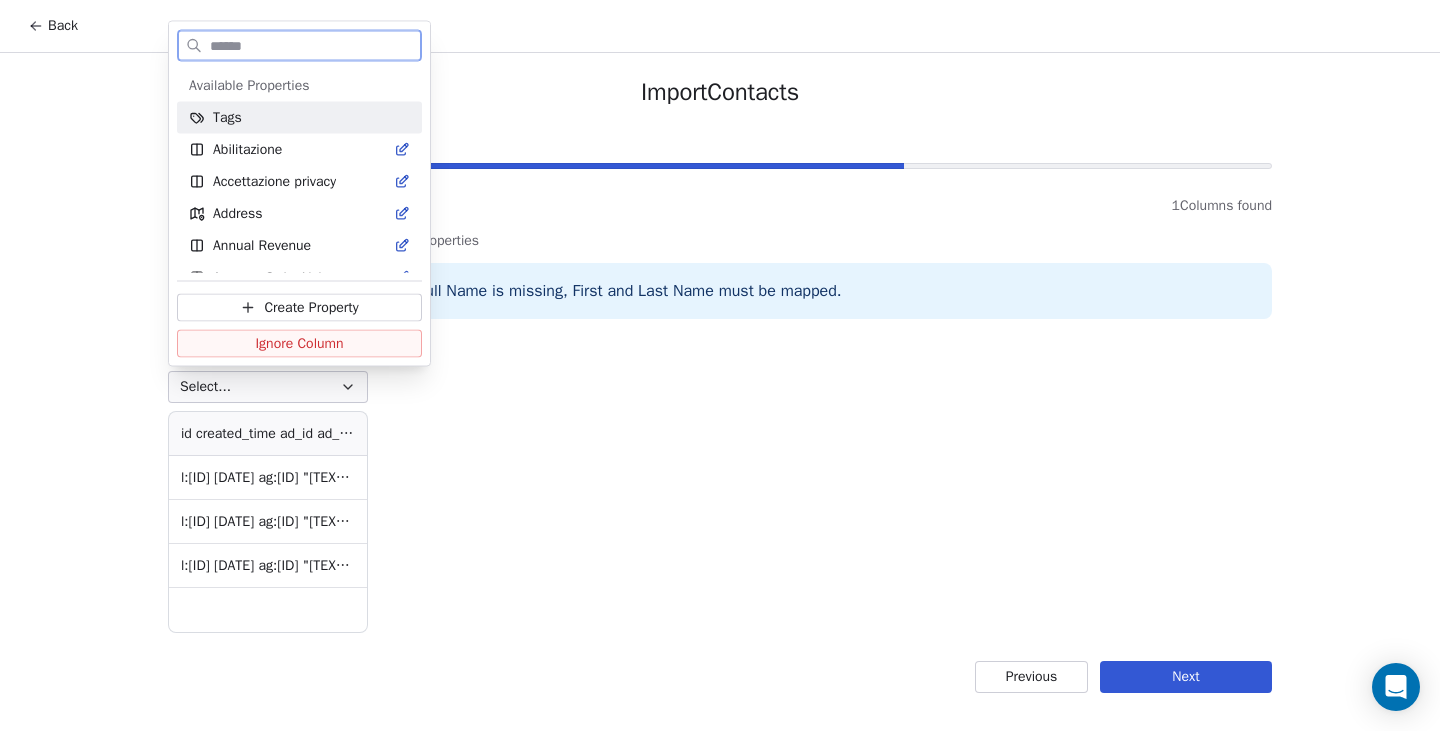 click on "Tags" at bounding box center (299, 118) 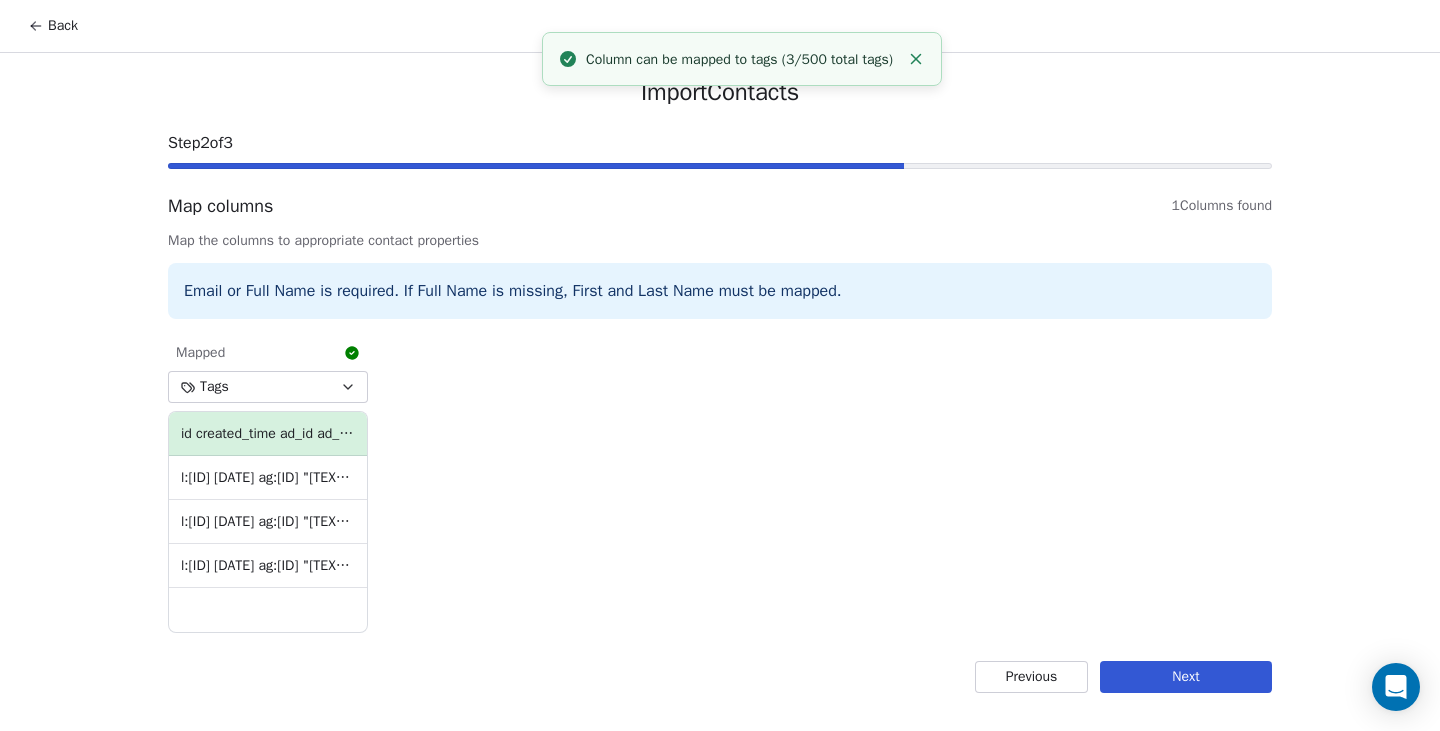 click on "Tags" at bounding box center [268, 387] 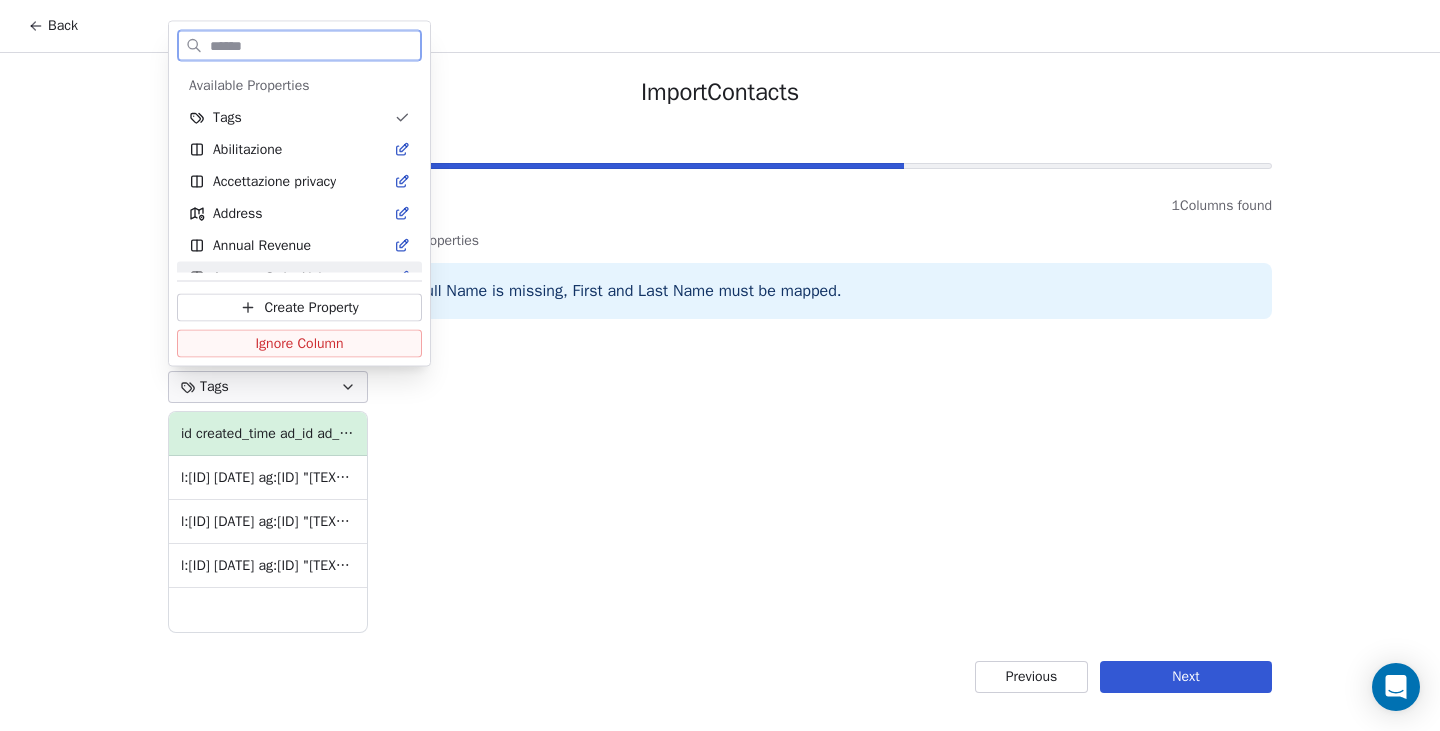 click on "Ignore Column" at bounding box center [299, 344] 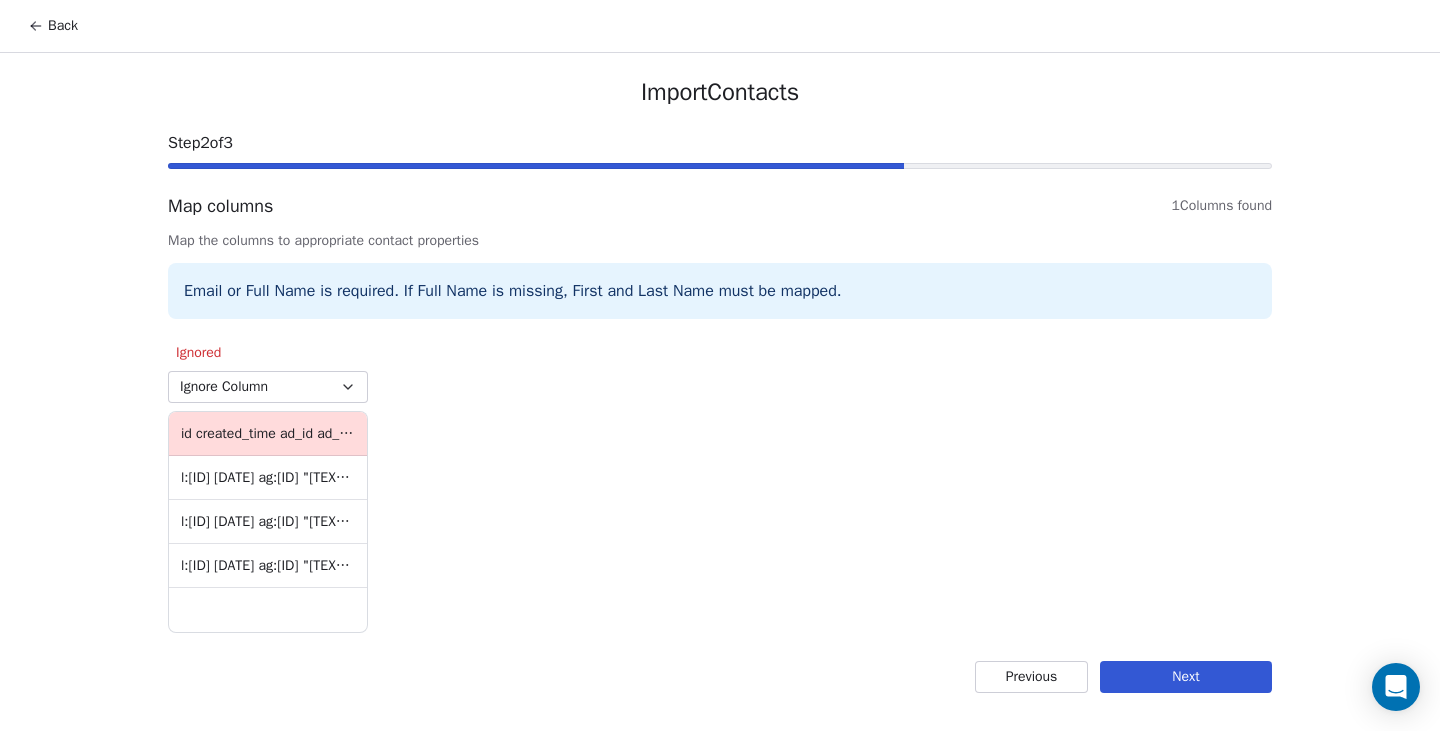 click on "Ignore Column" at bounding box center [268, 387] 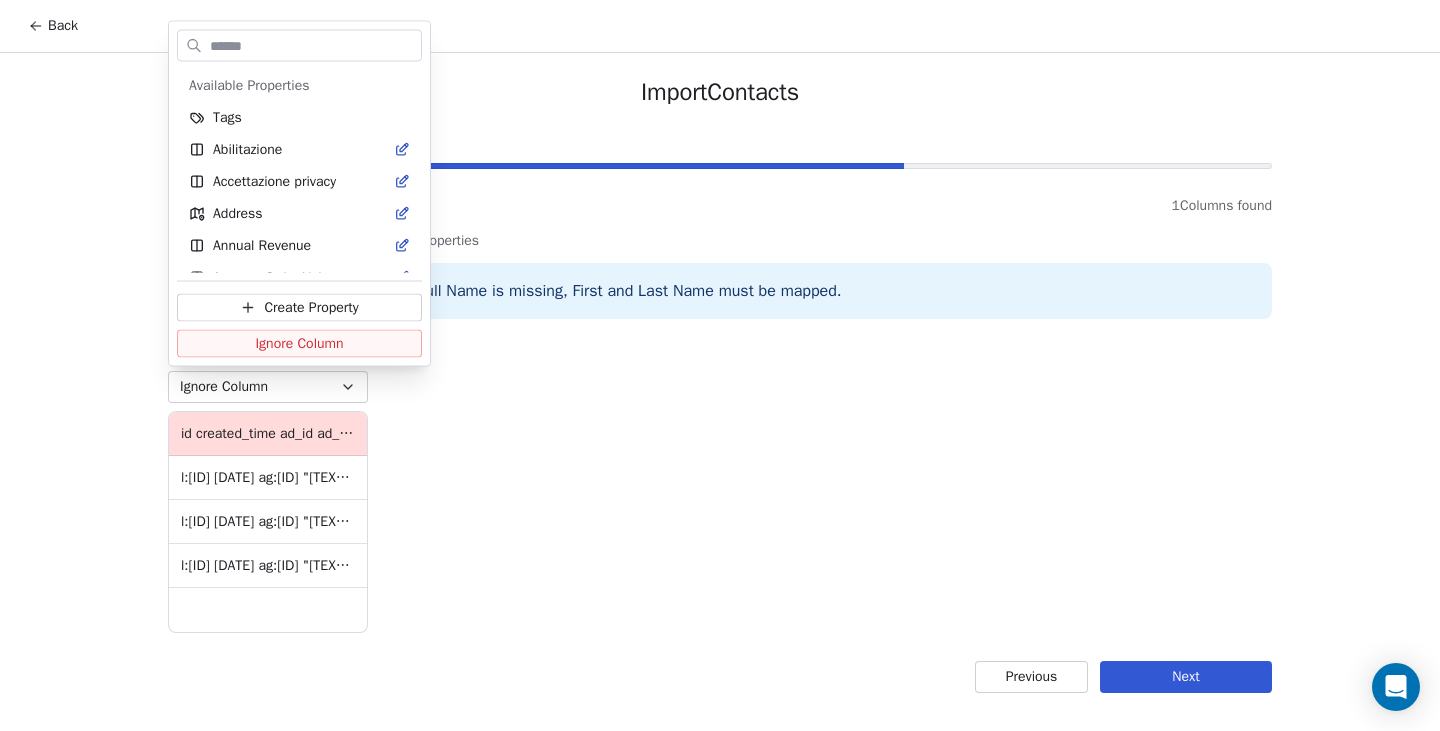 click on "Back Import  Contacts Step  2  of  3 Map columns 1  Columns found Map the columns to appropriate contact properties Email or Full Name is required. If Full Name is missing, First and Last Name must be mapped.   Ignored Ignore Column [ID]	[DATE]	[ID]	[NAME]	[ID]	[NAME]	[ID]	[NAME]	[ID]	[NAME]	[ID]	[NAME]	[ID]	[NAME]	[ID]	[NAME]	[ID]	[NAME]	[ID]	[NAME]	[ID]	[NAME]	[ID]	[NAME]	[ID]	[NAME]	[ID]	[NAME]	[ID]	[NAME]	[ID]	[NAME]	[ID]	[NAME]	[ID]	[NAME] Previous Next
Available Properties Tags Abilitazione Accettazione privacy Address Annual Revenue Average Order Value Birthday Contact Source Corso di interesse Country Creazione contatto Customer Lifetime Value Email Email Verification Status Nome First Purchase Date Full Name Job Title Last Activity Date Last Name Last Abandoned Date Last Purchase Date LinkedIn Marketing Contact Status Email Marketing Consent Messaggio Modulo MRR Next Billing Date Numero" at bounding box center (720, 365) 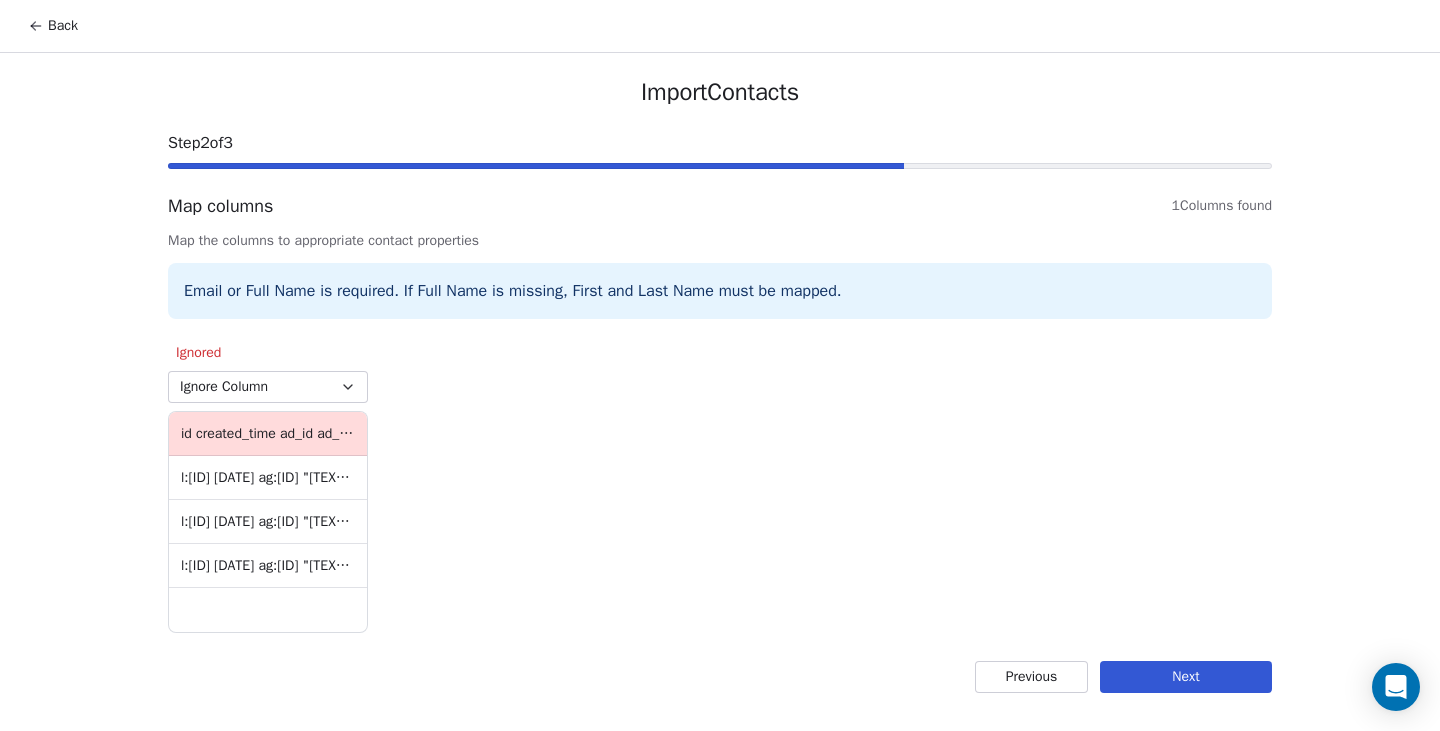click on "Next" at bounding box center (1186, 677) 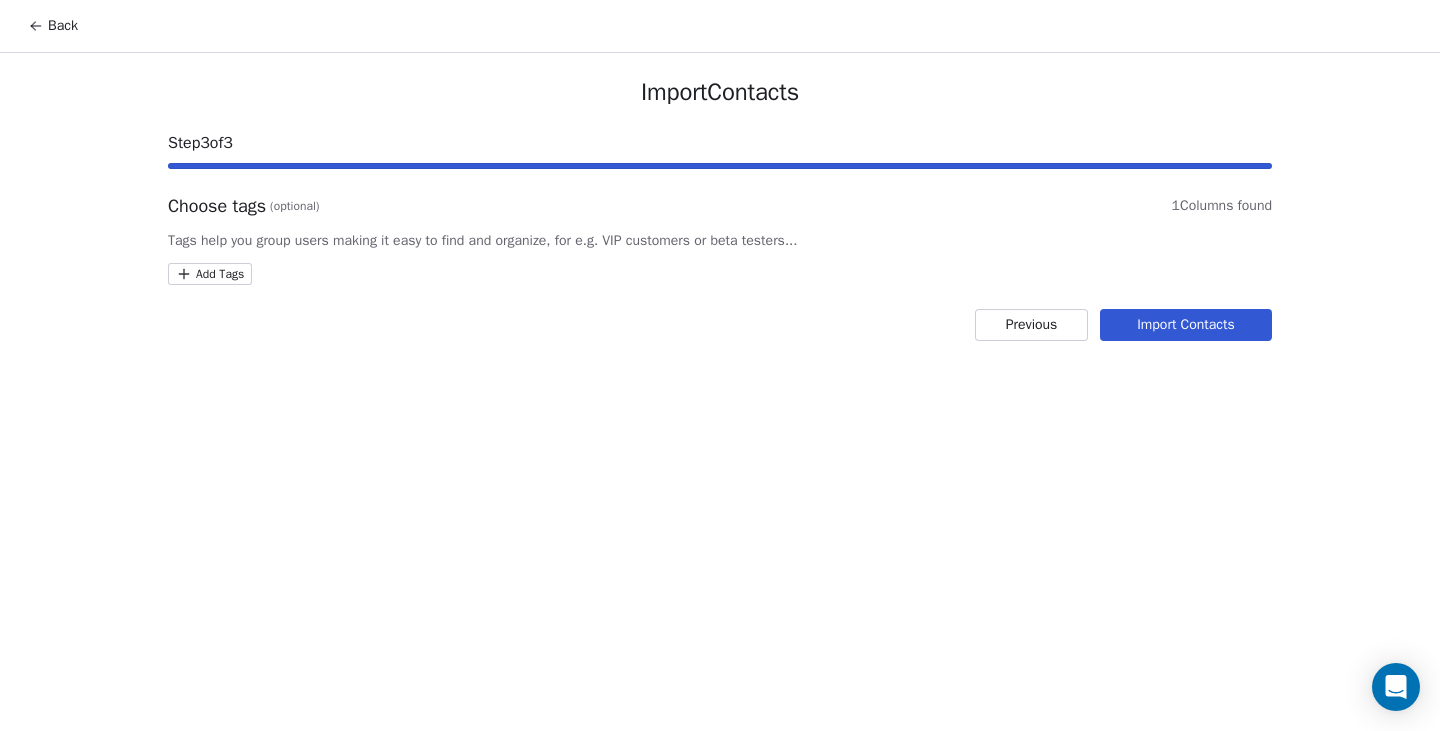 click on "Back Import  Contacts Step  3  of  3 Choose tags (optional) 1  Columns found Tags help you group users making it easy to find and organize, for e.g. VIP customers or beta testers...  Add Tags Previous Import Contacts" at bounding box center (720, 365) 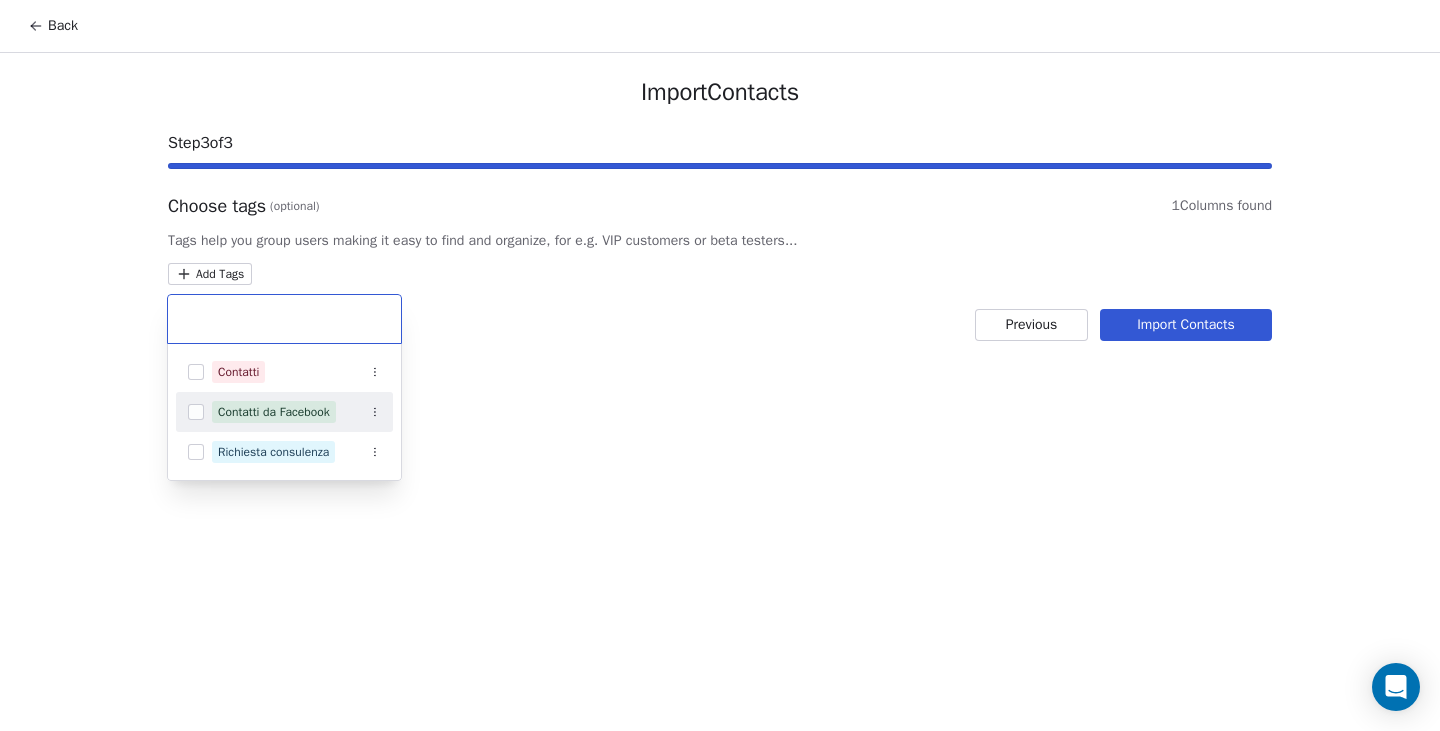 click on "Contatti da Facebook" at bounding box center [274, 412] 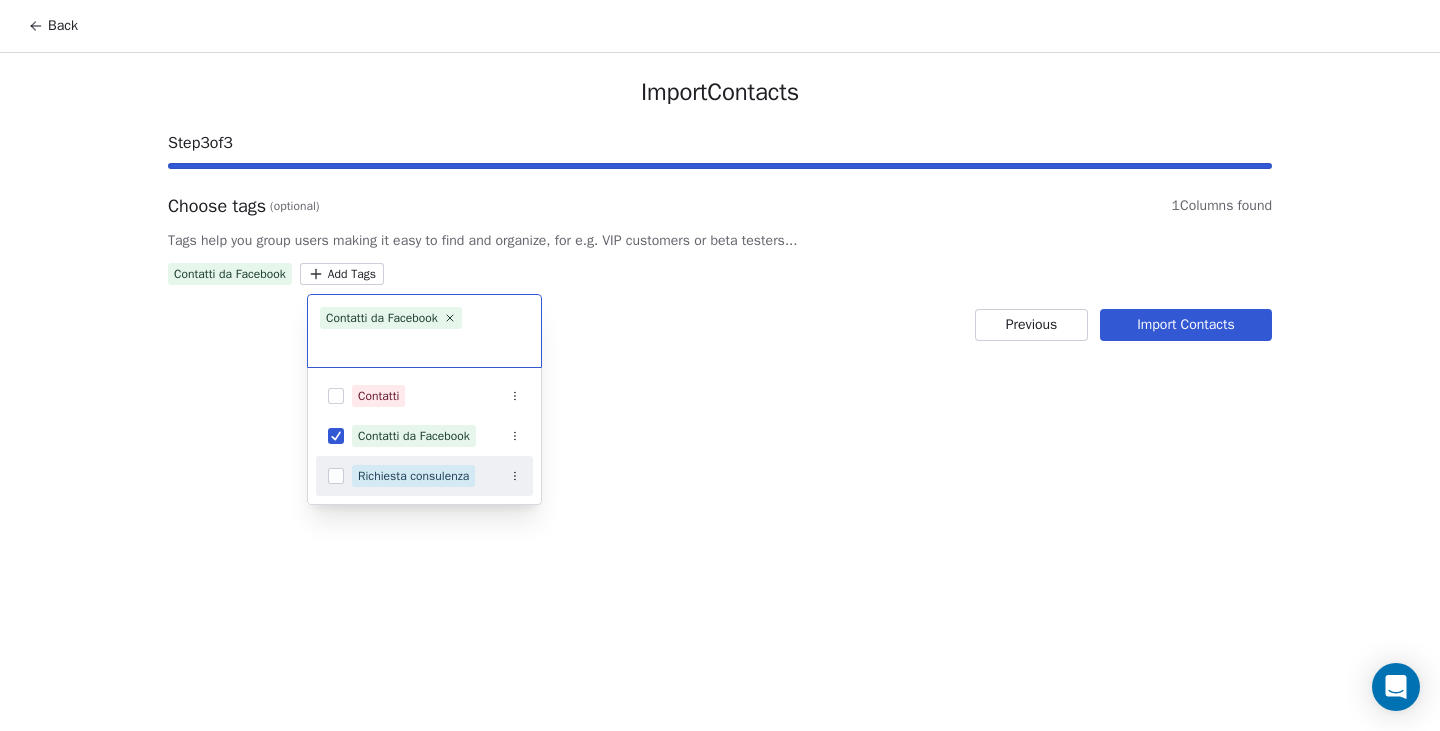 click on "Back Import  Contacts Step  3  of  3 Choose tags (optional) 1  Columns found Tags help you group users making it easy to find and organize, for e.g. VIP customers or beta testers... Contatti da Facebook  Add Tags Previous Import Contacts
Contatti da Facebook Contatti Contatti da Facebook Richiesta consulenza" at bounding box center [720, 365] 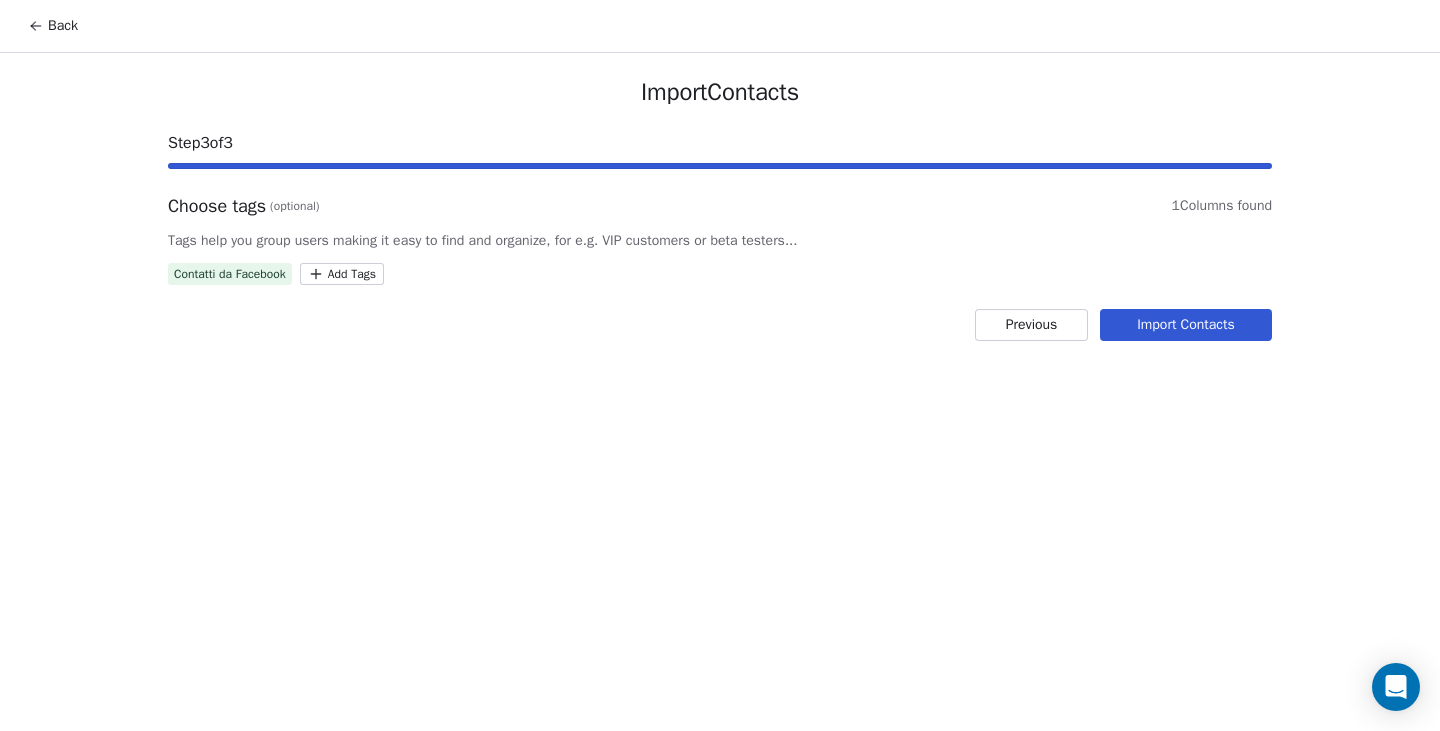 click on "Import Contacts" at bounding box center [1186, 325] 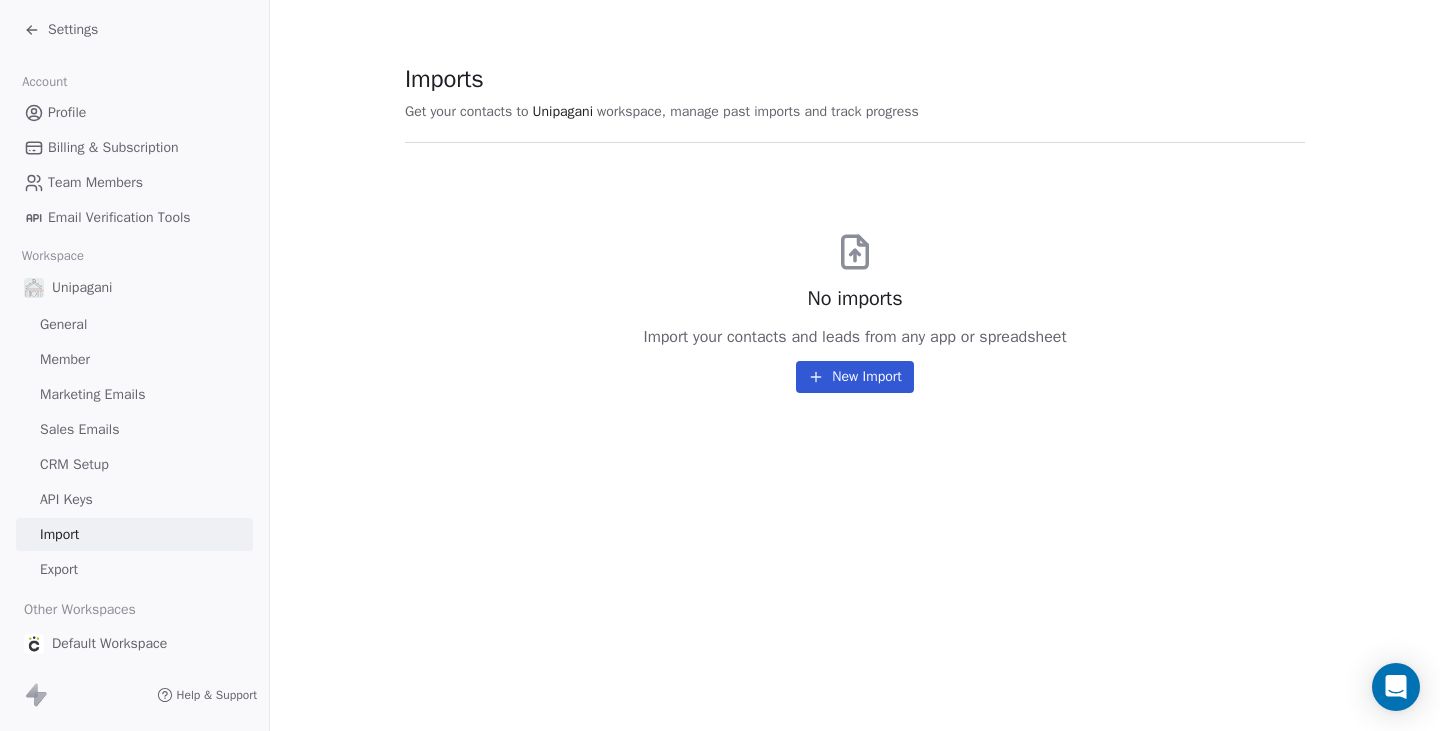 click on "Profile" at bounding box center (67, 112) 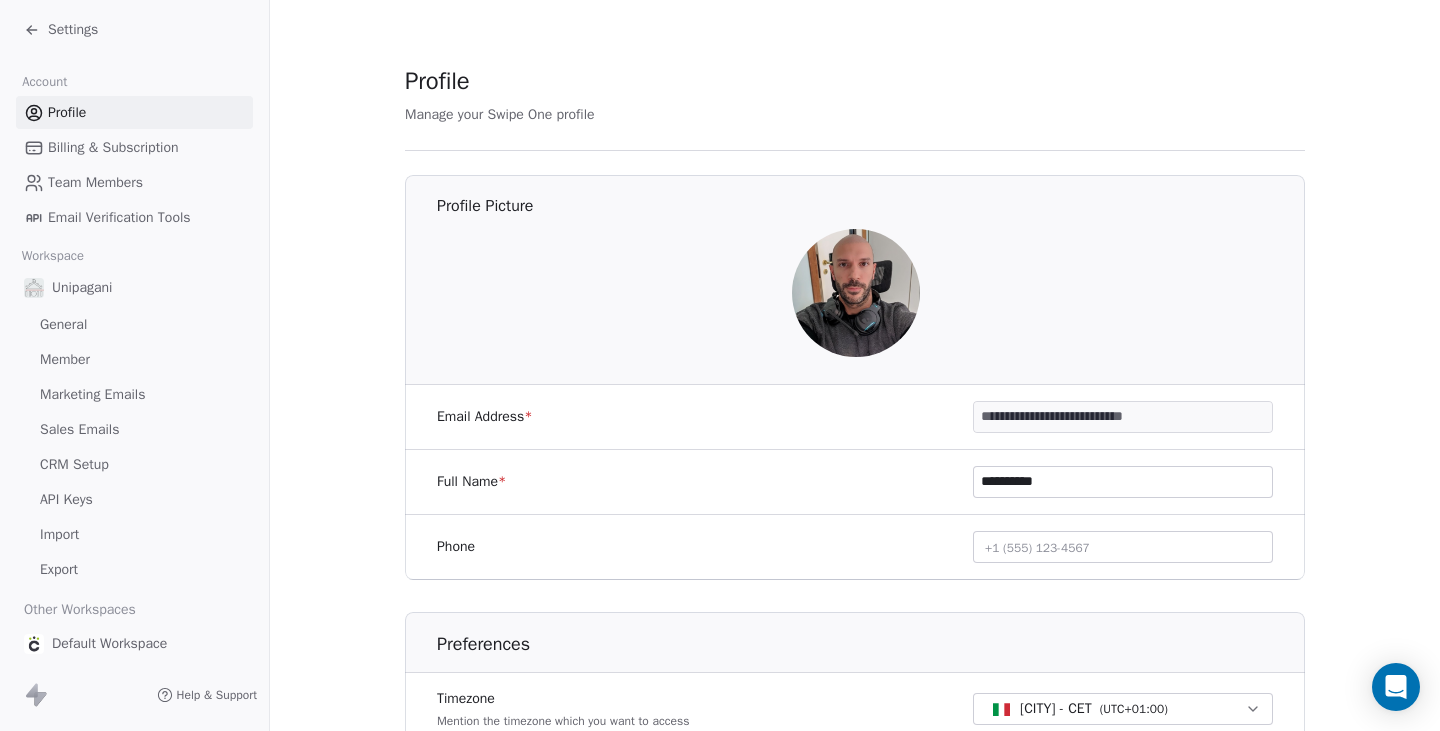 click on "Settings" at bounding box center (73, 30) 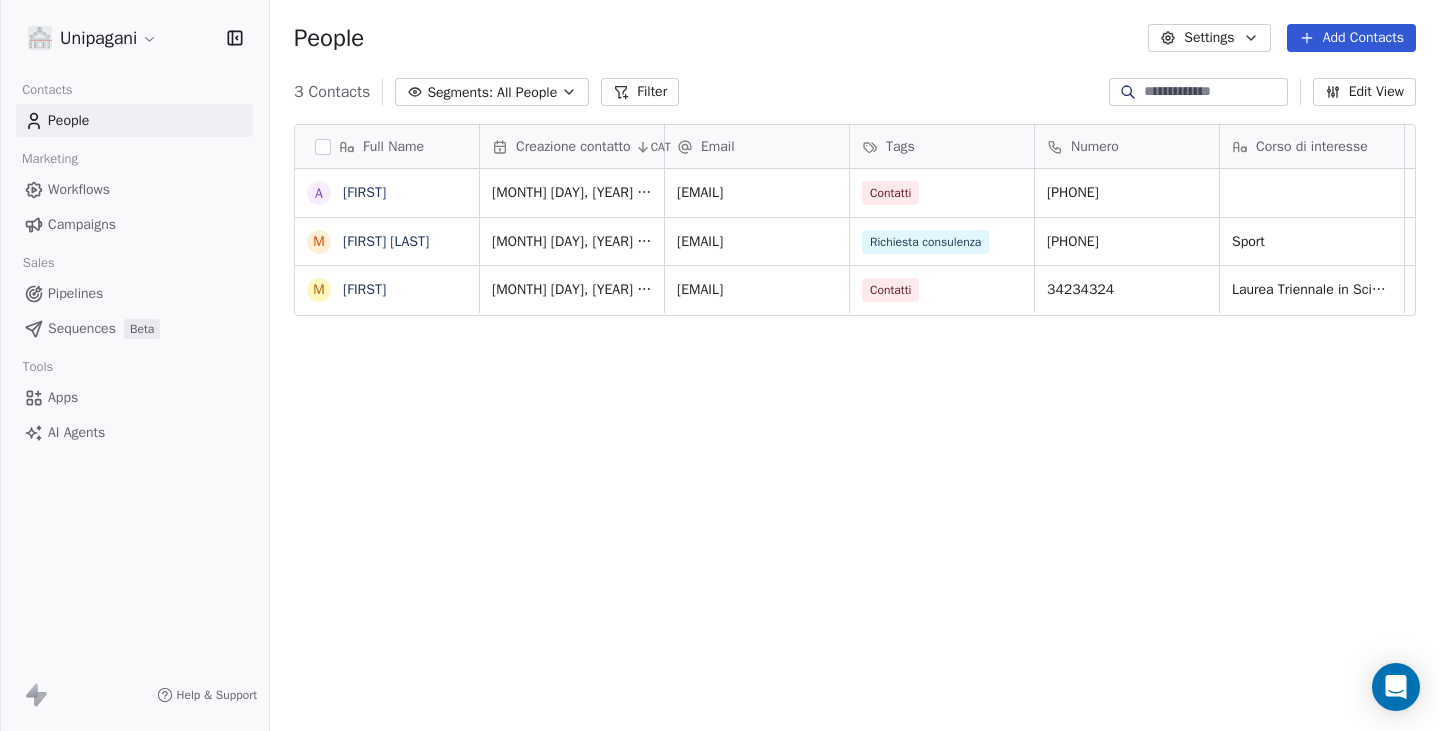 scroll, scrollTop: 15, scrollLeft: 16, axis: both 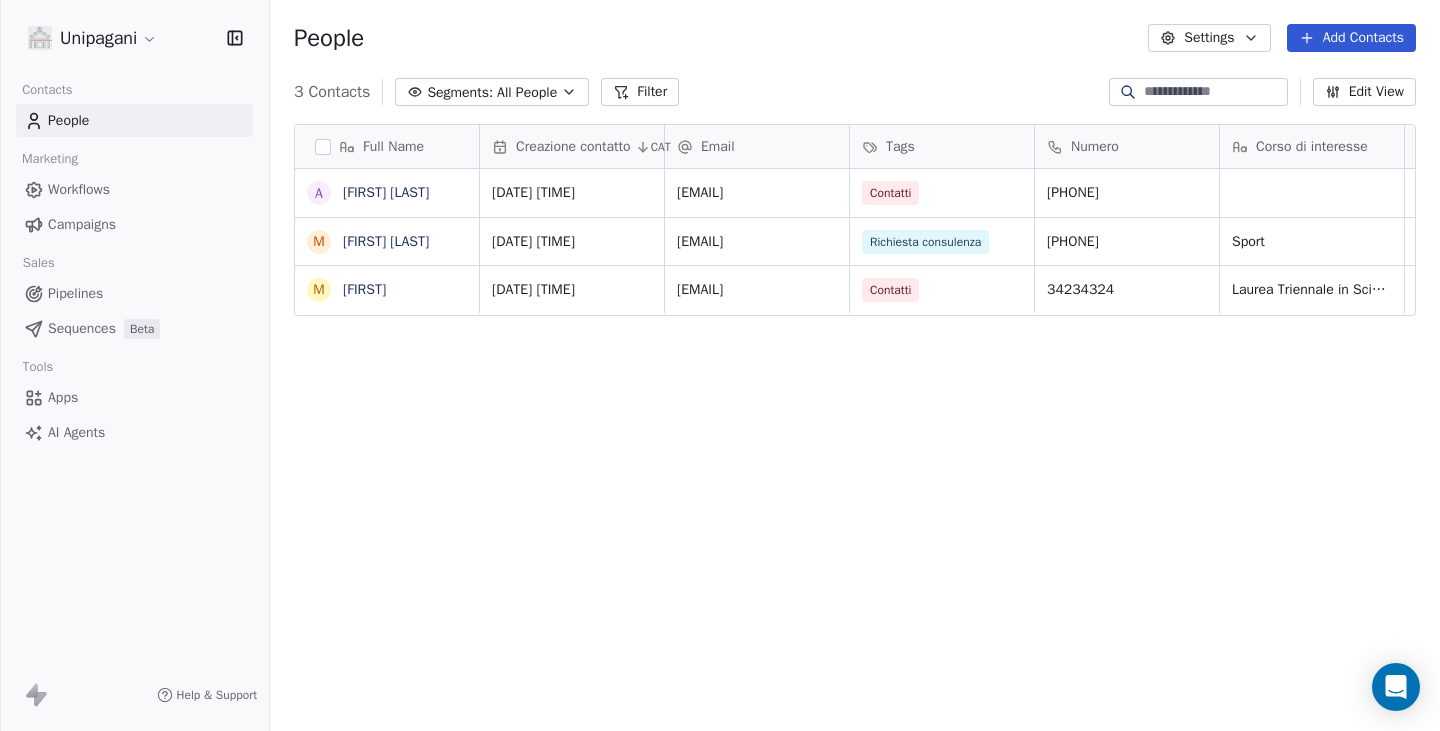 click on "All People" at bounding box center [527, 92] 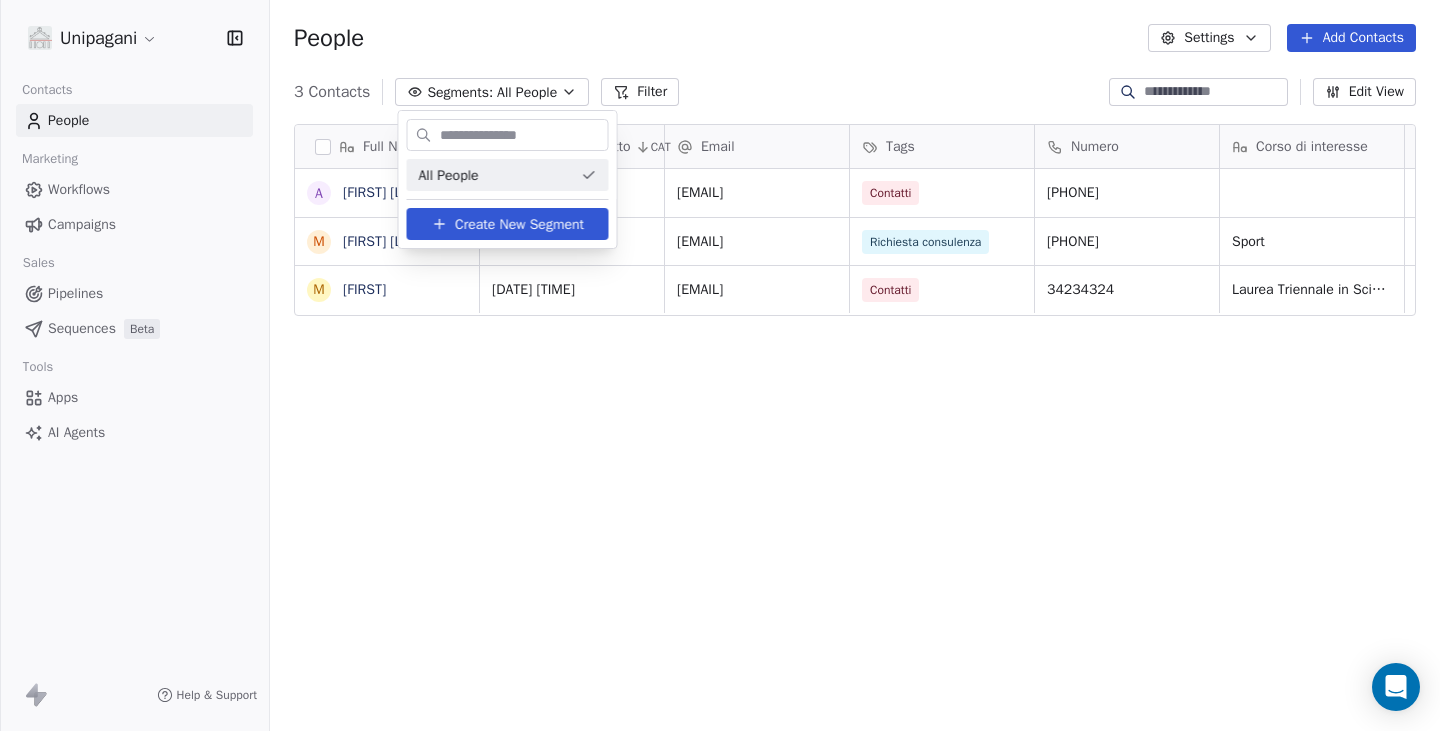 click on "Unipagani Contacts People Marketing Workflows Campaigns Sales Pipelines Sequences Beta Tools Apps AI Agents Help & Support People Settings Add Contacts 3 Contacts Segments: All People Filter Edit View Tag Add to Sequence Export Full Name A [FIRST] [LAST] M [FIRST] [LAST] M [FIRST] [LAST] Creazione contatto CAT Email Tags Numero Corso di interesse Status Pagina web Accettazione privacy Messaggio [DATE] [TIME] [EMAIL] Contatti [PHONE] Nuovo contatto https://unipagani.it/contatti/ on [DATE] [TIME] [EMAIL] Richiesta consulenza [PHONE] Sport Chiuso https://unipagani.it/contatti/ on ewfwef [DATE] [TIME] [EMAIL] Contatti [PHONE] Laurea Triennale in Scienze Motorie (L-22) Nuovo contatto https://unipagani.it/contatti/ on fewfwef
To pick up a draggable item, press the space bar.
While dragging, use the arrow keys to move the item.
Press space again to drop the item in its new position, or press escape to cancel.
All People" at bounding box center (720, 365) 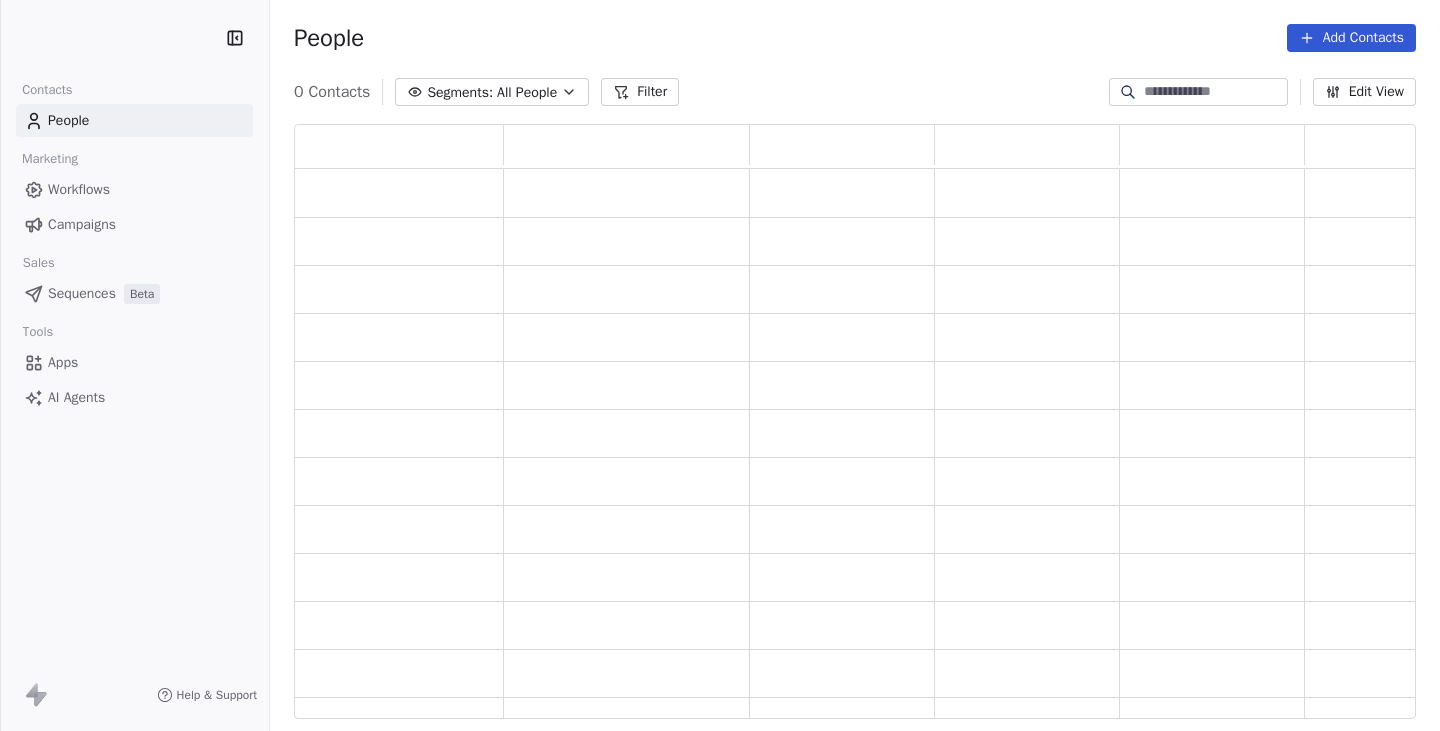scroll, scrollTop: 0, scrollLeft: 0, axis: both 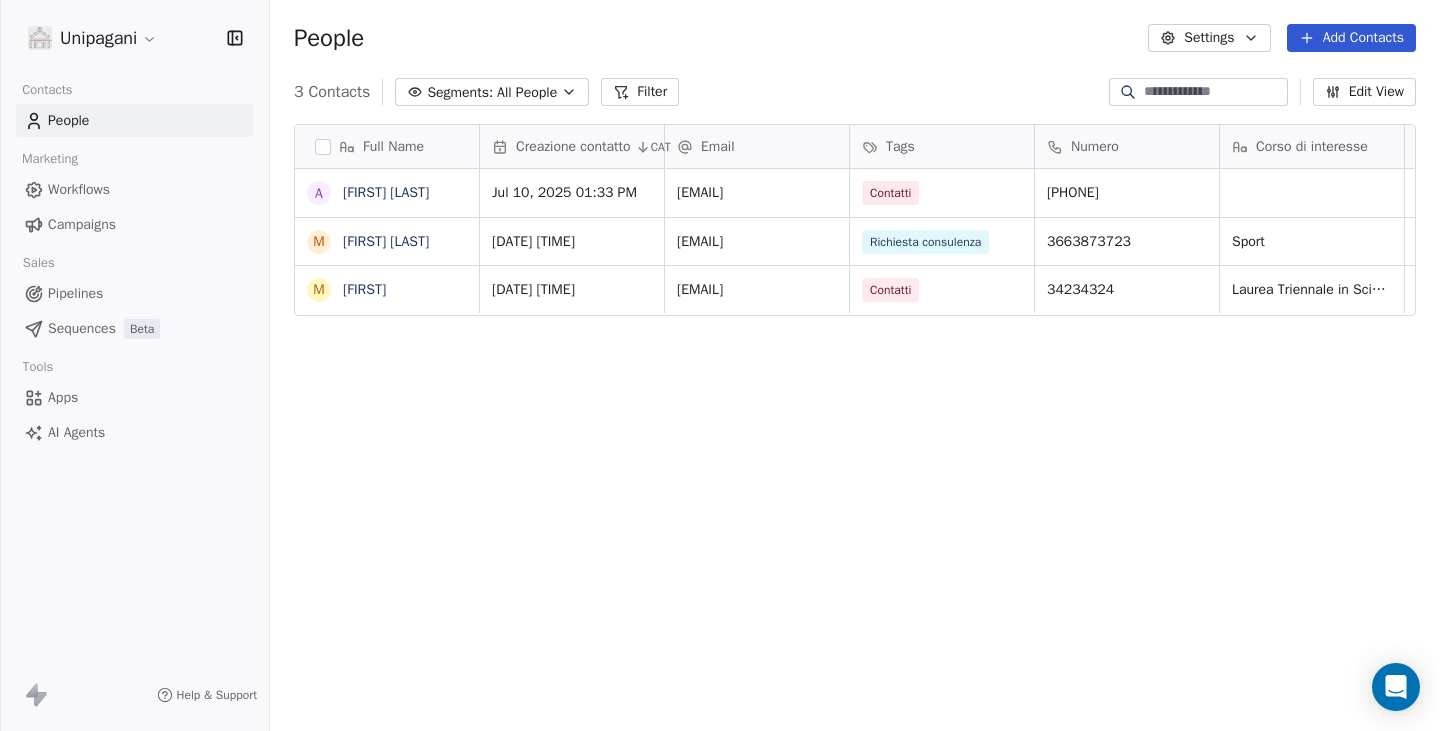 click on "Add Contacts" at bounding box center [1351, 38] 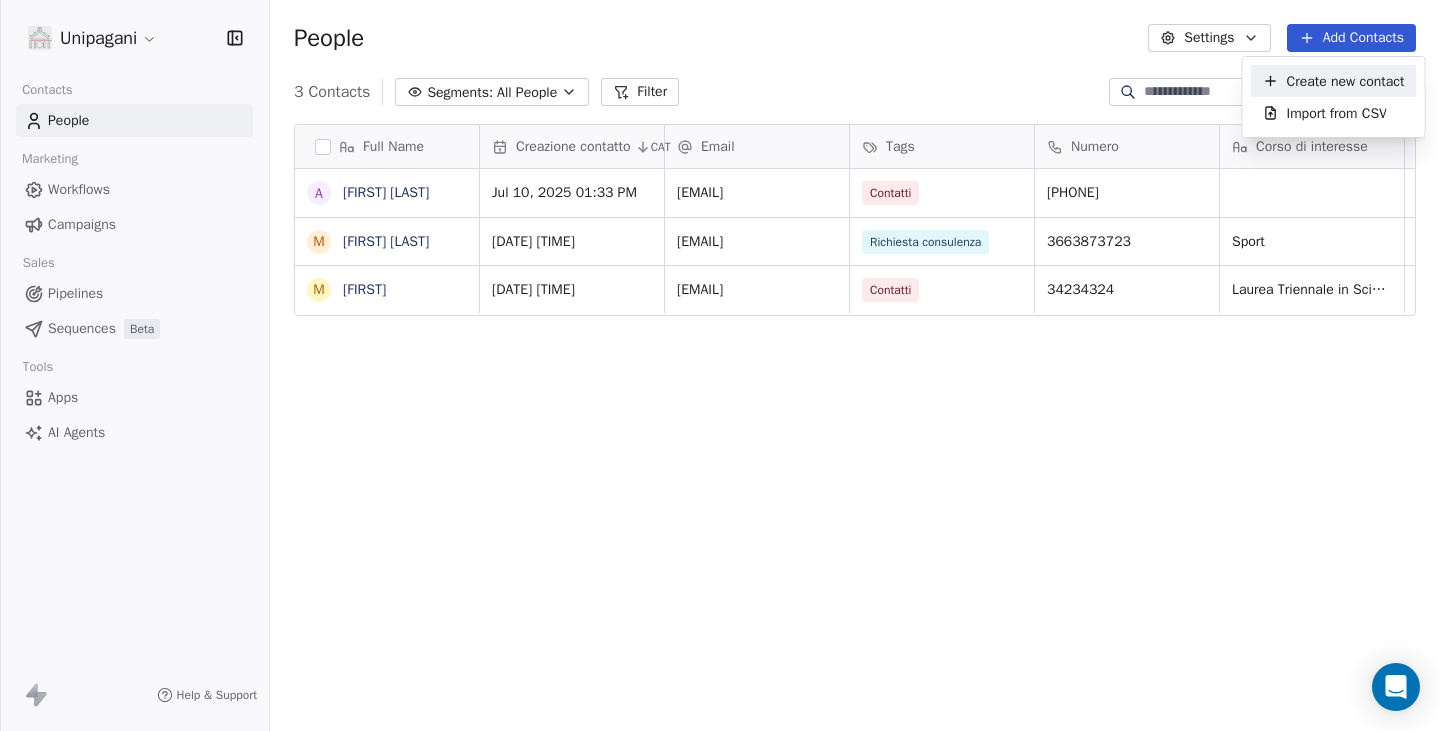 click on "Create new contact" at bounding box center [1346, 81] 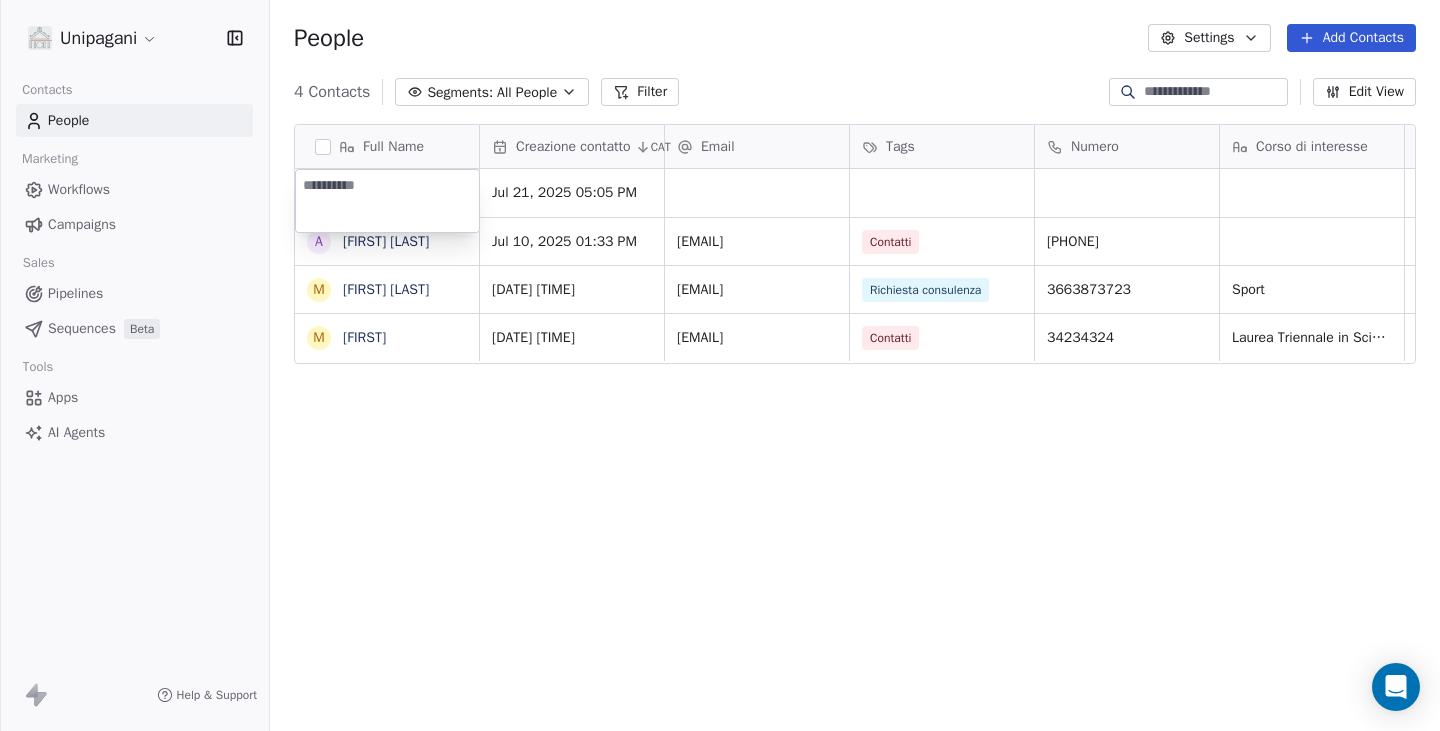click at bounding box center [387, 201] 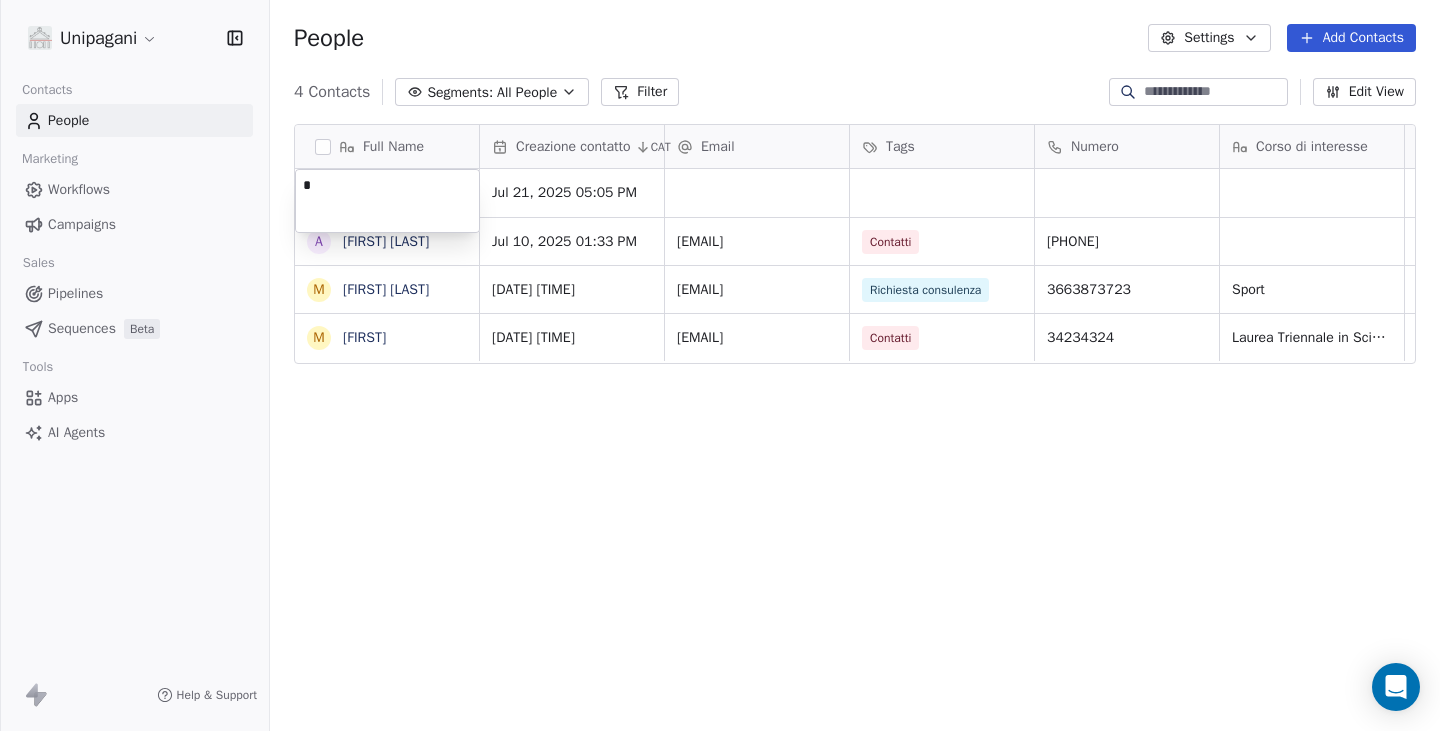 type on "*" 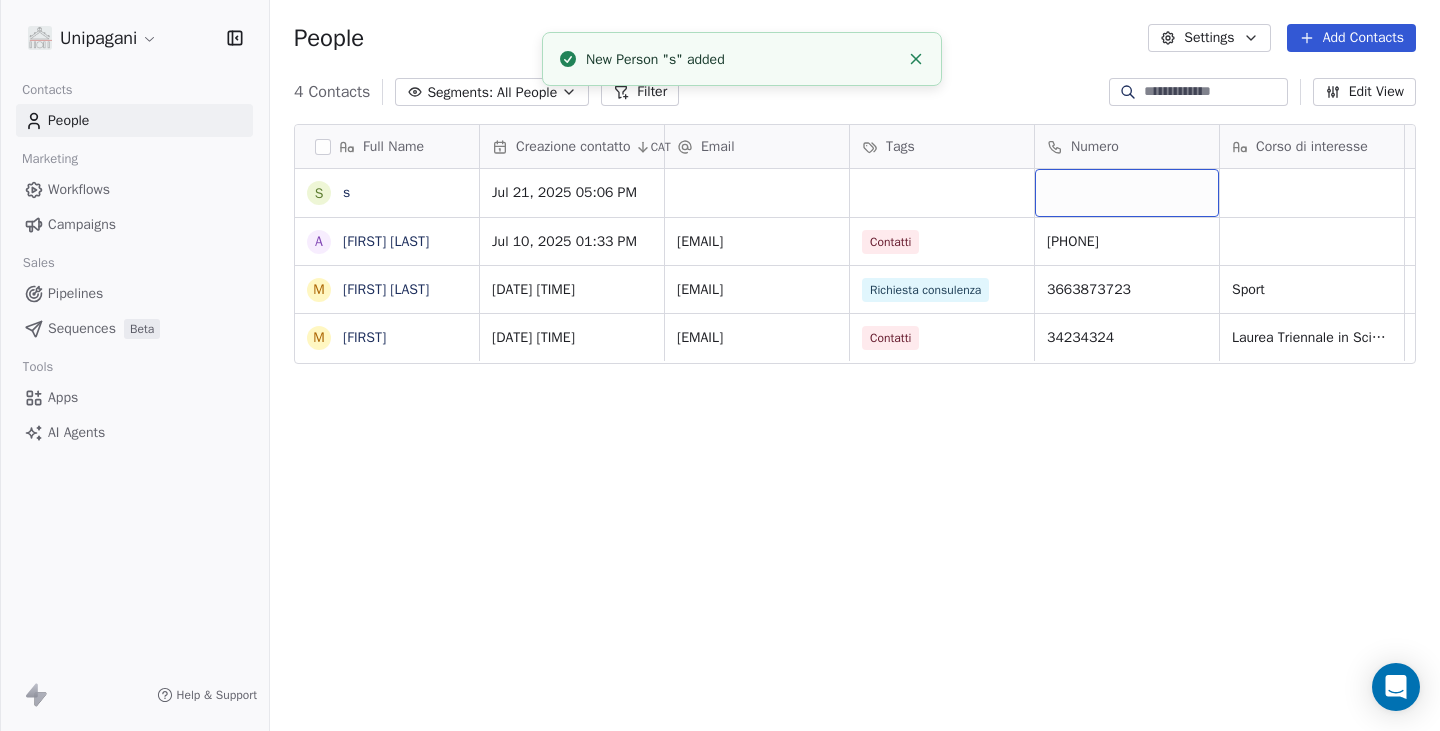 click at bounding box center (1127, 193) 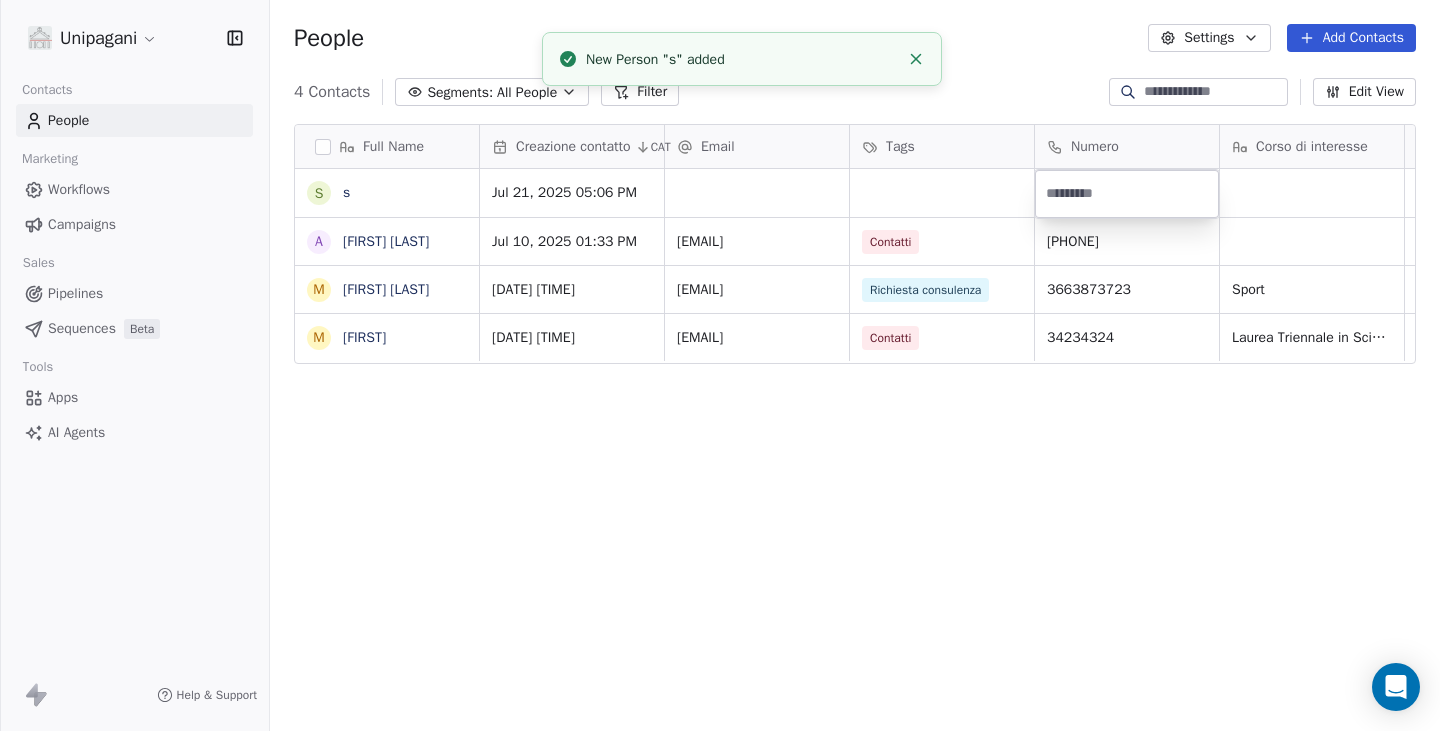 type on "**********" 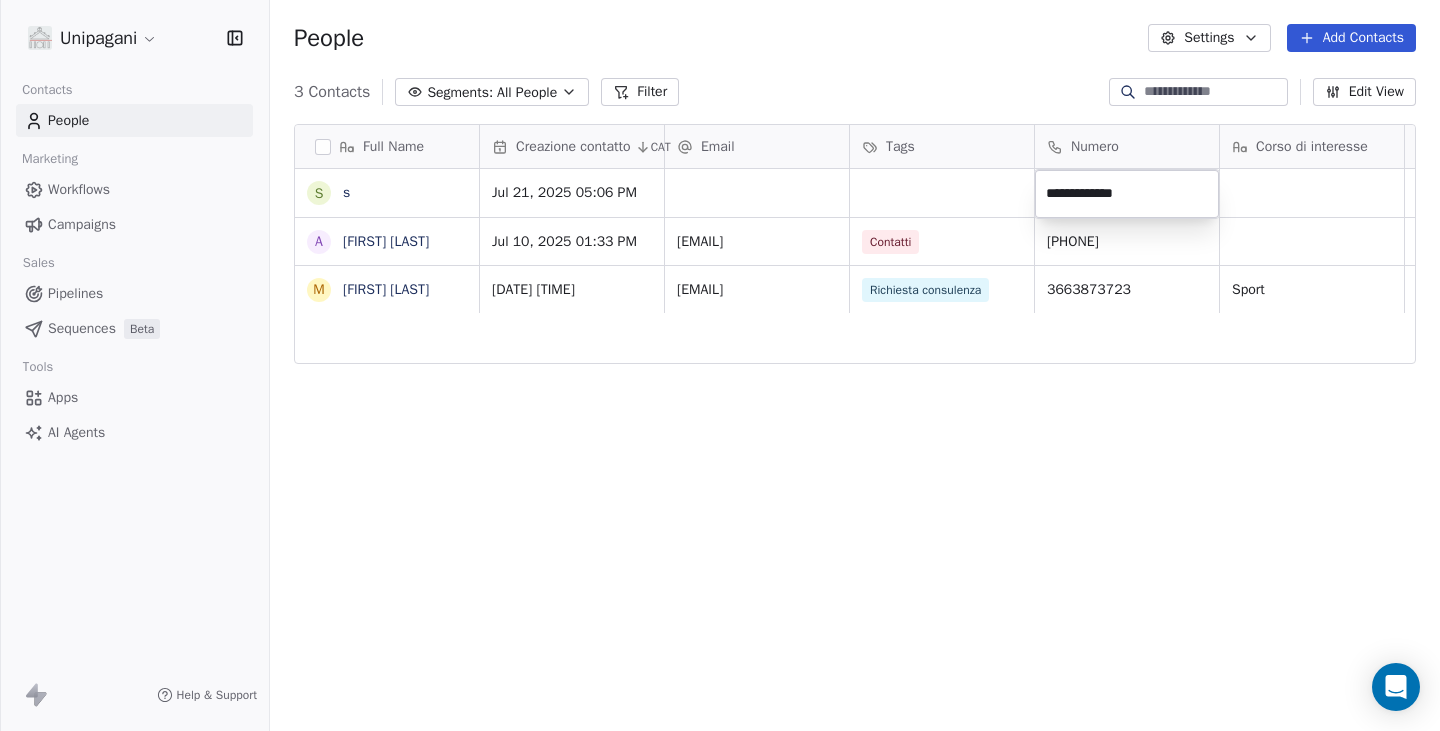 click on "Unipagani Contacts People Marketing Workflows Campaigns Sales Pipelines Sequences Beta Tools Apps AI Agents Help & Support People Settings Add Contacts 3 Contacts Segments: All People Filter Edit View Tag Add to Sequence Export Full Name s s A [FIRST] [LAST] M [FIRST] [LAST] Creazione contatto CAT Email Tags Numero Corso di interesse Status Pagina web Accettazione privacy Messaggio Jul 21, 2025 05:06 PM Jul 10, 2025 01:33 PM [EMAIL] Contatti 3493958807 Nuovo contatto https://unipagani.it/contatti/ on Jul 01, 2025 12:33 PM [EMAIL] Richiesta consulenza [PHONE] Sport Chiuso https://unipagani.it/contatti/ on ewfwef
To pick up a draggable item, press the space bar.
While dragging, use the arrow keys to move the item.
Press space again to drop the item in its new position, or press escape to cancel.
********" at bounding box center [720, 365] 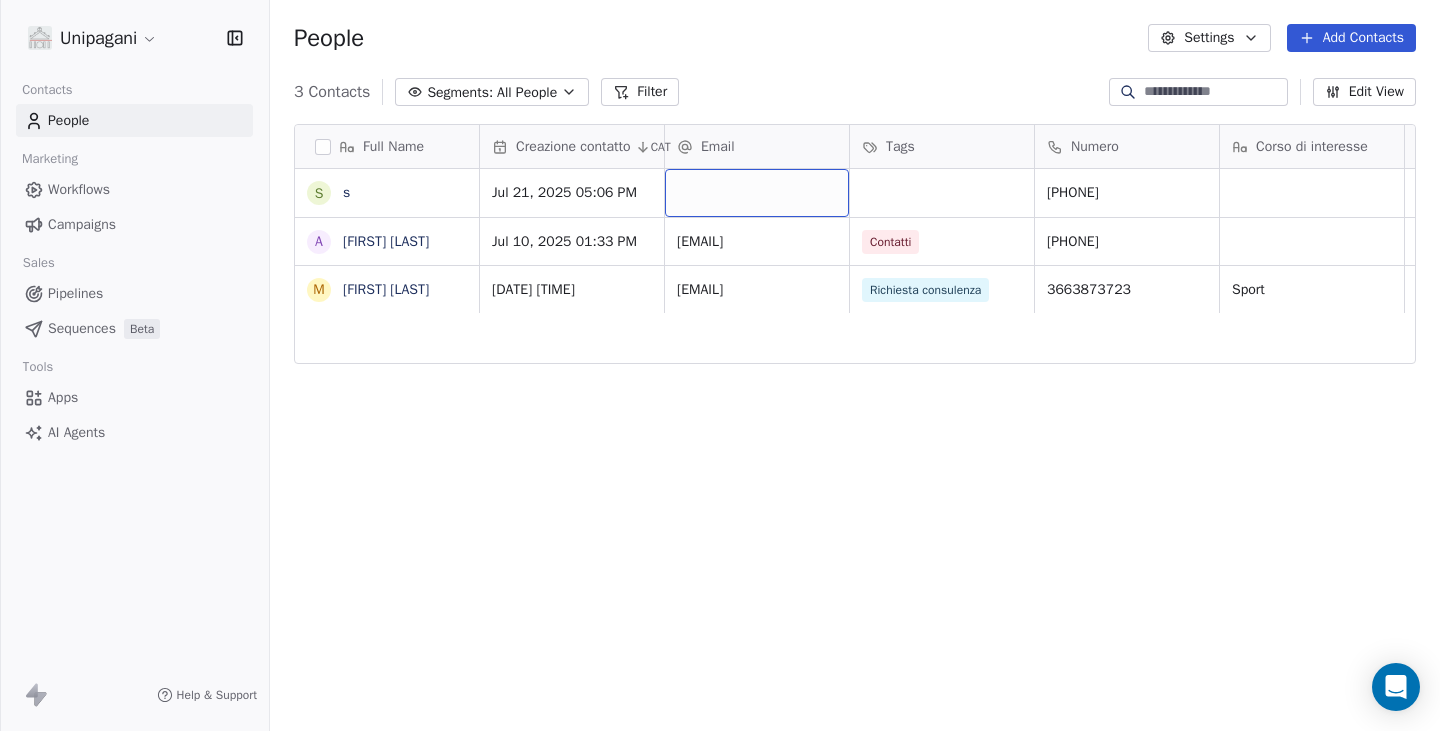 click at bounding box center [757, 193] 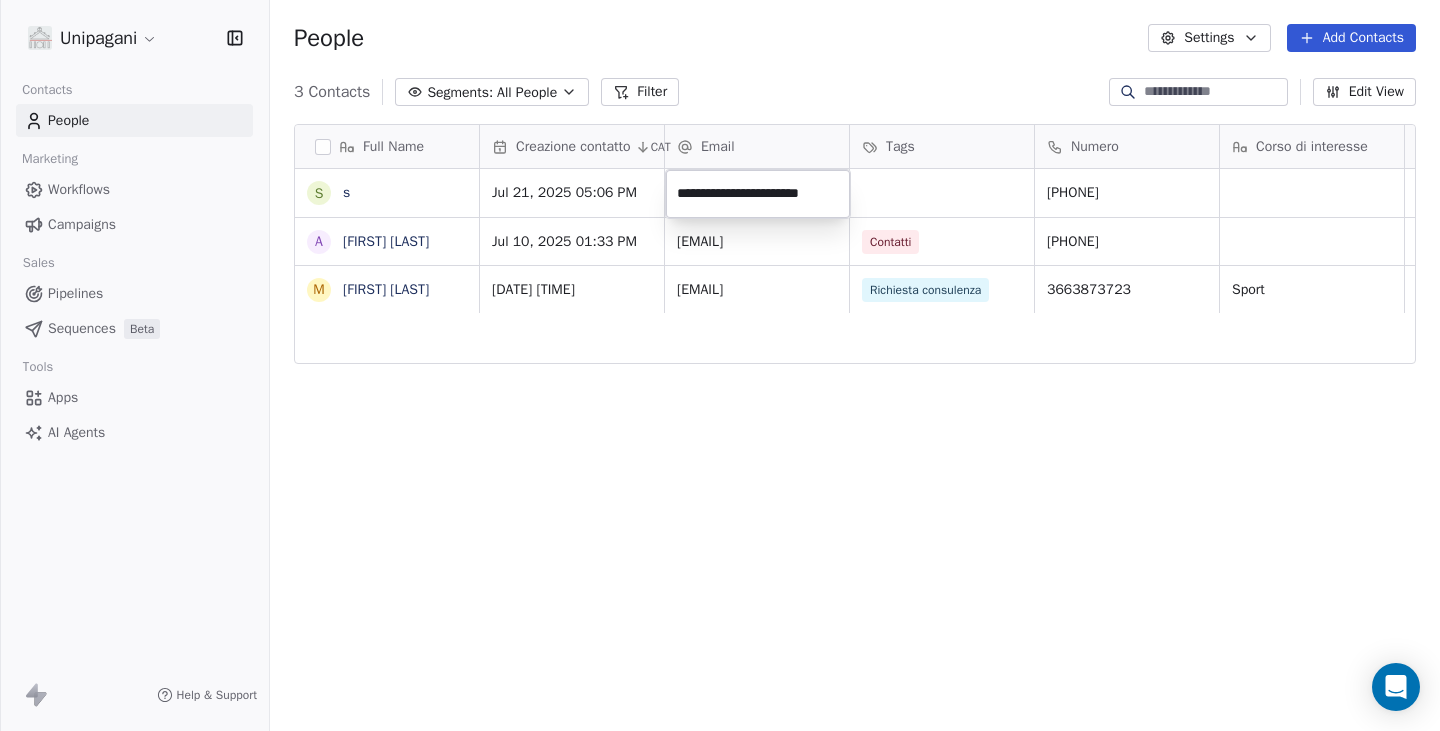 type on "**********" 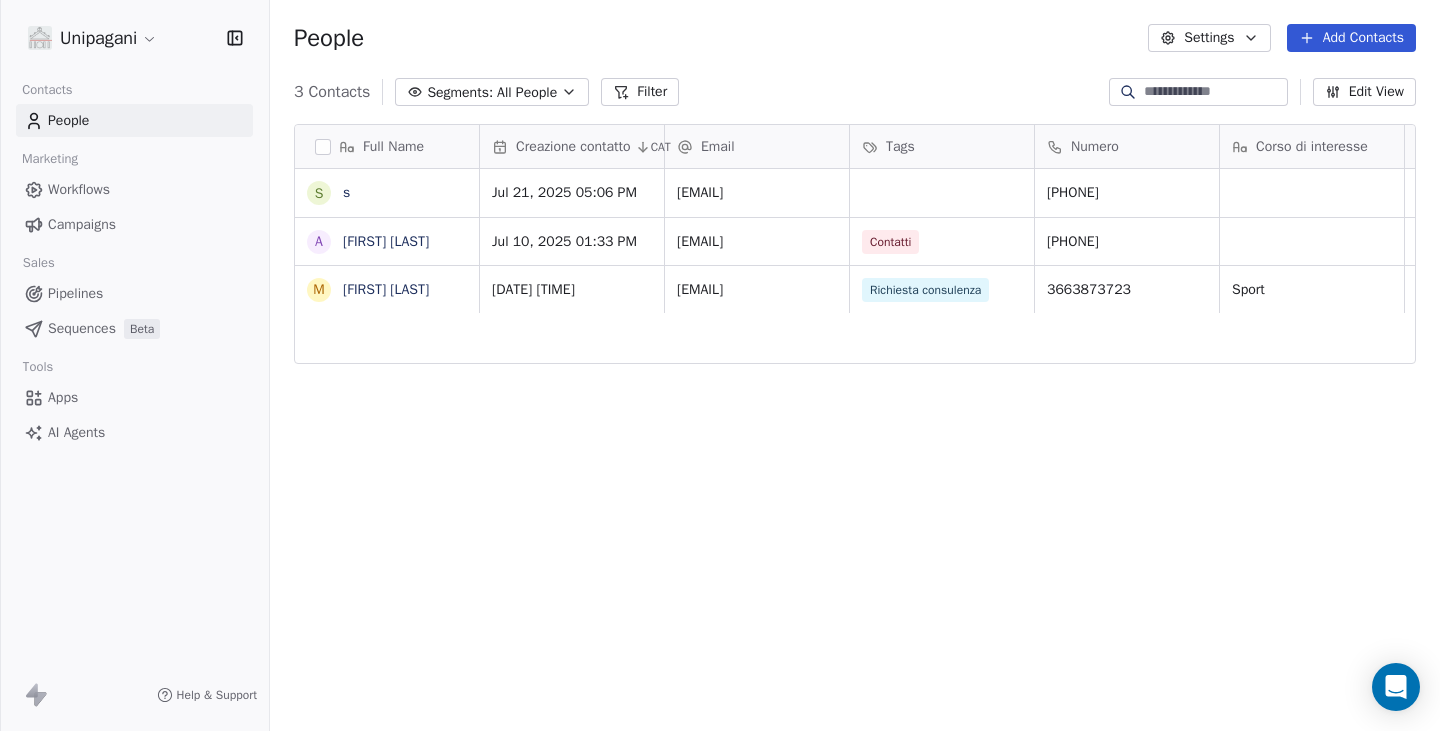 click on "Unipagani Contacts People Marketing Workflows Campaigns Sales Pipelines Sequences Beta Tools Apps AI Agents Help & Support People Settings  Add Contacts 3 Contacts Segments: All People Filter  Edit View Tag Add to Sequence Export Full Name s s A Anna Lisa M Mario Pepe Creazione contatto CAT Email Tags Numero Corso di interesse Status Pagina web Accettazione privacy Messaggio Jul 21, 2025 05:06 PM torrico.sofia1@gmail.com +393478928926 Jul 10, 2025 01:33 PM pepeannalisa@hotmail.it Contatti 3493958807 Nuovo contatto https://unipagani.it/contatti/ on Jul 01, 2025 12:33 PM mariopepe9@gmail.com Richiesta consulenza 3663873723 Sport Chiuso https://unipagani.it/contatti/ on ewfwef
To pick up a draggable item, press the space bar.
While dragging, use the arrow keys to move the item.
Press space again to drop the item in its new position, or press escape to cancel." at bounding box center (720, 365) 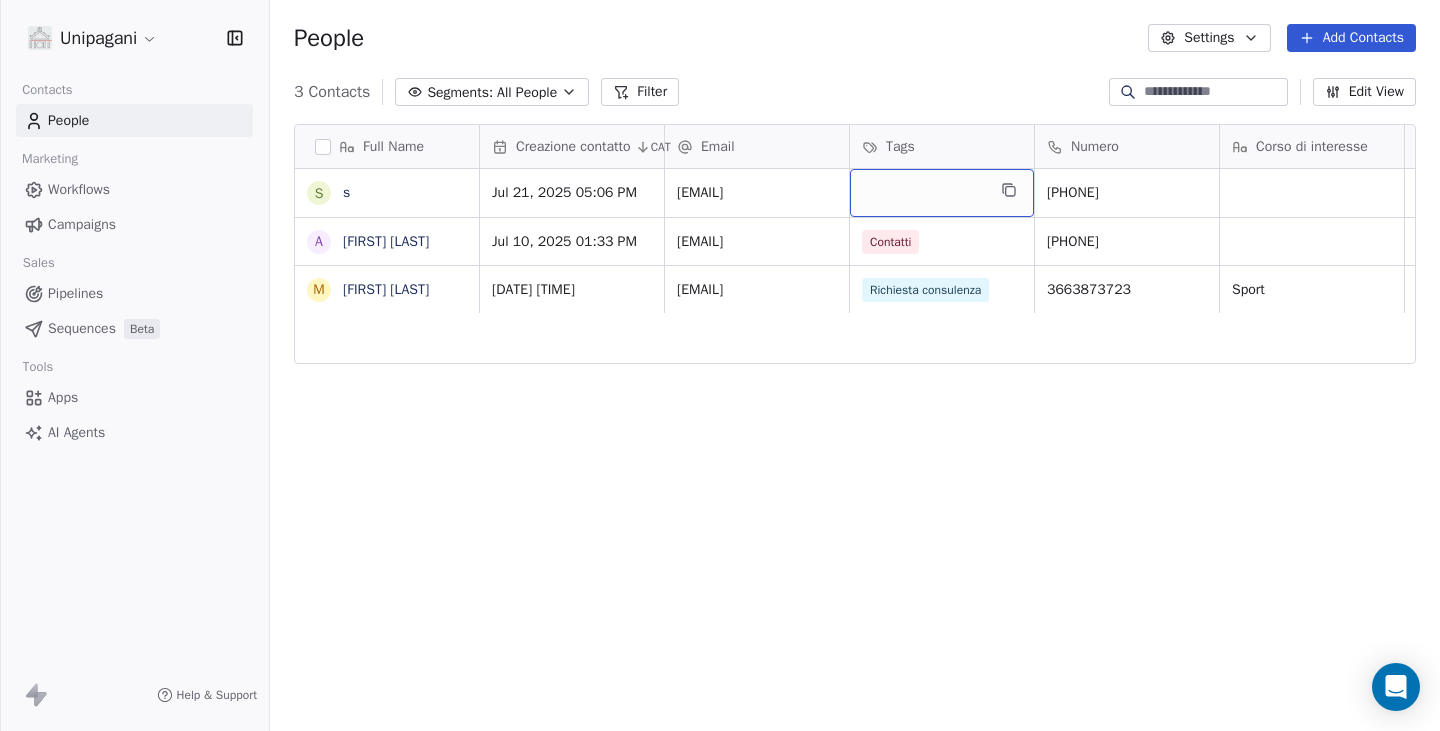 click at bounding box center [942, 193] 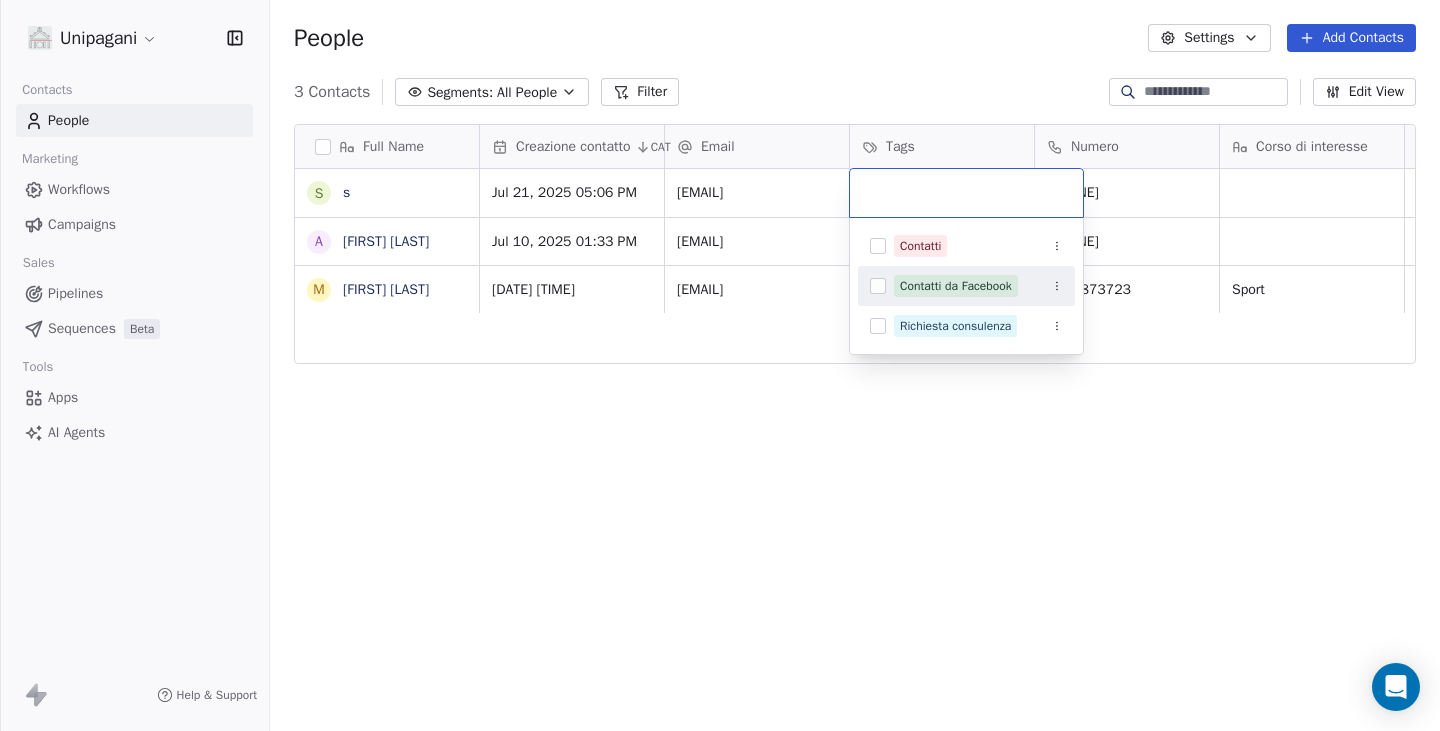click on "Contatti da Facebook" at bounding box center (956, 286) 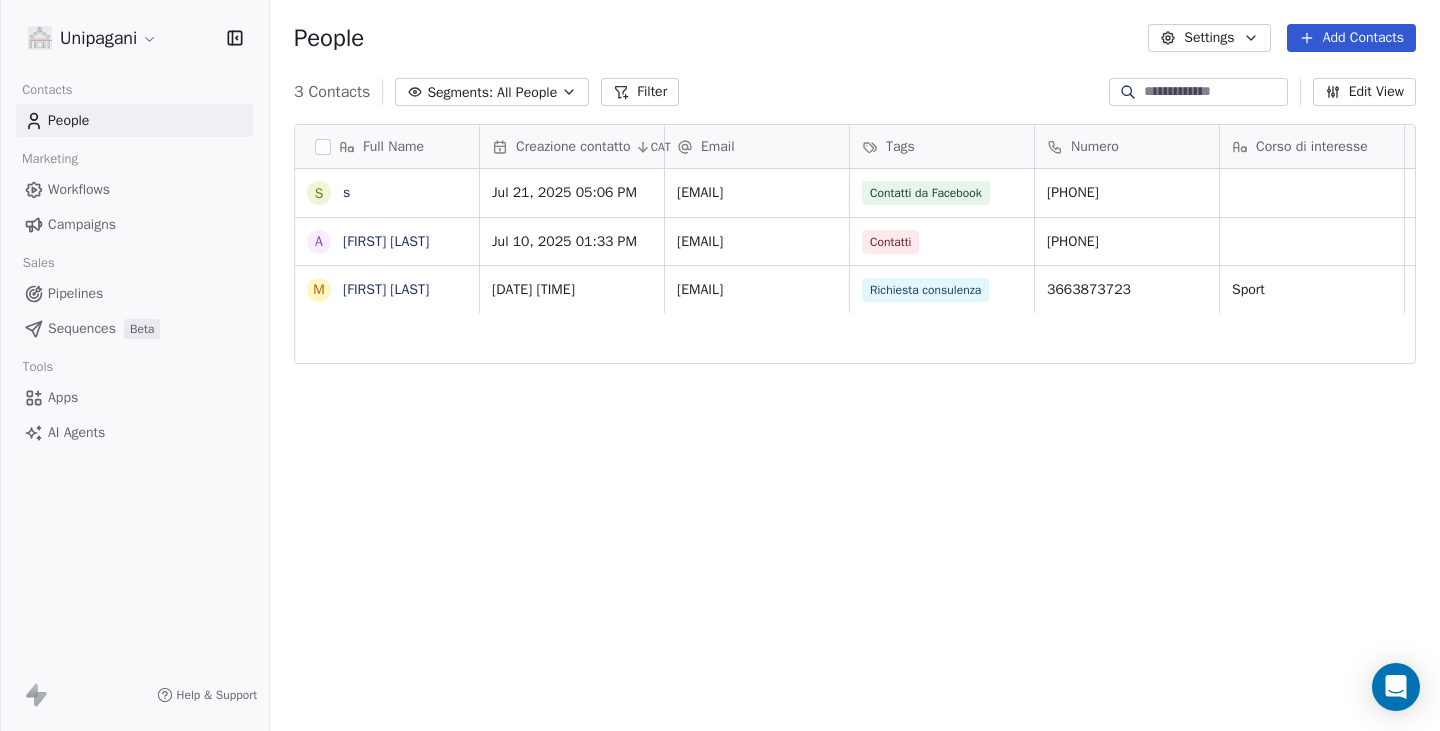 click on "Unipagani Contacts People Marketing Workflows Campaigns Sales Pipelines Sequences Beta Tools Apps AI Agents Help & Support People Settings  Add Contacts 3 Contacts Segments: All People Filter  Edit View Tag Add to Sequence Export Full Name s s A Anna Lisa M Mario Pepe Creazione contatto CAT Email Tags Numero Corso di interesse Status Pagina web Accettazione privacy Messaggio Jul 21, 2025 05:06 PM torrico.sofia1@gmail.com Contatti da Facebook +393478928926 Jul 10, 2025 01:33 PM pepeannalisa@hotmail.it Contatti 3493958807 Nuovo contatto https://unipagani.it/contatti/ on Jul 01, 2025 12:33 PM mariopepe9@gmail.com Richiesta consulenza 3663873723 Sport Chiuso https://unipagani.it/contatti/ on ewfwef
To pick up a draggable item, press the space bar.
While dragging, use the arrow keys to move the item.
Press space again to drop the item in its new position, or press escape to cancel." at bounding box center (720, 365) 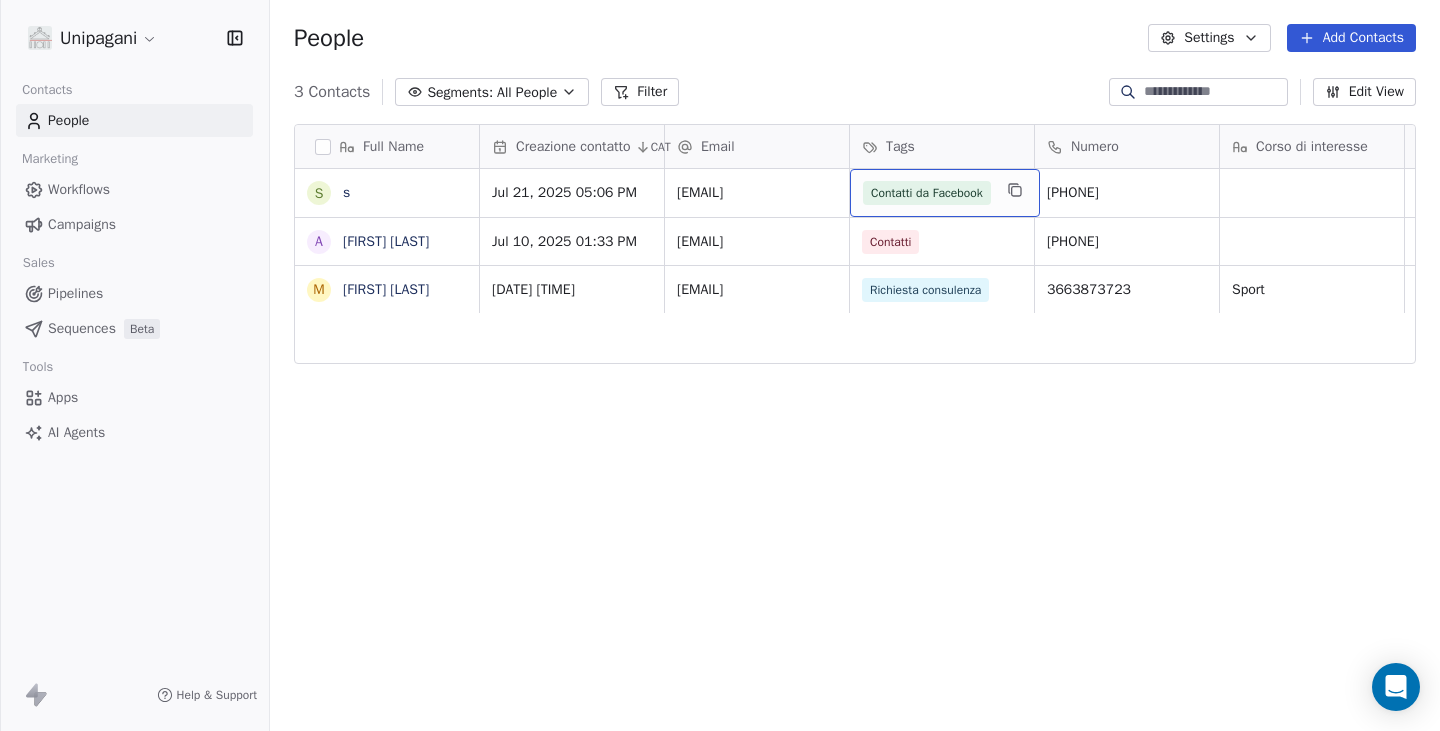 click on "Contatti da Facebook" at bounding box center [945, 193] 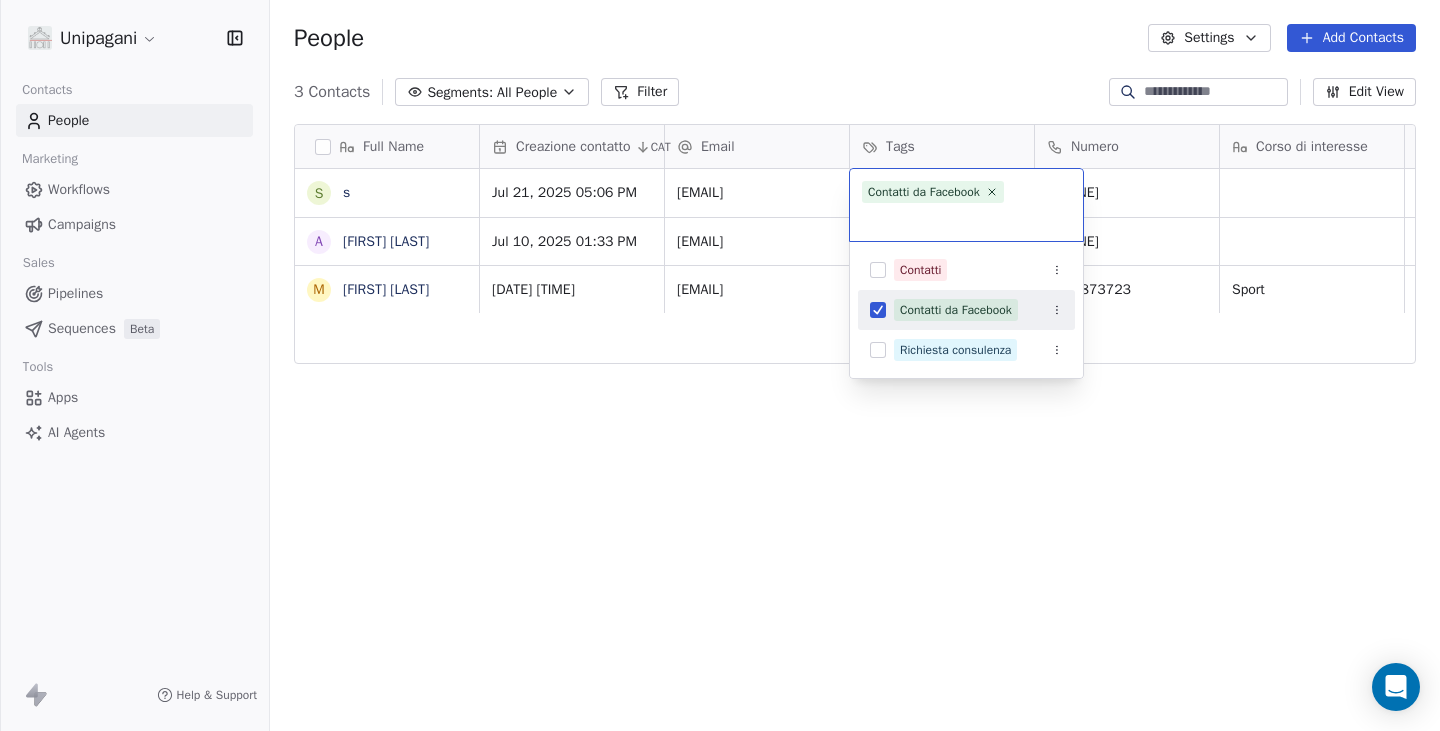 click at bounding box center [966, 218] 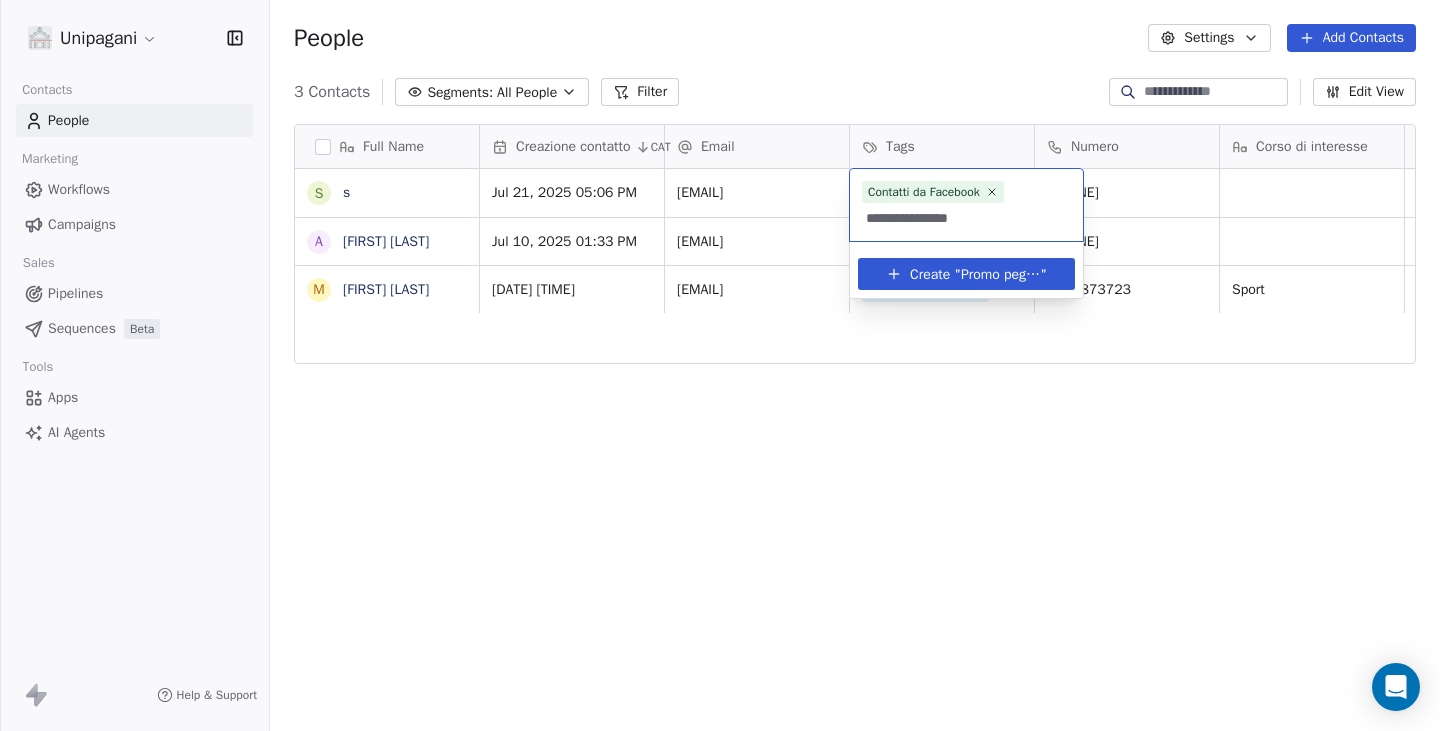 click on "**********" at bounding box center (966, 218) 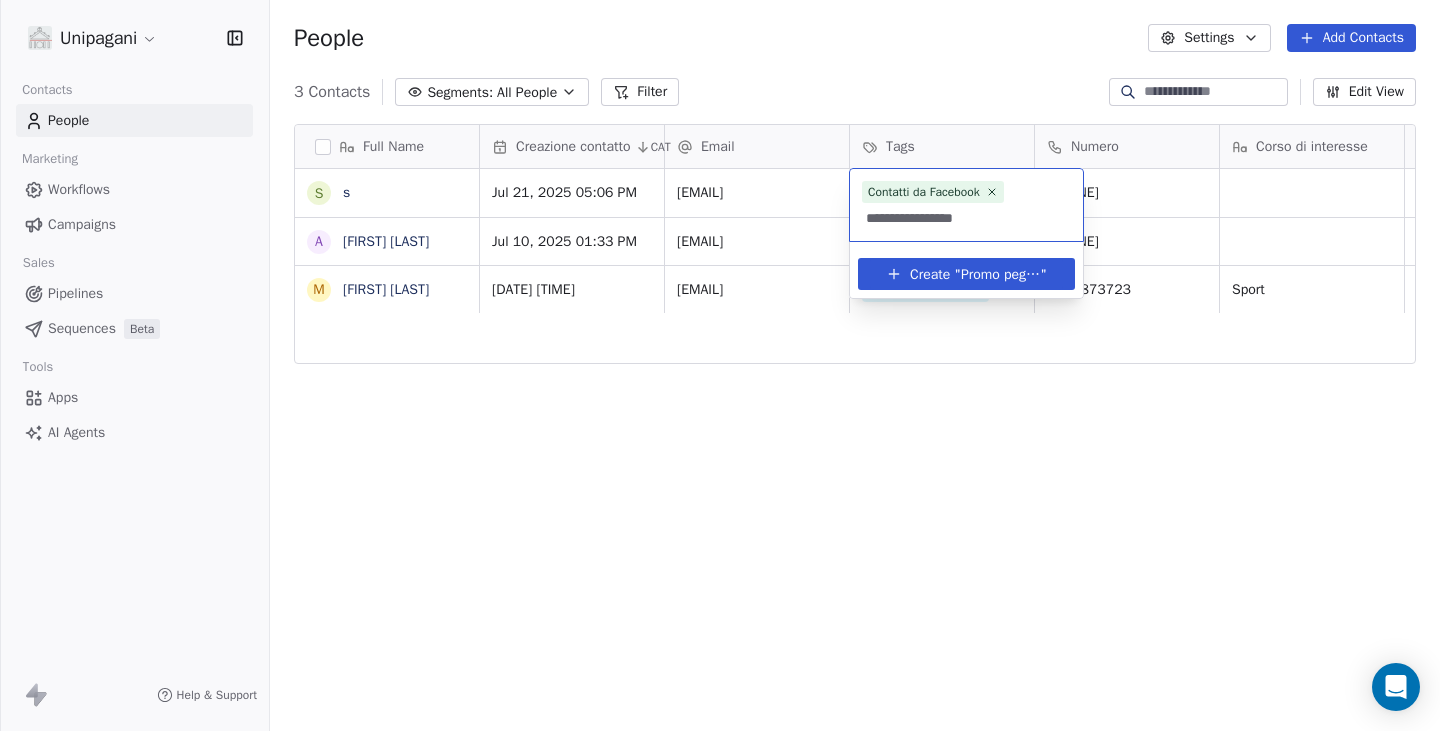 type on "**********" 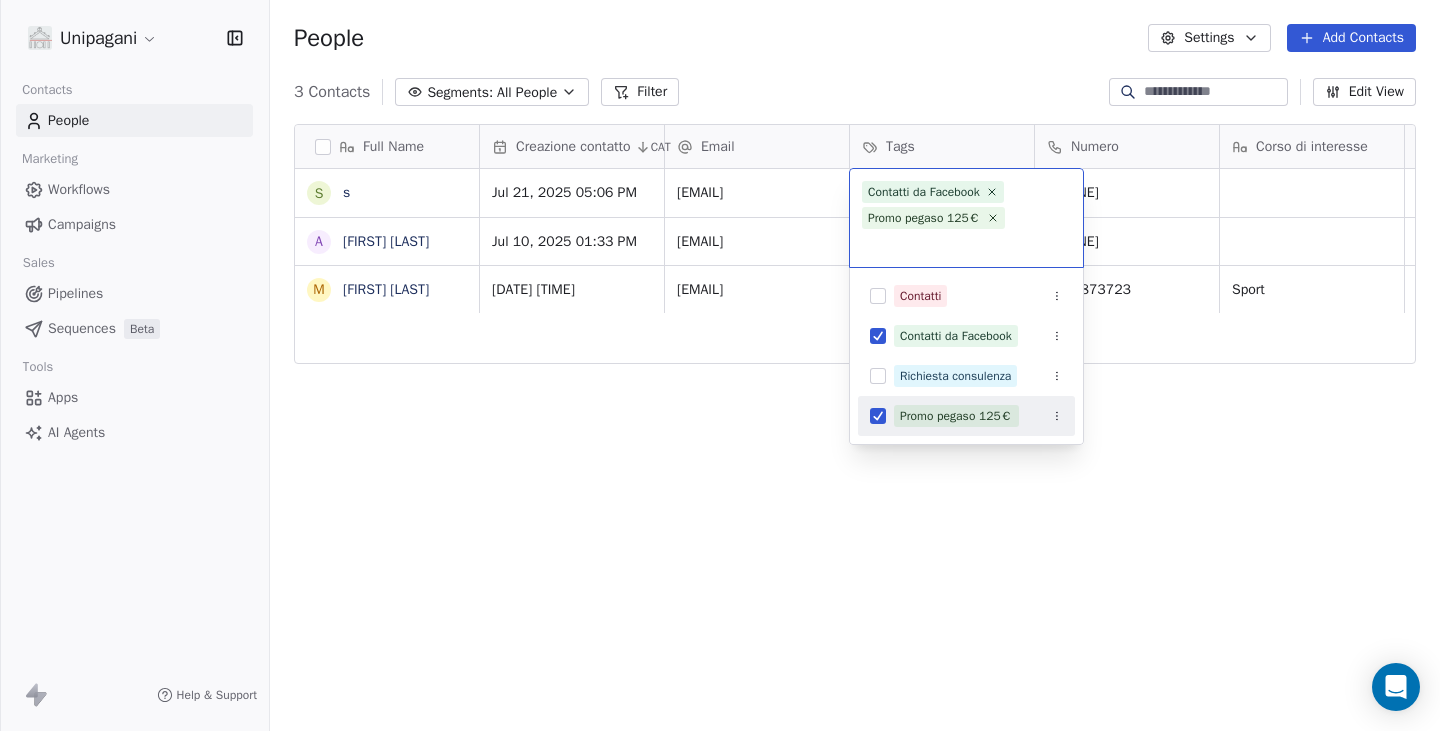 click 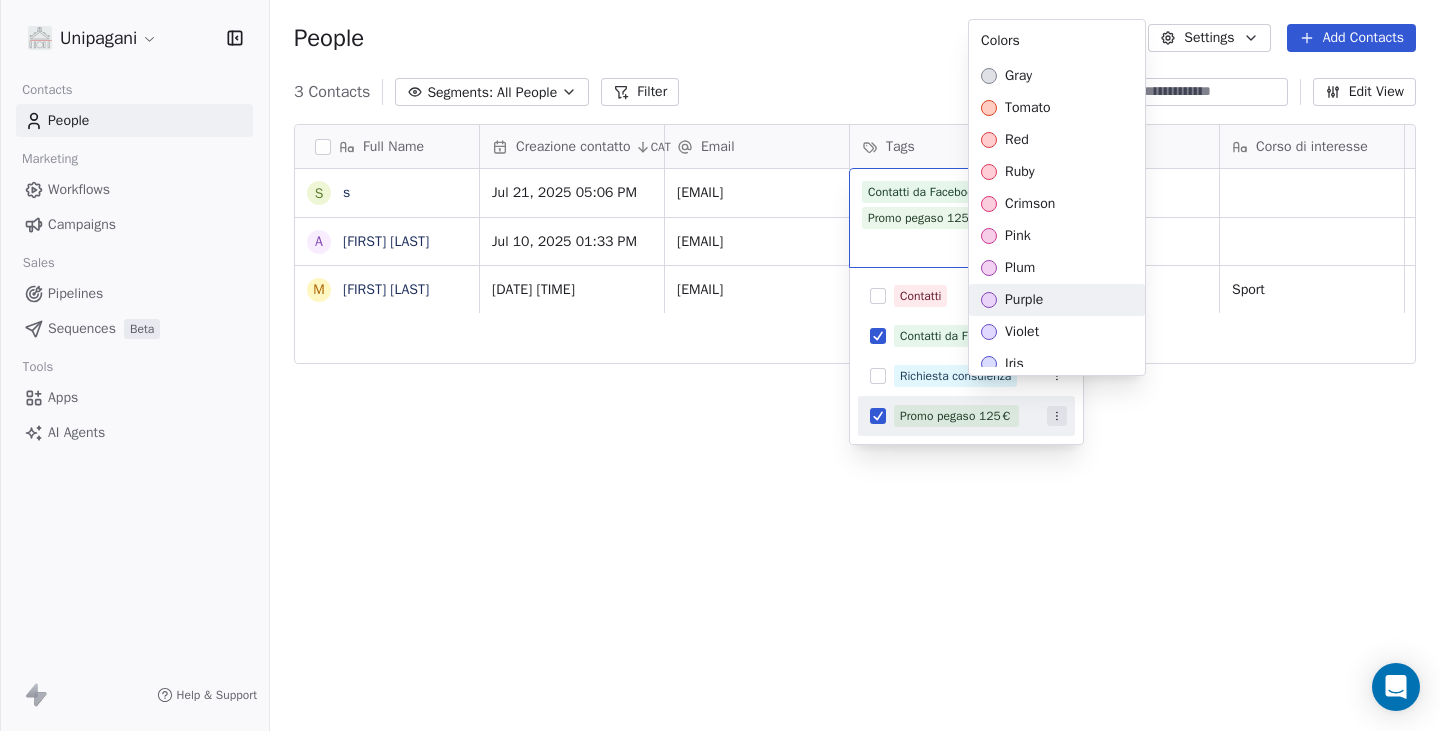 click on "purple" at bounding box center (1057, 300) 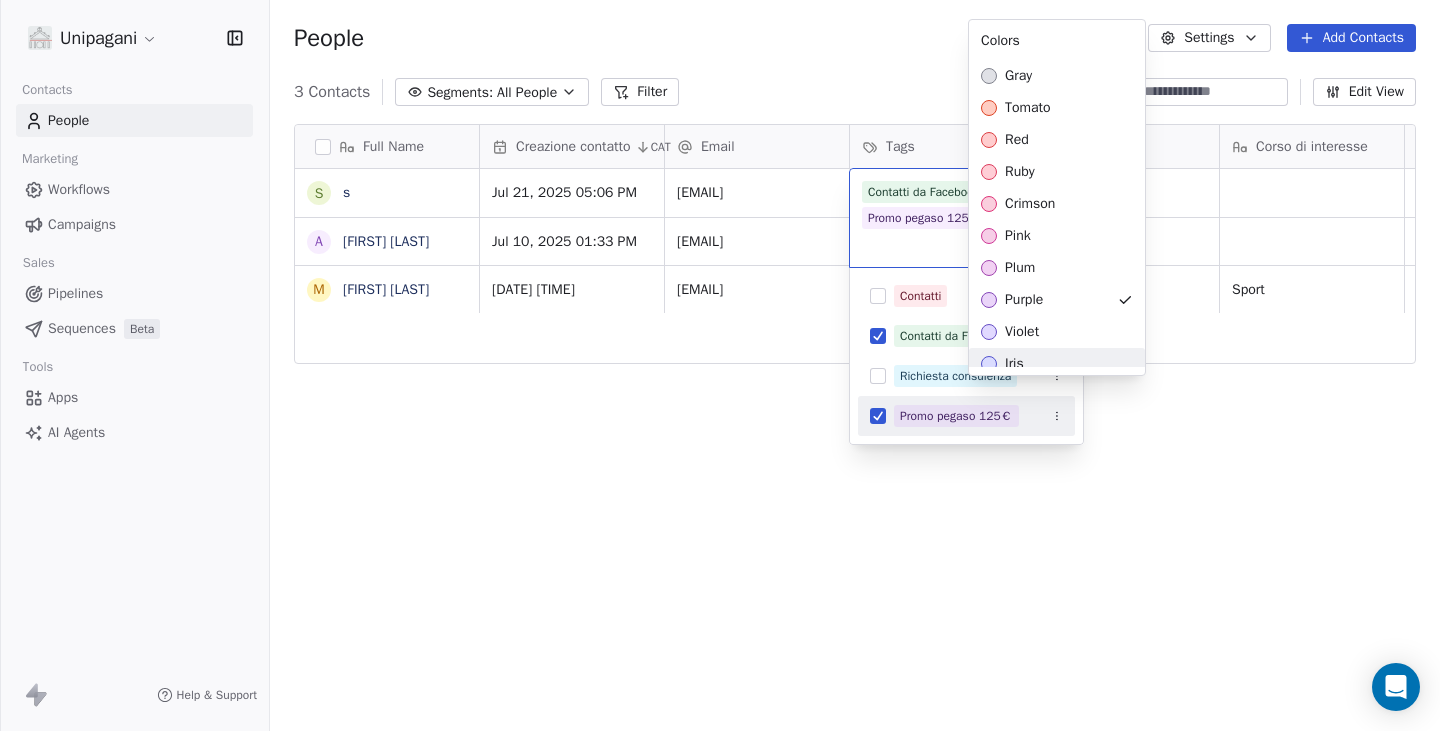 click on "Unipagani Contacts People Marketing Workflows Campaigns Sales Pipelines Sequences Beta Tools Apps AI Agents Help & Support People Settings  Add Contacts 3 Contacts Segments: All People Filter  Edit View Tag Add to Sequence Export Full Name s s A Anna Lisa M Mario Pepe Creazione contatto CAT Email Tags Numero Corso di interesse Status Pagina web Accettazione privacy Messaggio Jul 21, 2025 05:06 PM torrico.sofia1@gmail.com Contatti da Facebook +393478928926 Jul 10, 2025 01:33 PM pepeannalisa@hotmail.it Contatti 3493958807 Nuovo contatto https://unipagani.it/contatti/ on Jul 01, 2025 12:33 PM mariopepe9@gmail.com Richiesta consulenza 3663873723 Sport Chiuso https://unipagani.it/contatti/ on ewfwef
To pick up a draggable item, press the space bar.
While dragging, use the arrow keys to move the item.
Press space again to drop the item in its new position, or press escape to cancel.
Contatti da Facebook Promo pegaso 125€ Contatti Contatti da Facebook Richiesta consulenza Colors gray" at bounding box center [720, 365] 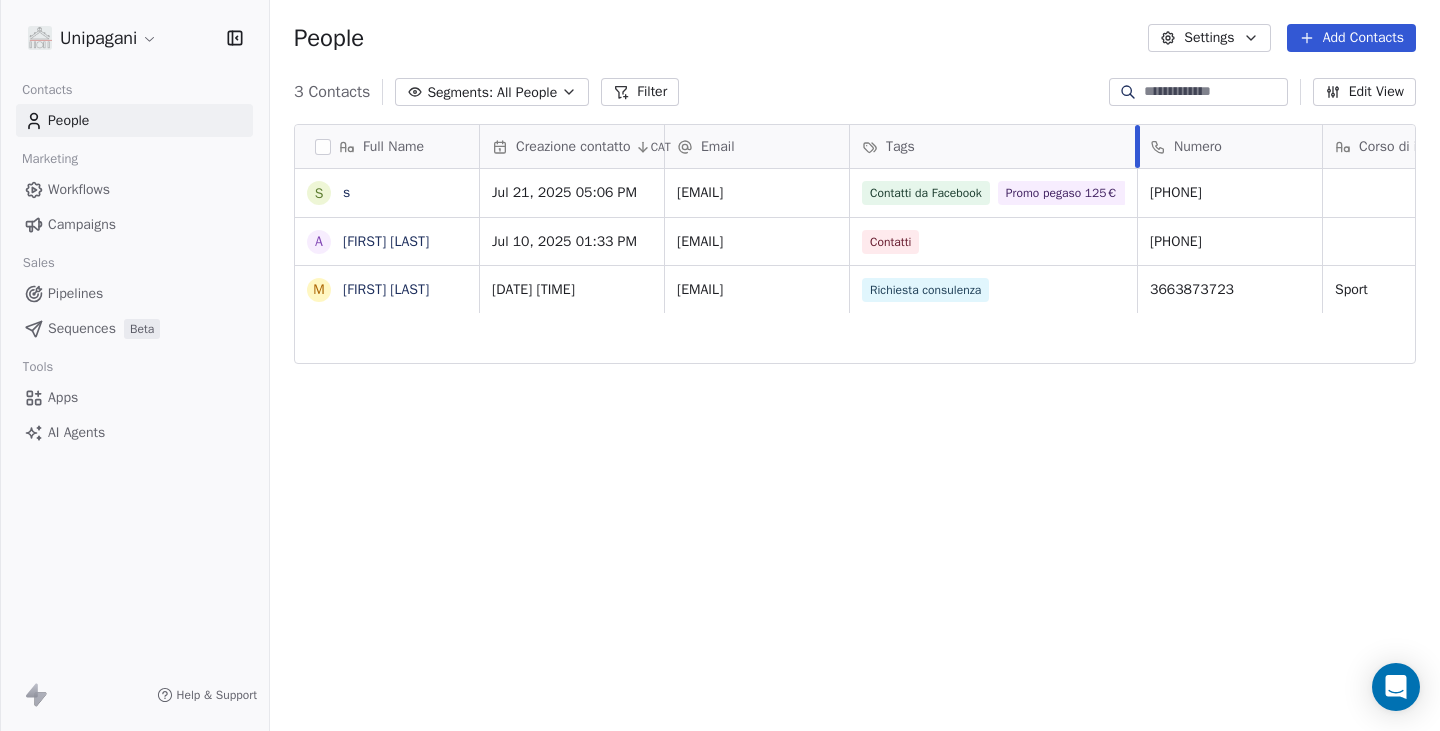 drag, startPoint x: 1033, startPoint y: 142, endPoint x: 1136, endPoint y: 133, distance: 103.392456 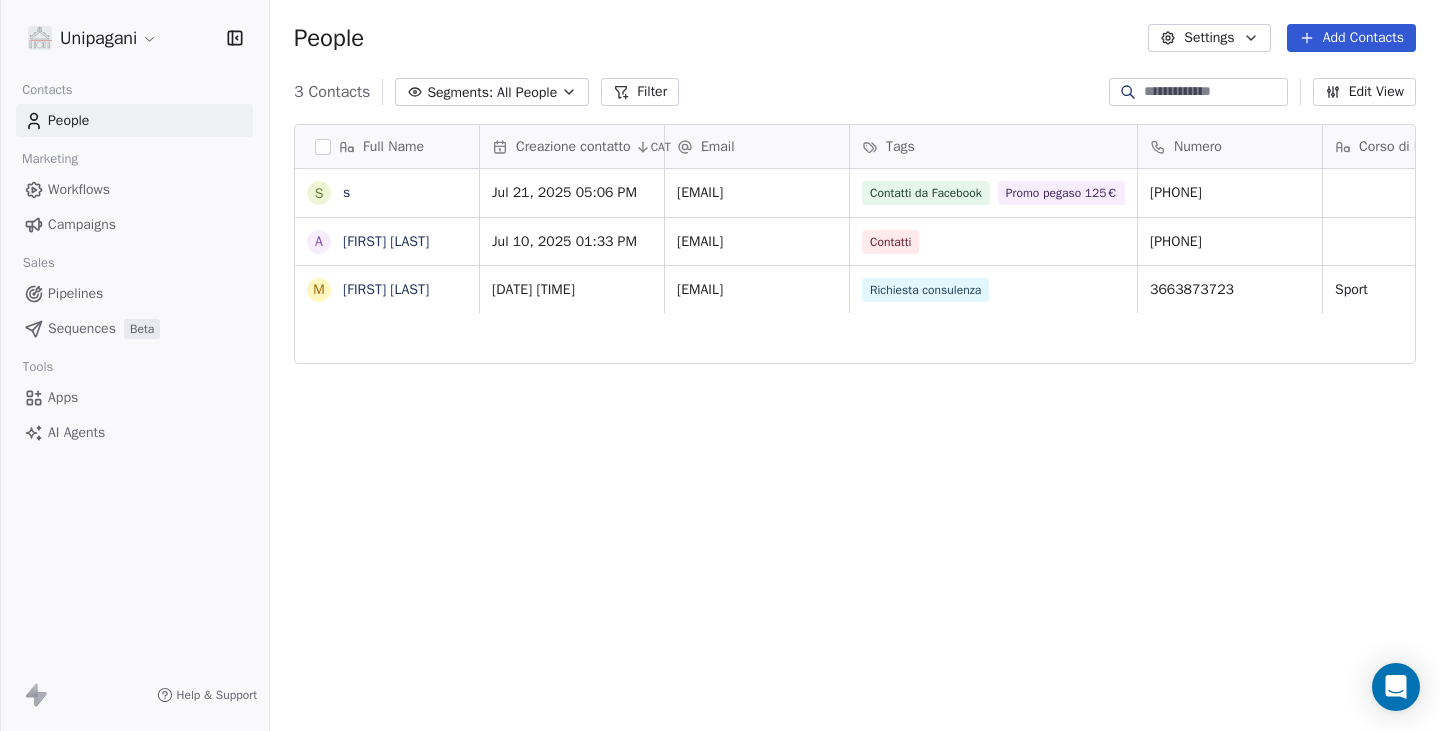 click on "Add Contacts" at bounding box center (1351, 38) 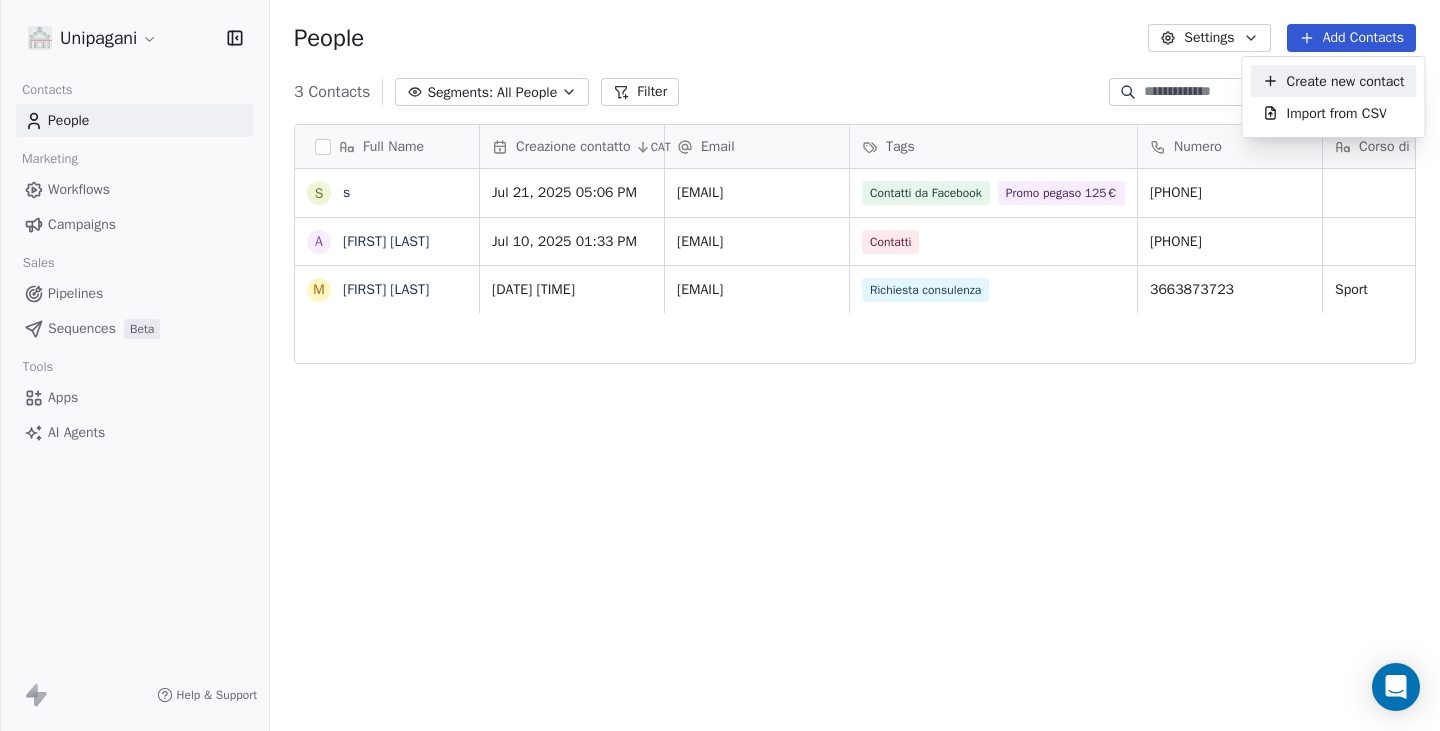 click on "Create new contact" at bounding box center (1346, 81) 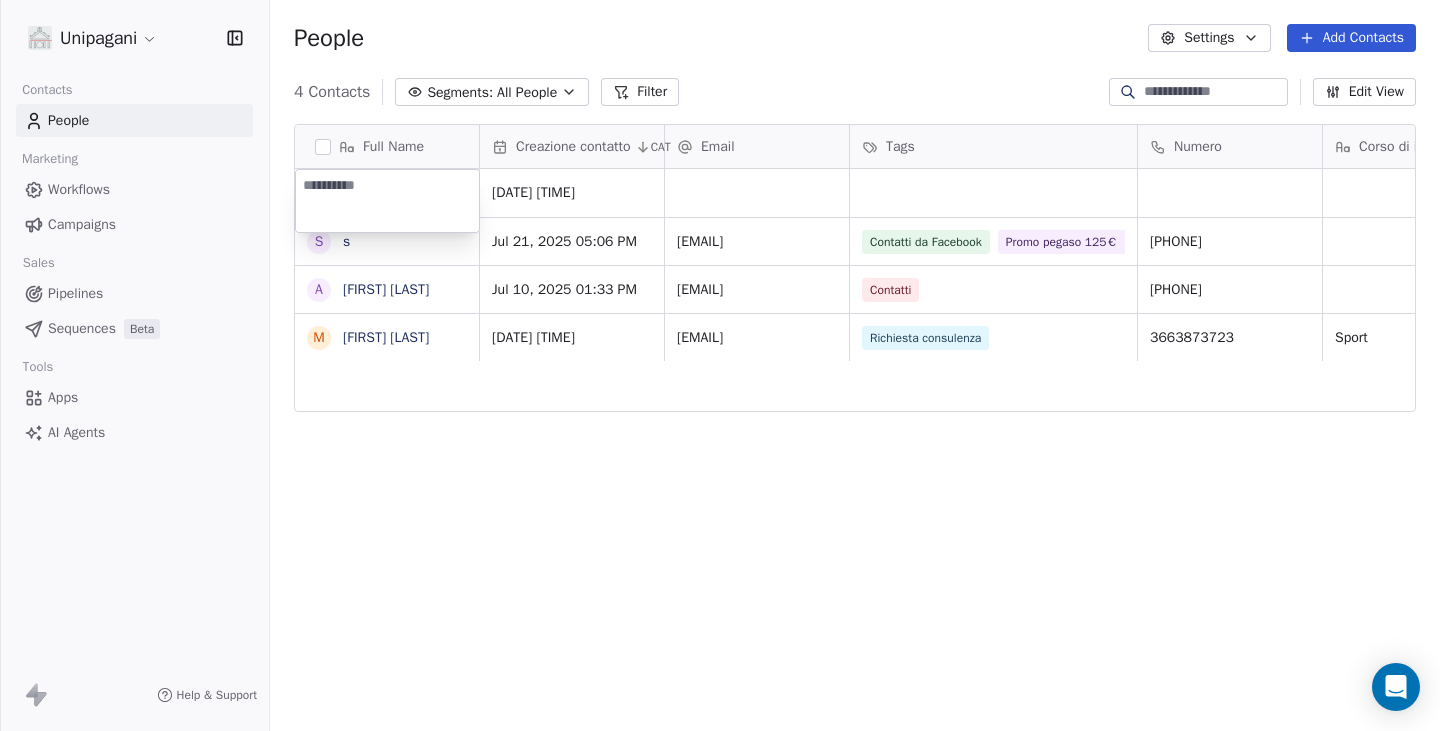 type on "**********" 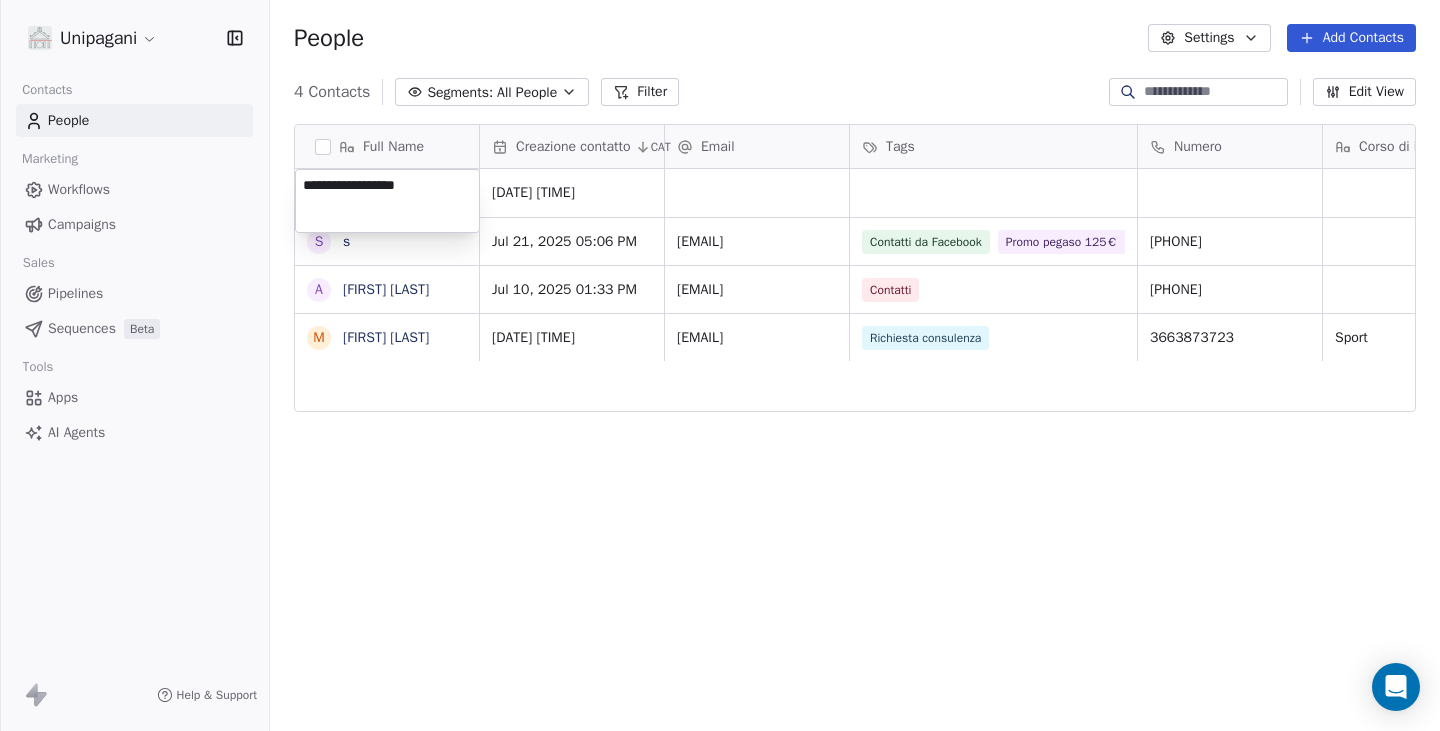 click on "**********" at bounding box center [720, 365] 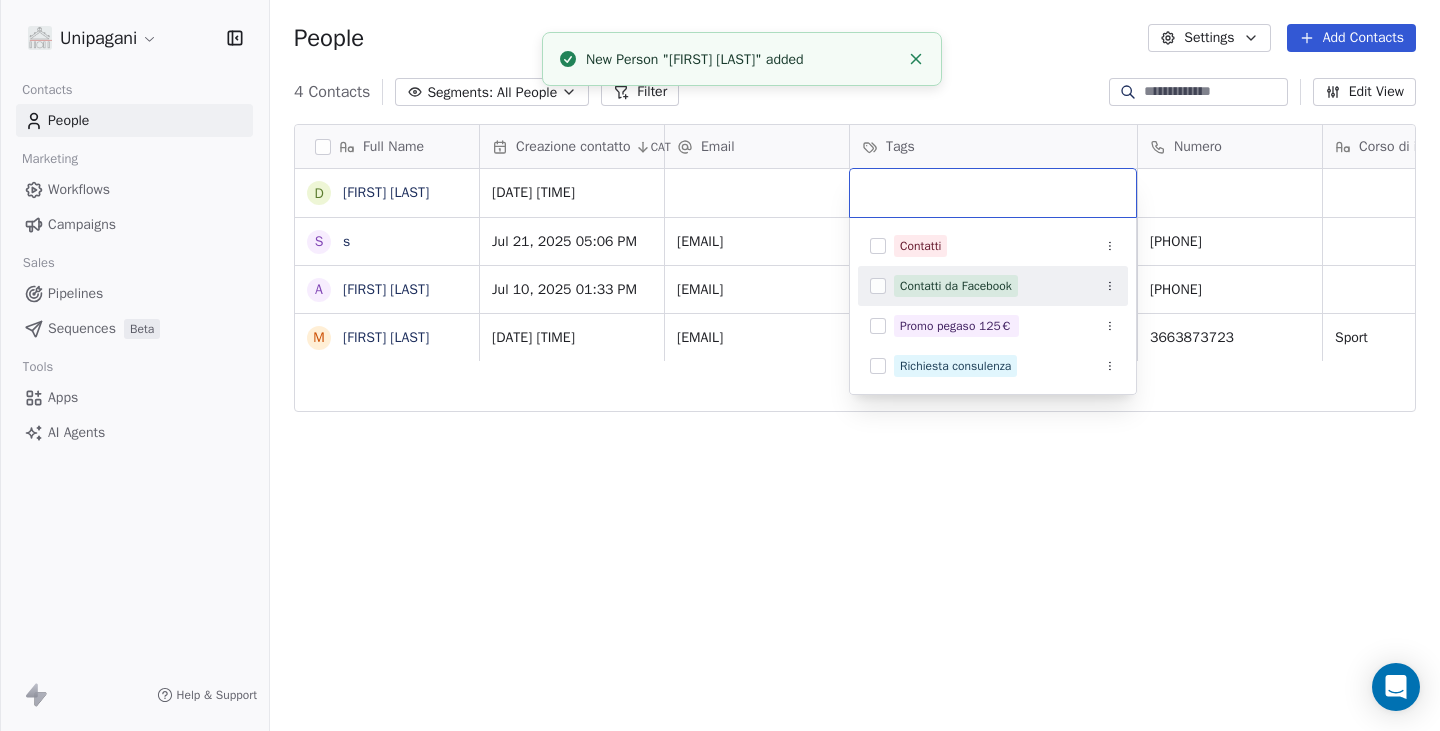 click on "Contatti da Facebook" at bounding box center (956, 286) 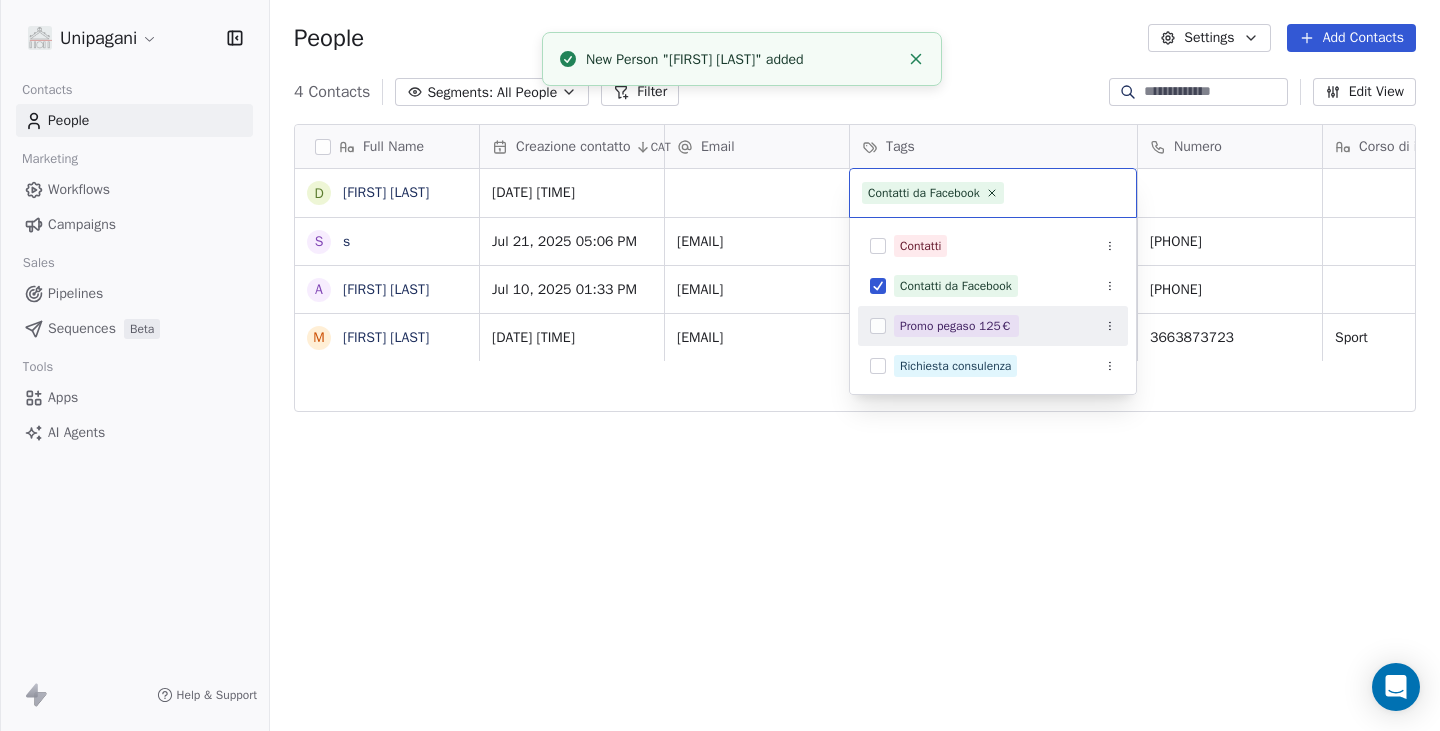 click on "Promo pegaso 125€" at bounding box center (956, 326) 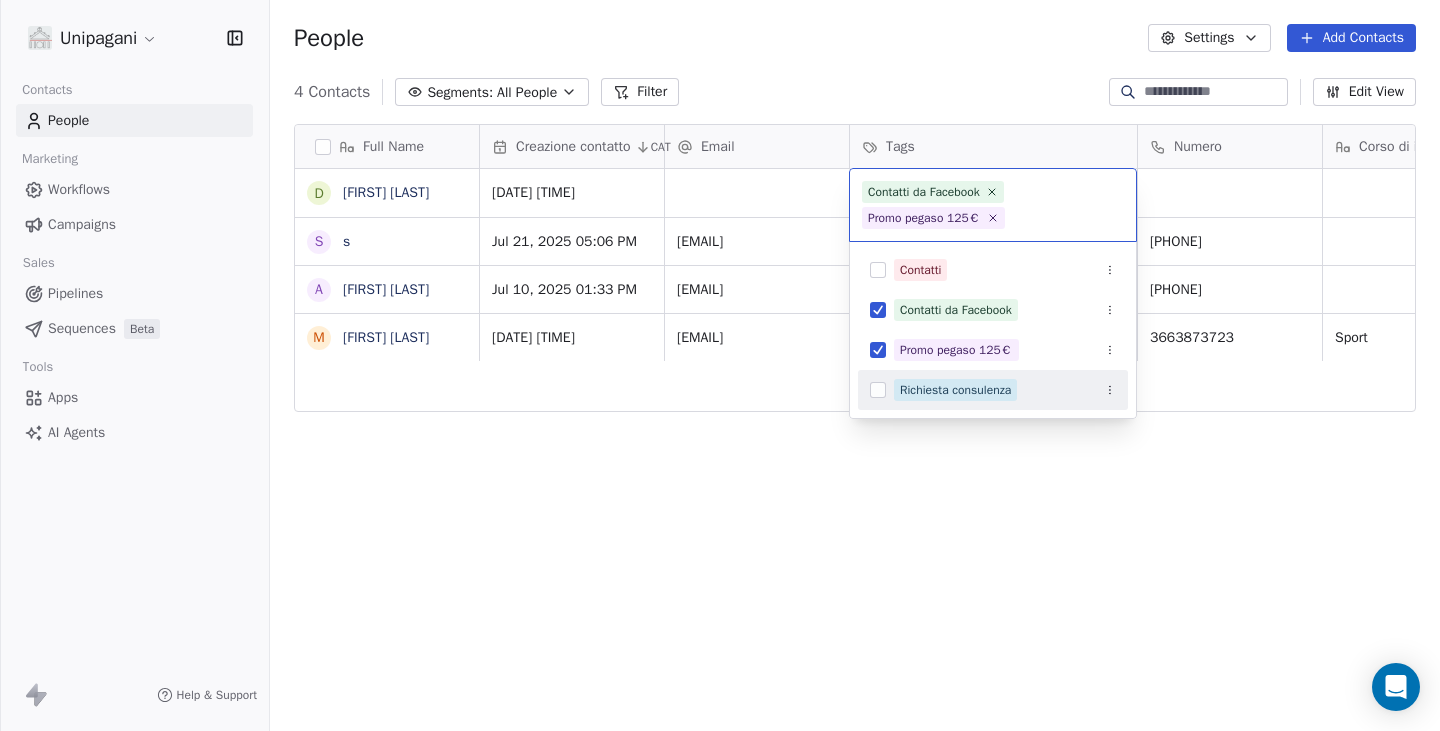 click on "Unipagani Contacts People Marketing Workflows Campaigns Sales Pipelines Sequences Beta Tools Apps AI Agents Help & Support People Settings  Add Contacts 4 Contacts Segments: All People Filter  Edit View Tag Add to Sequence Export Full Name D Demetrio Riganello s s A Anna Lisa M Mario Pepe Creazione contatto CAT Email Tags Numero Corso di interesse Status Pagina web Accettazione privacy Jul 21, 2025 05:07 PM Jul 21, 2025 05:06 PM torrico.sofia1@gmail.com Contatti da Facebook Promo pegaso 125€ +393478928926 Jul 10, 2025 01:33 PM pepeannalisa@hotmail.it Contatti 3493958807 Nuovo contatto https://unipagani.it/contatti/ on Jul 01, 2025 12:33 PM mariopepe9@gmail.com Richiesta consulenza 3663873723 Sport Chiuso https://unipagani.it/contatti/ on
To pick up a draggable item, press the space bar.
While dragging, use the arrow keys to move the item.
Press space again to drop the item in its new position, or press escape to cancel.
Contatti da Facebook Promo pegaso 125€ Contatti" at bounding box center (720, 365) 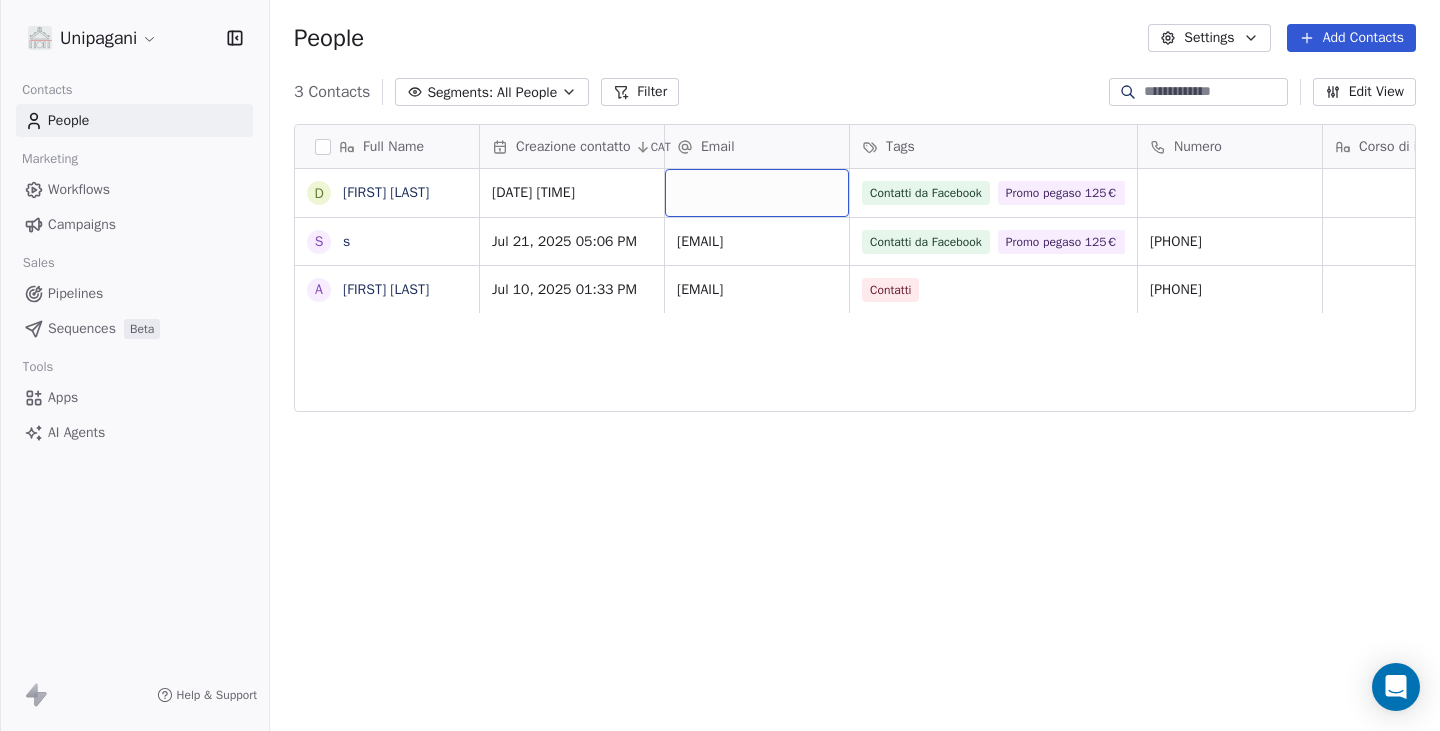 click at bounding box center (757, 193) 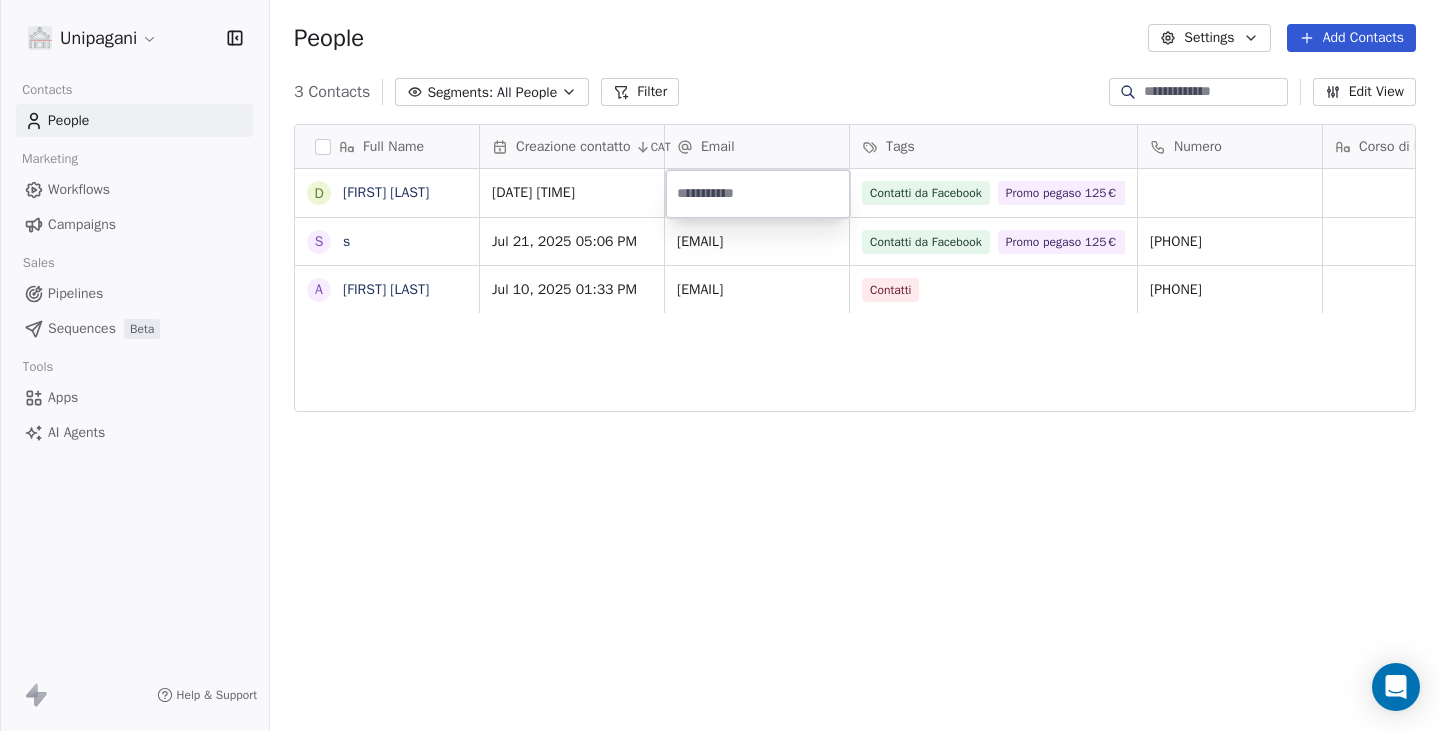 type on "**********" 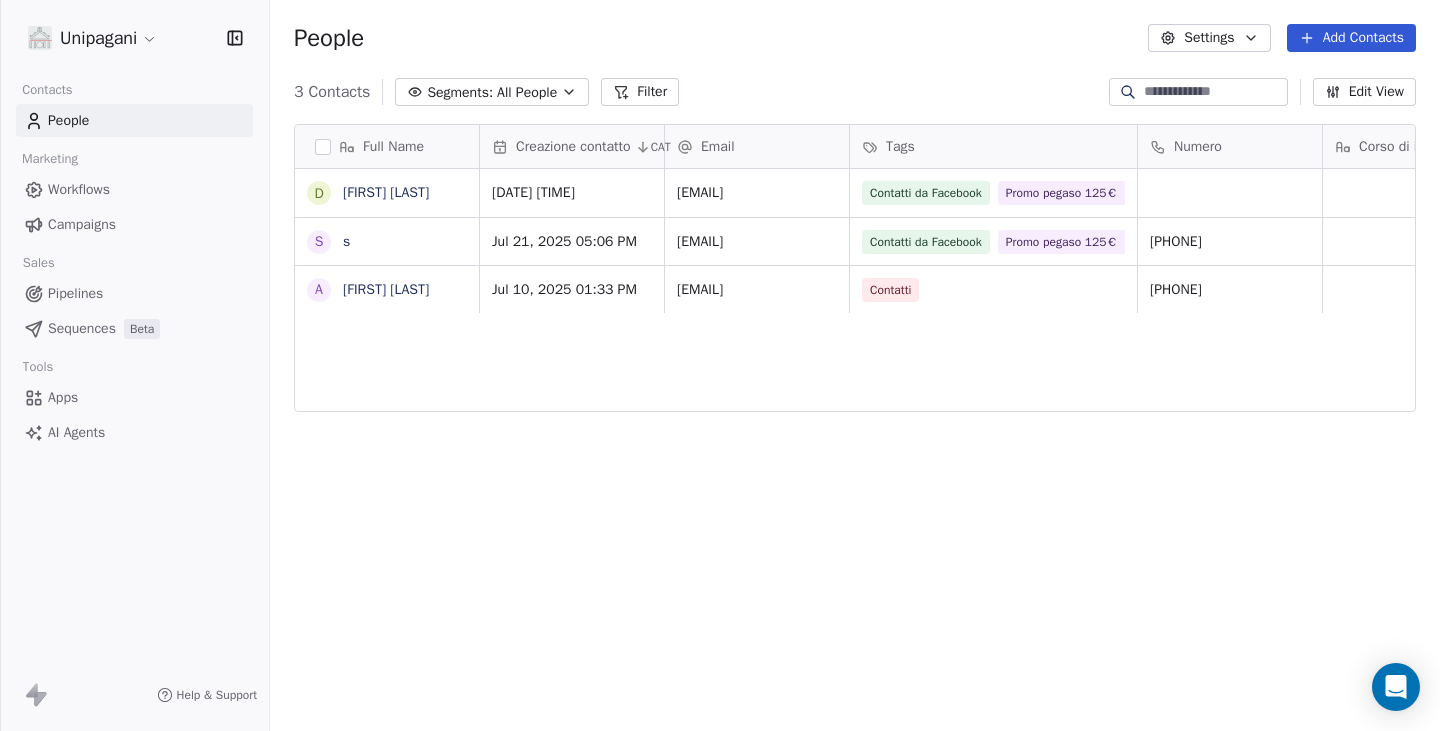 click on "Unipagani Contacts People Marketing Workflows Campaigns Sales Pipelines Sequences Beta Tools Apps AI Agents Help & Support People Settings  Add Contacts 3 Contacts Segments: All People Filter  Edit View Tag Add to Sequence Export Full Name D Demetrio Riganello s s A Anna Lisa Creazione contatto CAT Email Tags Numero Corso di interesse Status Pagina web Accettazione privacy Jul 21, 2025 05:07 PM ka_los@live.it Contatti da Facebook Promo pegaso 125€ Jul 21, 2025 05:06 PM torrico.sofia1@gmail.com Contatti da Facebook Promo pegaso 125€ +393478928926 Jul 10, 2025 01:33 PM pepeannalisa@hotmail.it Contatti 3493958807 Nuovo contatto https://unipagani.it/contatti/ on
To pick up a draggable item, press the space bar.
While dragging, use the arrow keys to move the item.
Press space again to drop the item in its new position, or press escape to cancel." at bounding box center (720, 365) 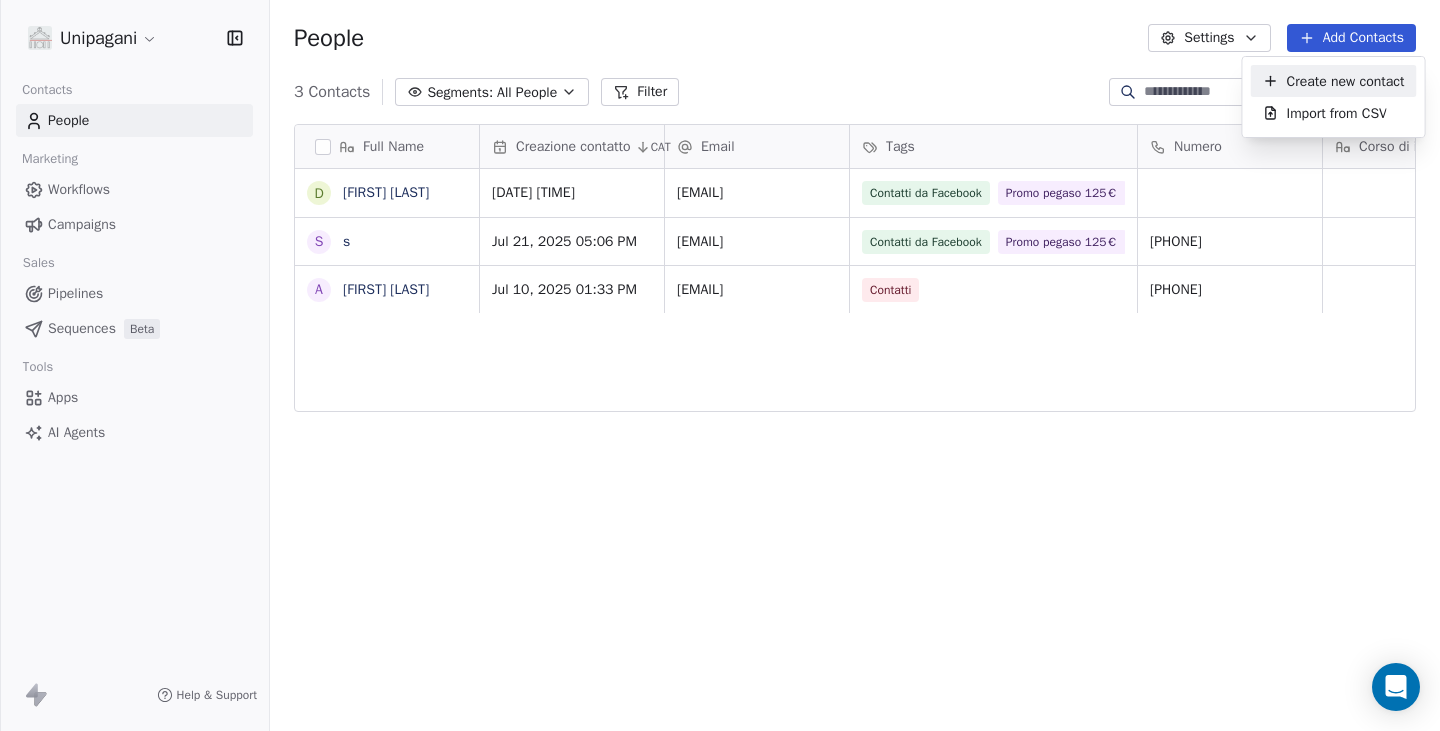 click on "Create new contact" at bounding box center [1346, 81] 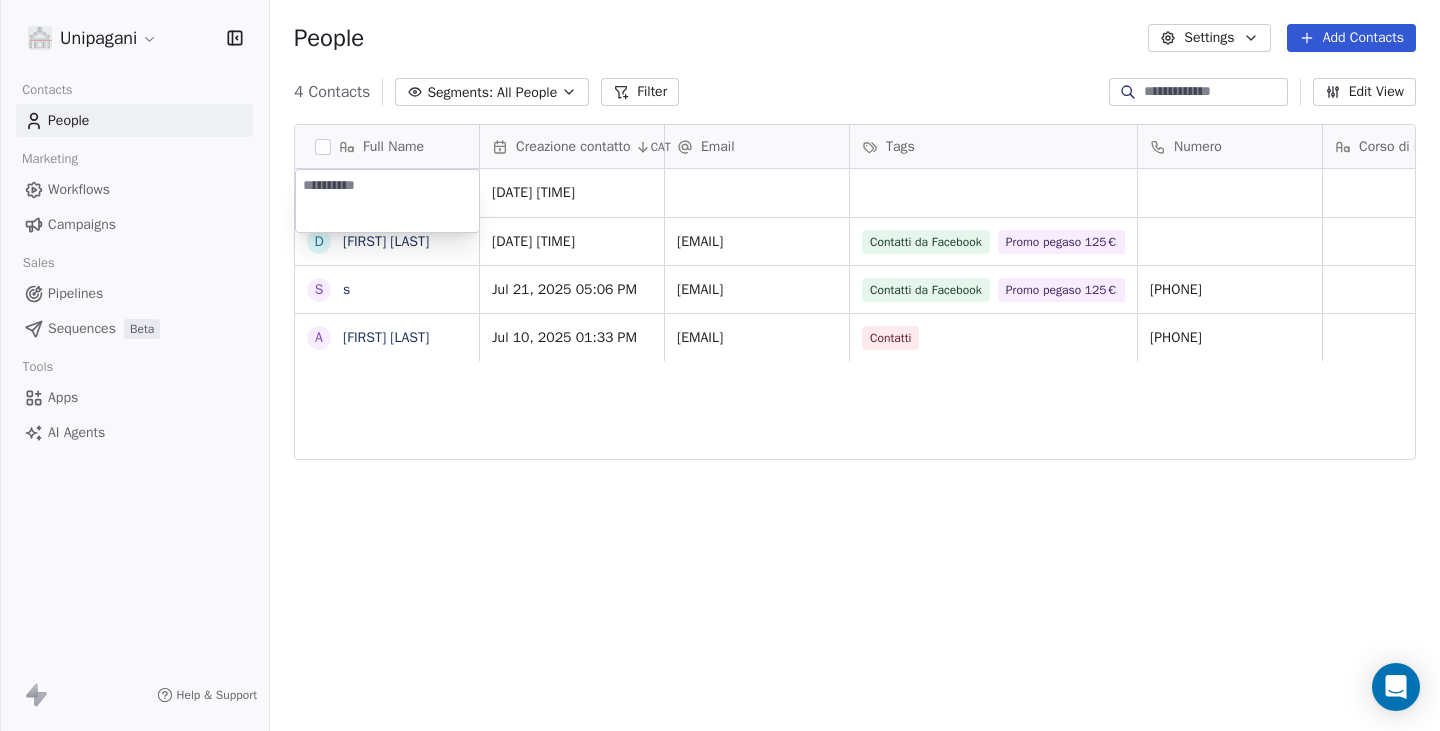 type on "**********" 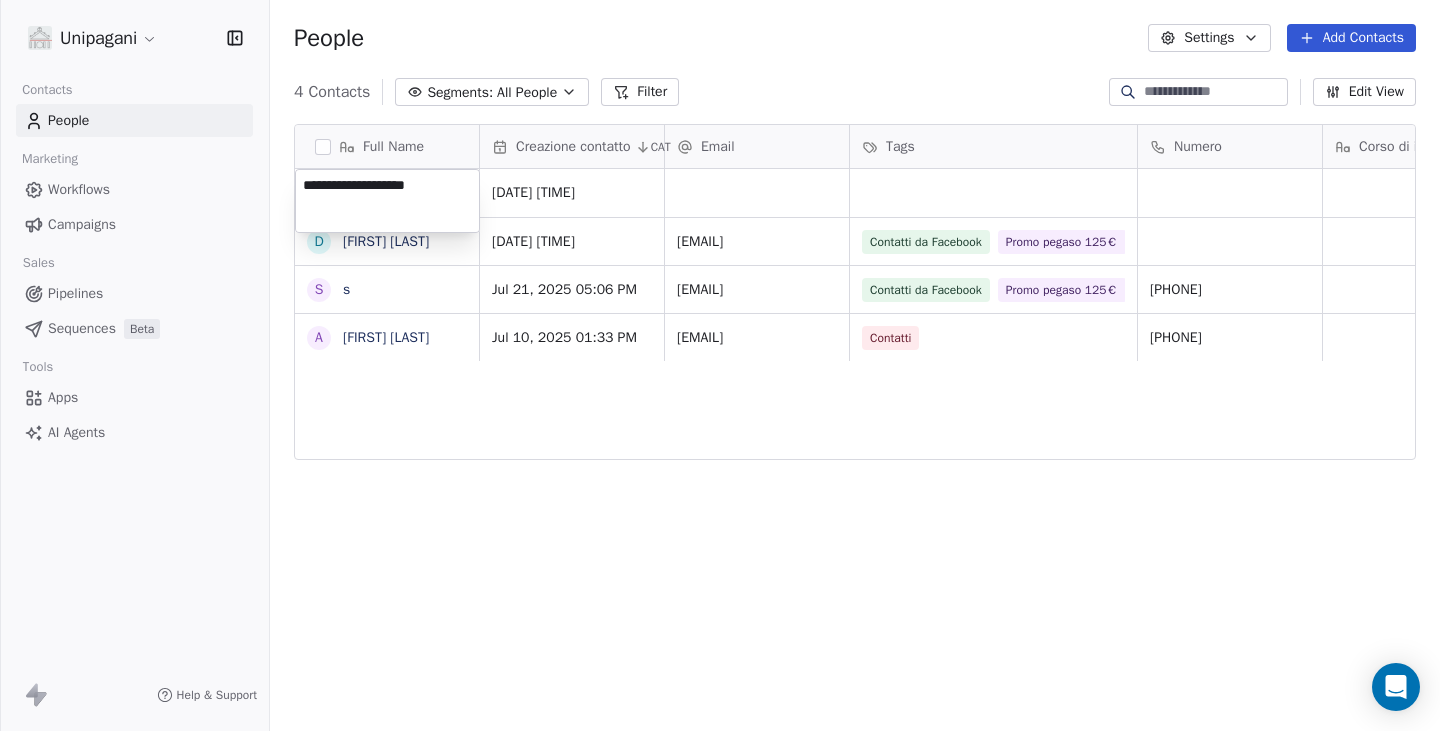 click on "**********" at bounding box center [720, 365] 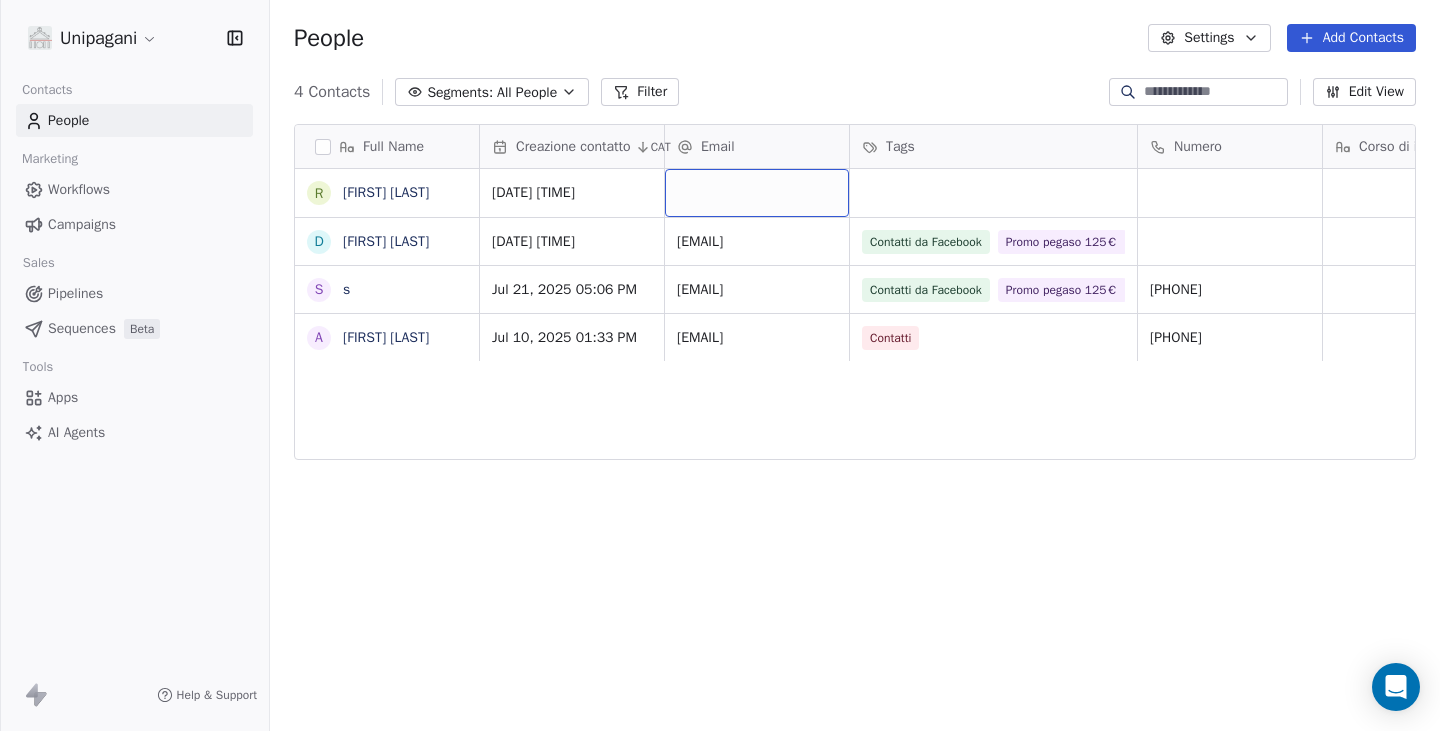 click at bounding box center (757, 193) 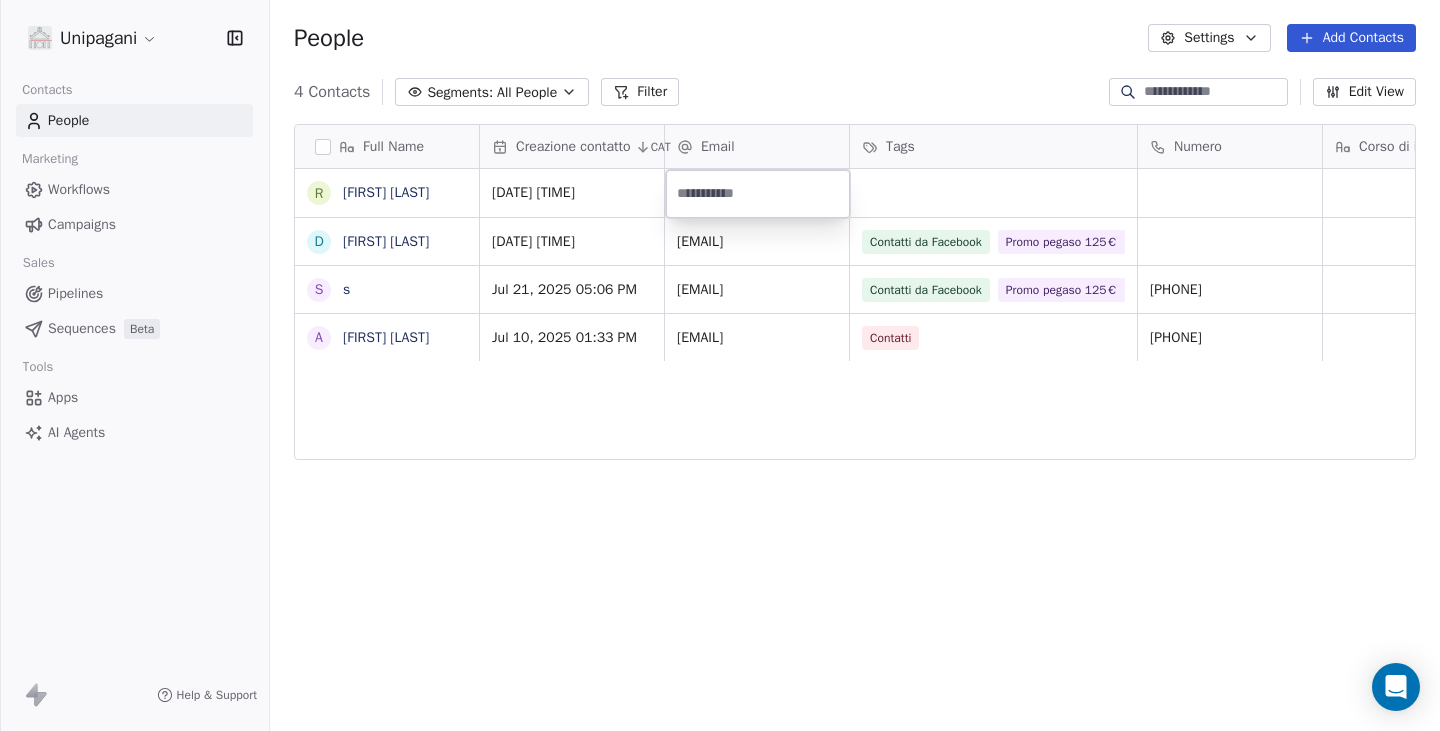 type on "**********" 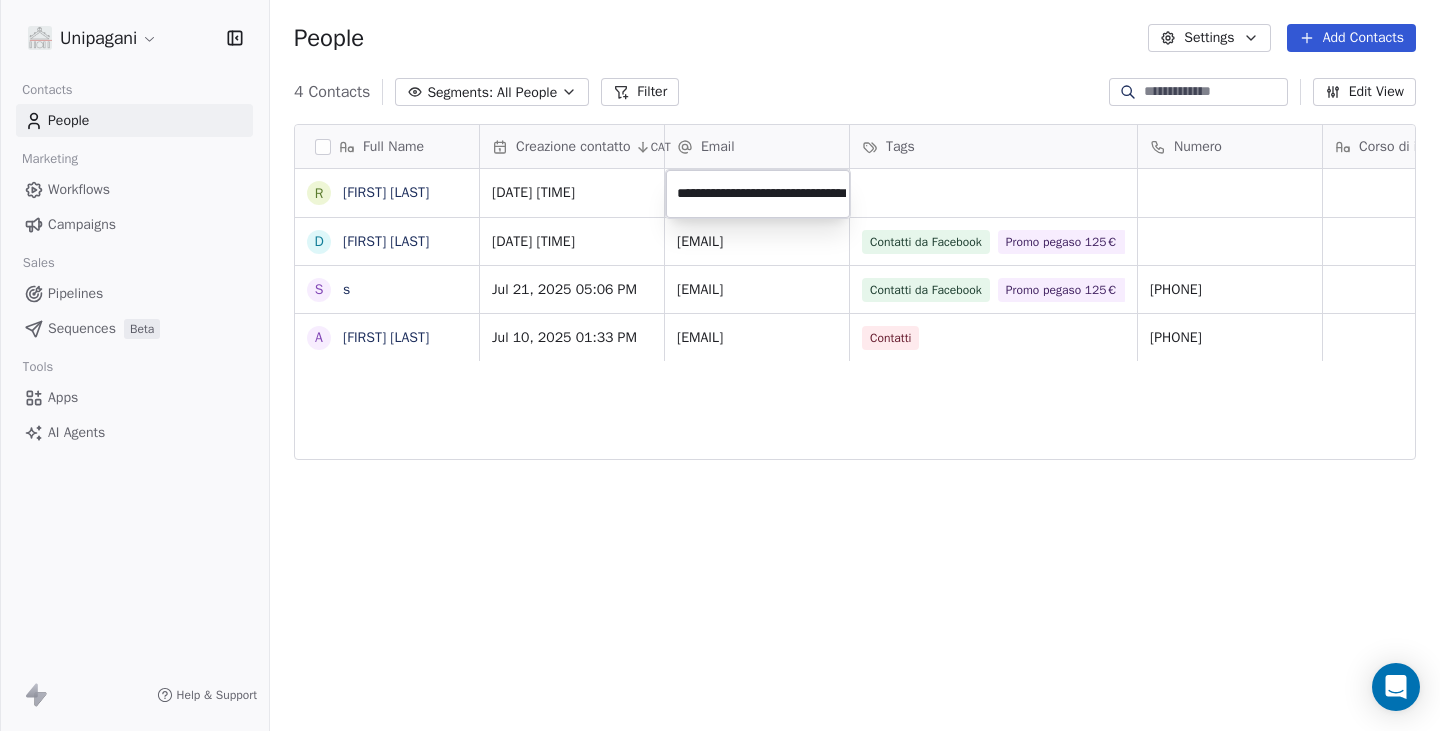 scroll, scrollTop: 0, scrollLeft: 71, axis: horizontal 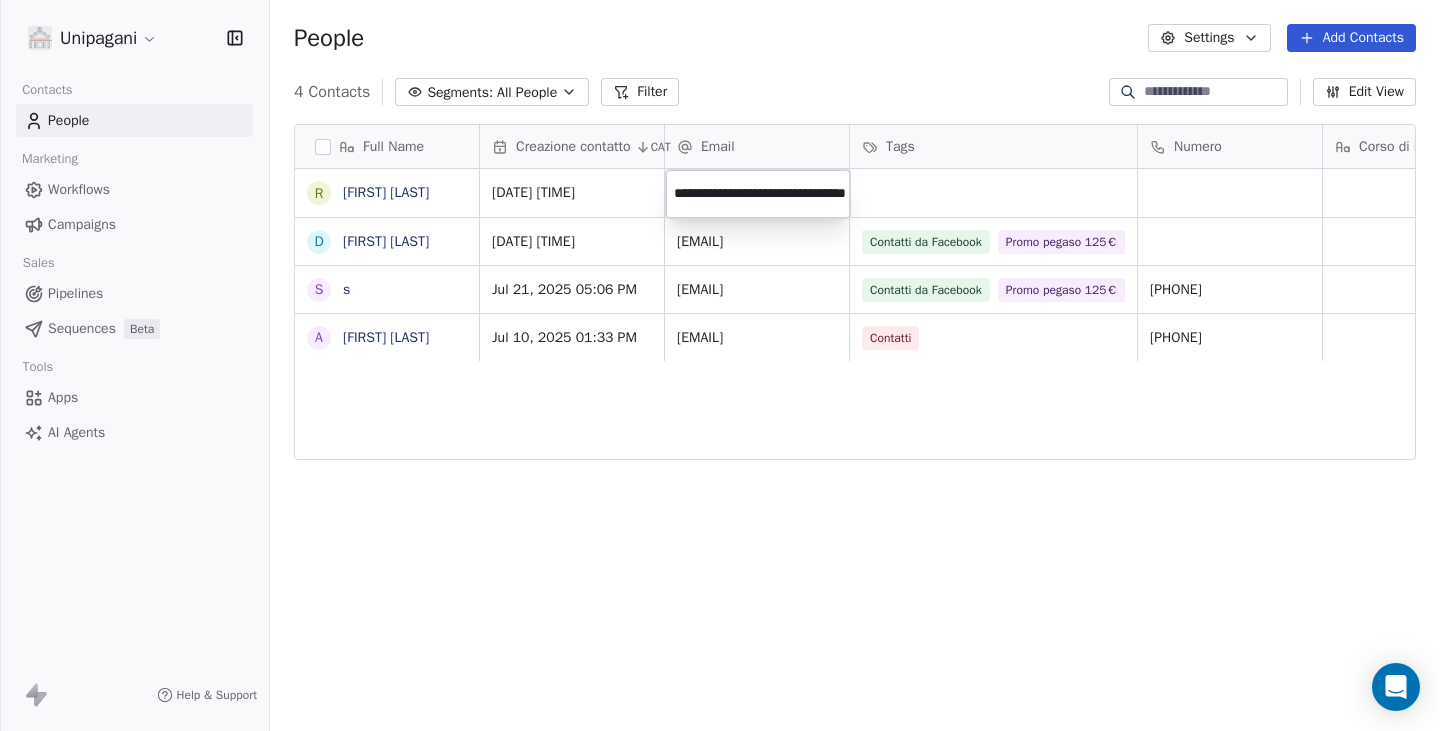 drag, startPoint x: 912, startPoint y: 550, endPoint x: 943, endPoint y: 508, distance: 52.201534 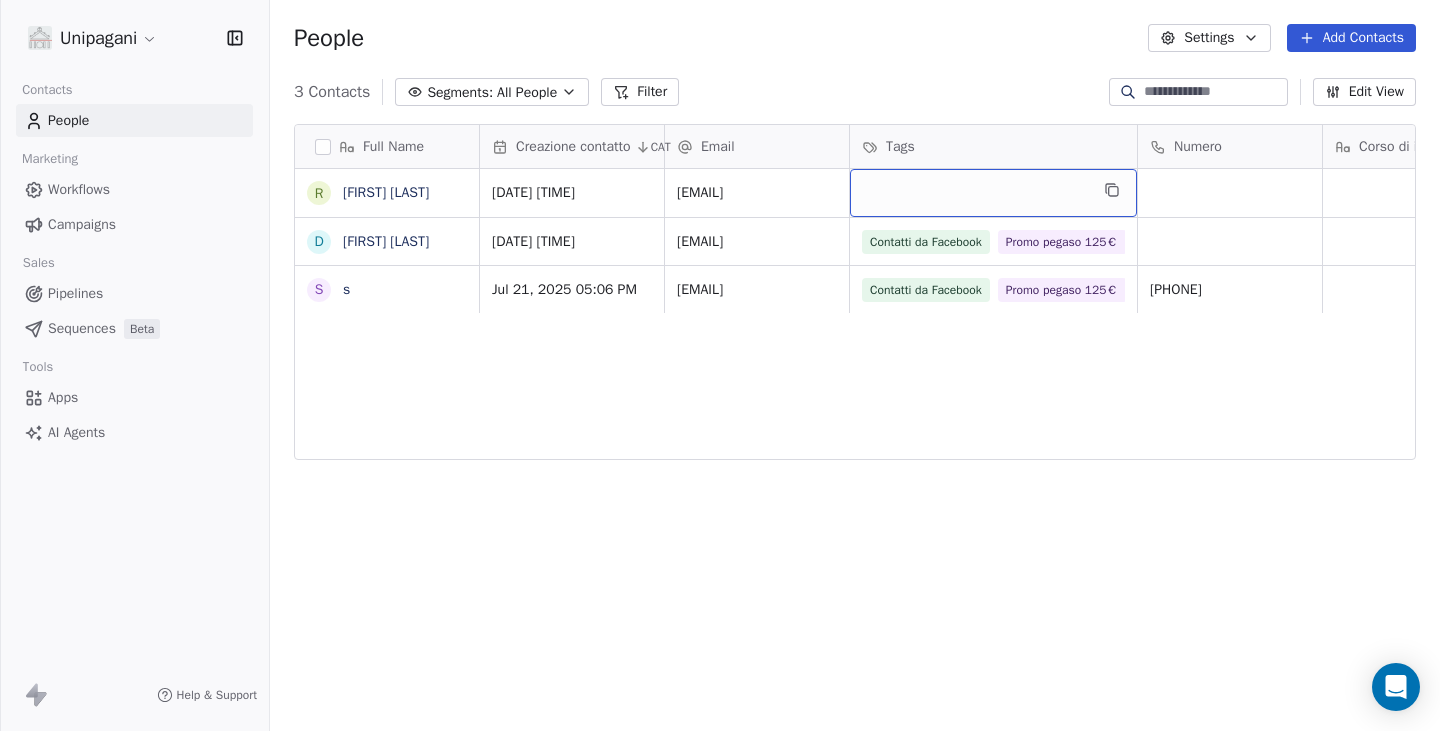 click at bounding box center [993, 193] 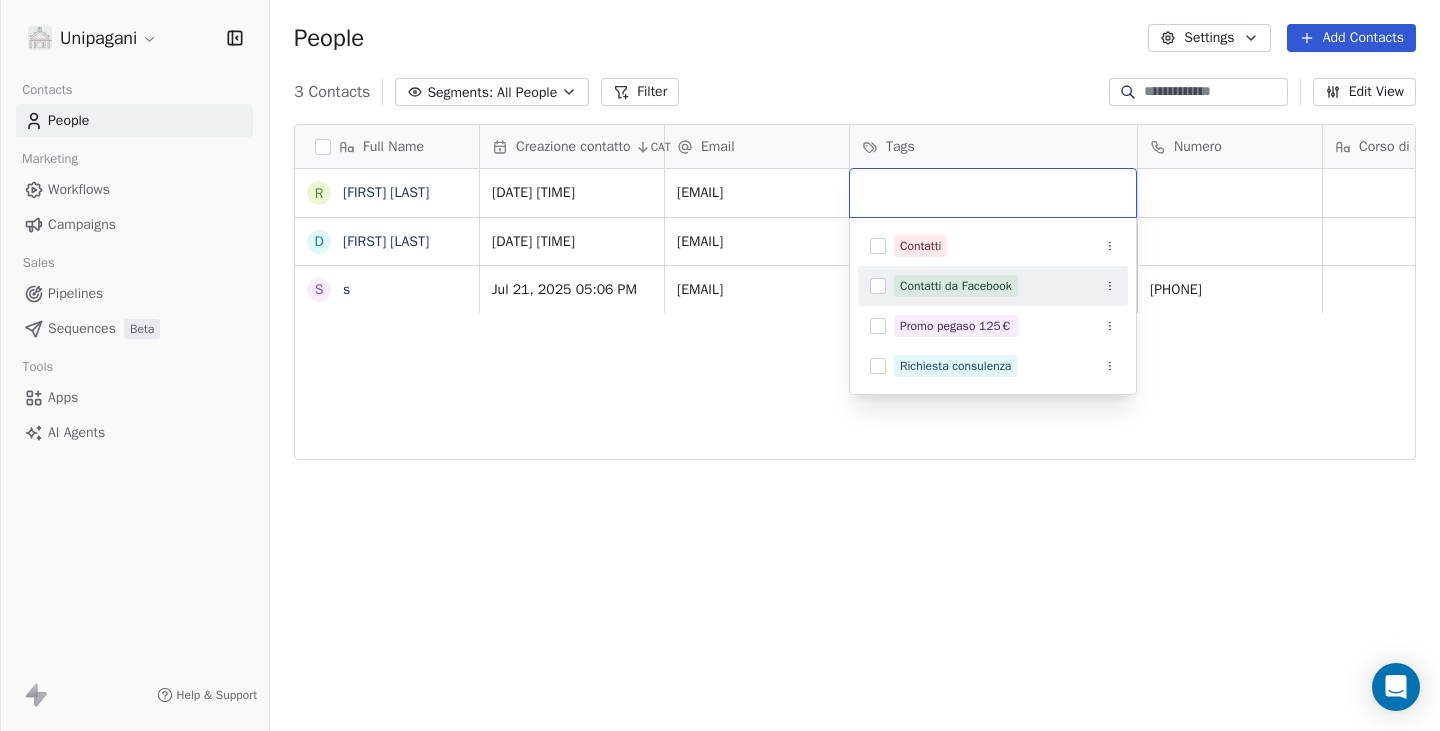 click on "Contatti da Facebook" at bounding box center [956, 286] 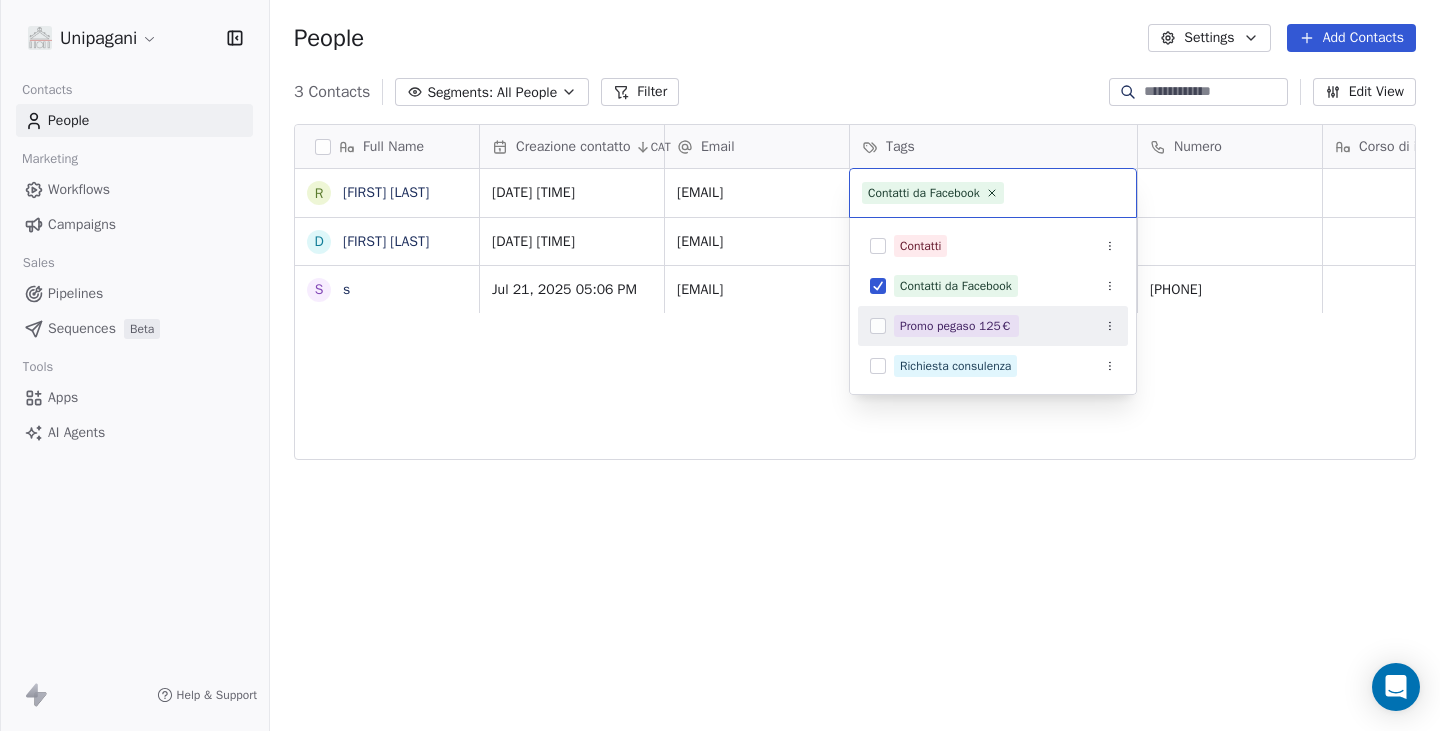 click on "Promo pegaso 125€" at bounding box center (956, 326) 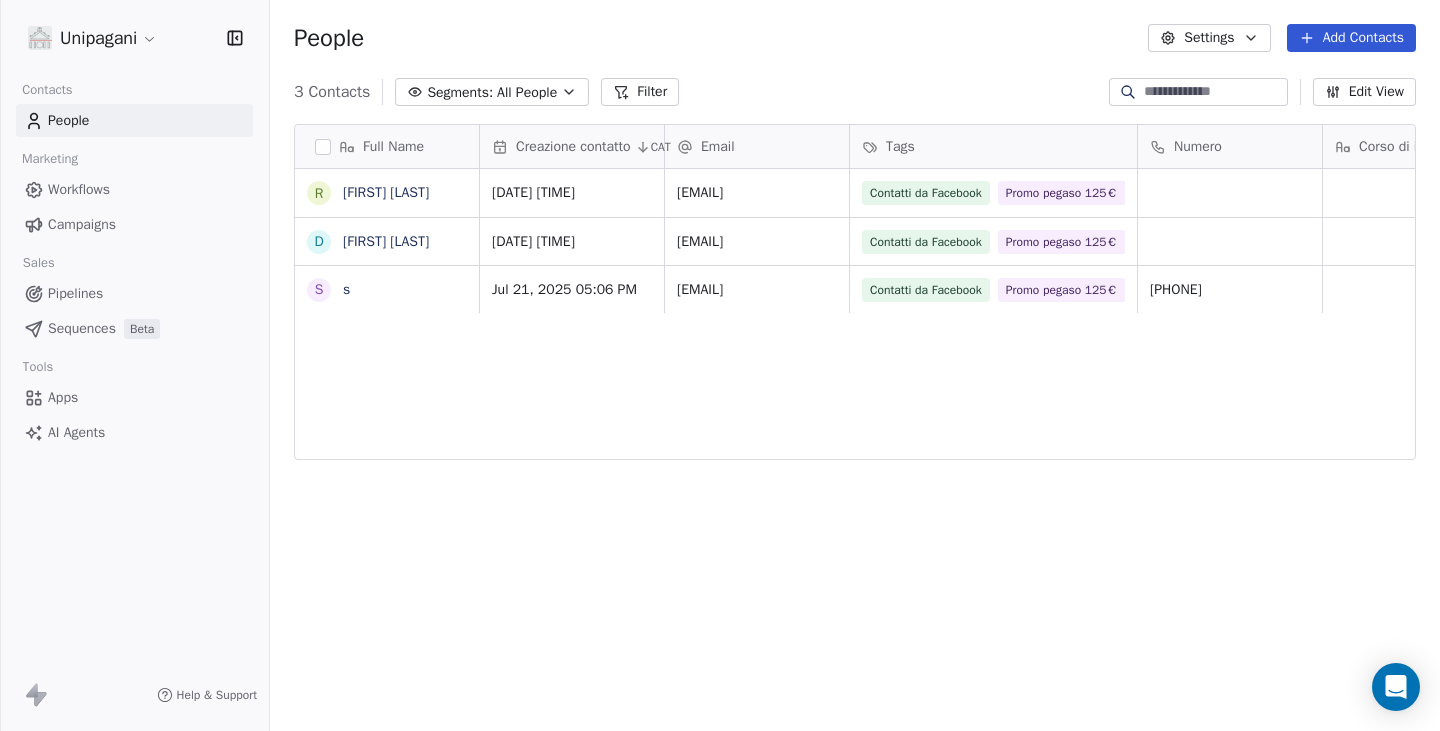click on "Unipagani Contacts People Marketing Workflows Campaigns Sales Pipelines Sequences Beta Tools Apps AI Agents Help & Support People Settings  Add Contacts 3 Contacts Segments: All People Filter  Edit View Tag Add to Sequence Export Full Name R Raffaele Scardicchio D Demetrio Riganello s s Creazione contatto CAT Email Tags Numero Corso di interesse Status Pagina web Accettazione privacy Jul 21, 2025 05:08 PM vincenzo.scardicchio1951@gmail.com Contatti da Facebook Promo pegaso 125€ Jul 21, 2025 05:07 PM ka_los@live.it Contatti da Facebook Promo pegaso 125€ Jul 21, 2025 05:06 PM torrico.sofia1@gmail.com Contatti da Facebook Promo pegaso 125€ +393478928926
To pick up a draggable item, press the space bar.
While dragging, use the arrow keys to move the item.
Press space again to drop the item in its new position, or press escape to cancel." at bounding box center (720, 365) 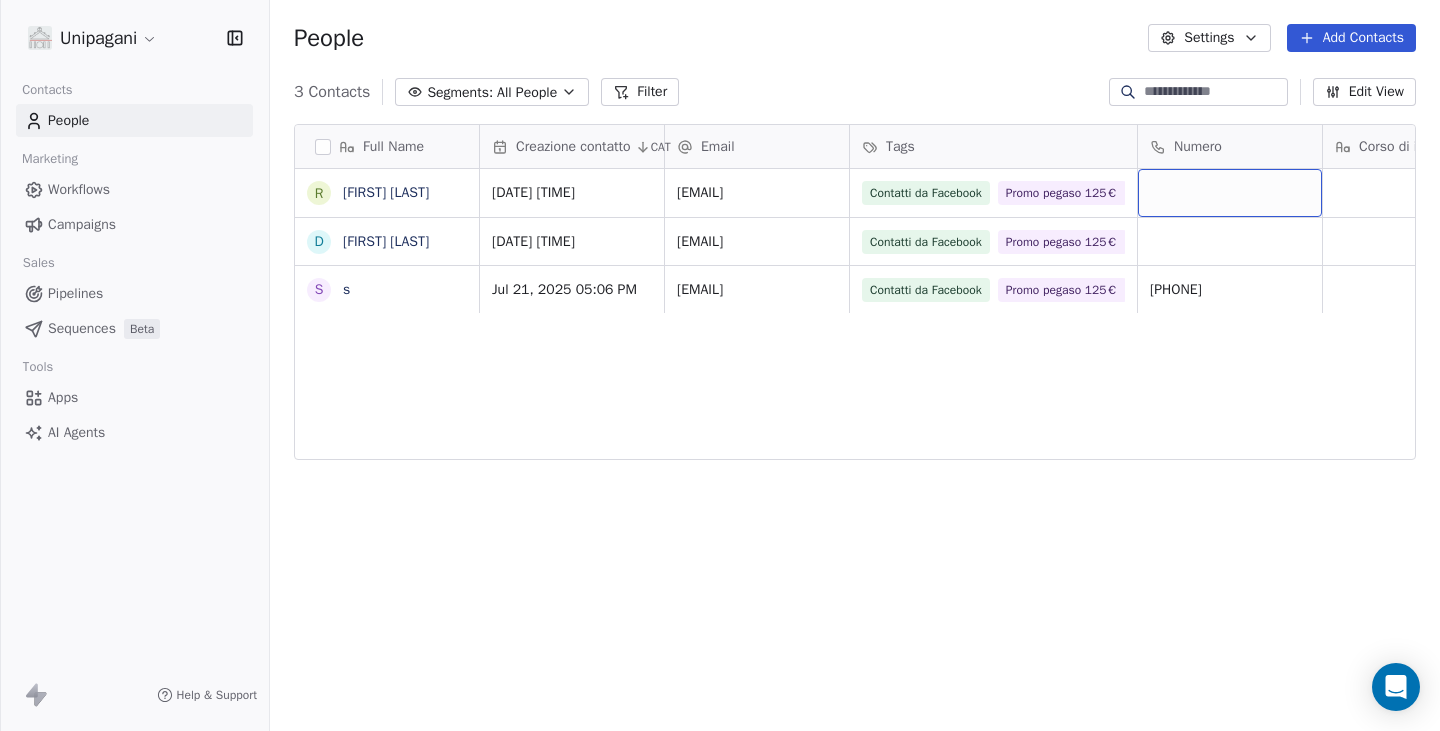 click at bounding box center [1230, 193] 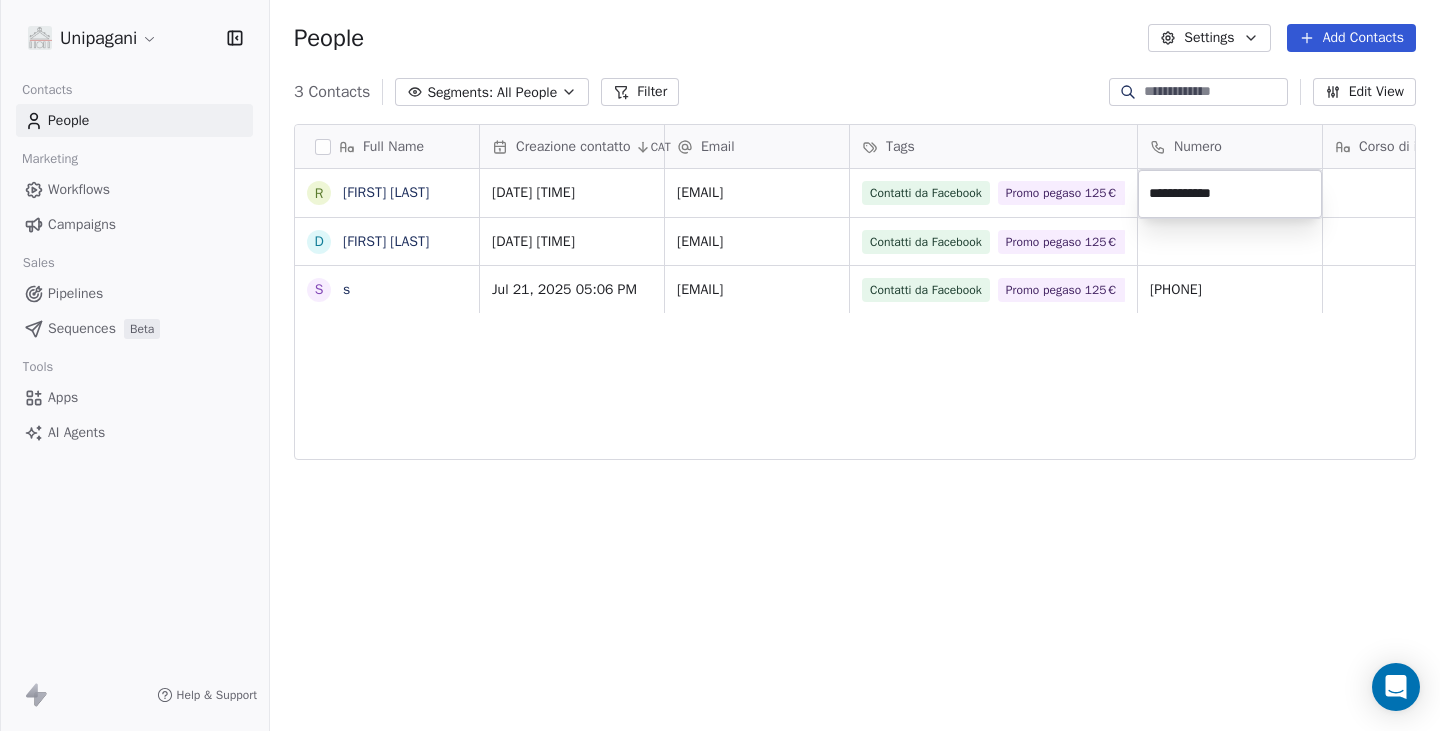 click on "**********" at bounding box center [720, 365] 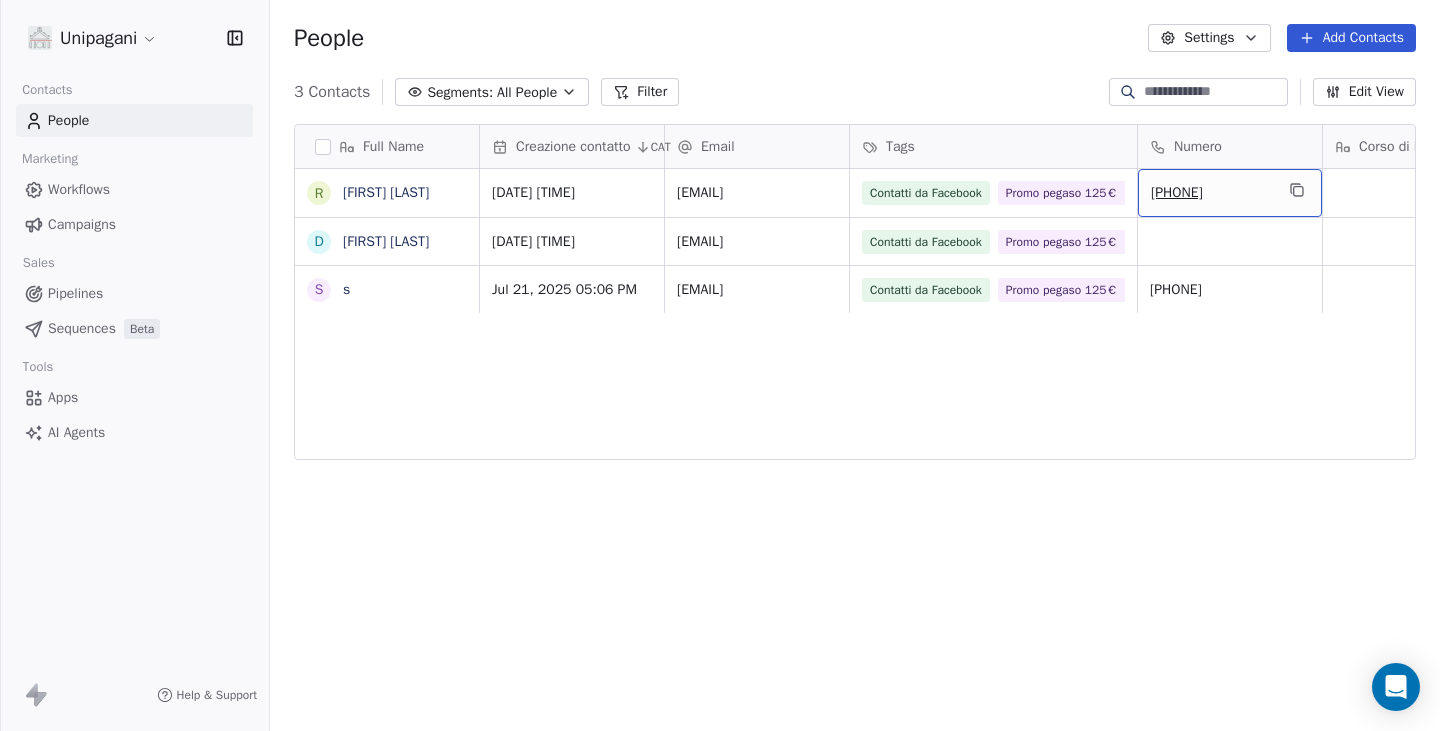 click on "393892833995" at bounding box center (1212, 193) 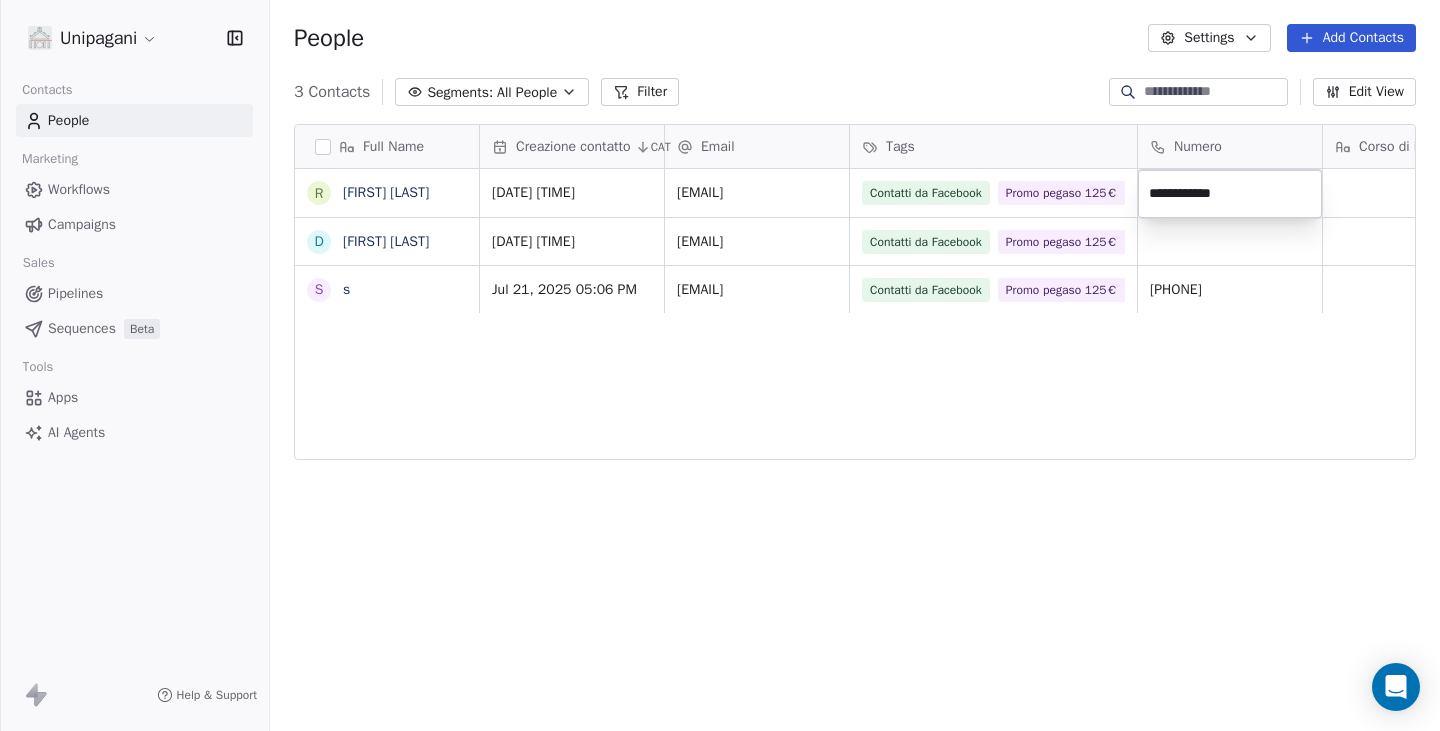 click on "**********" at bounding box center (1230, 194) 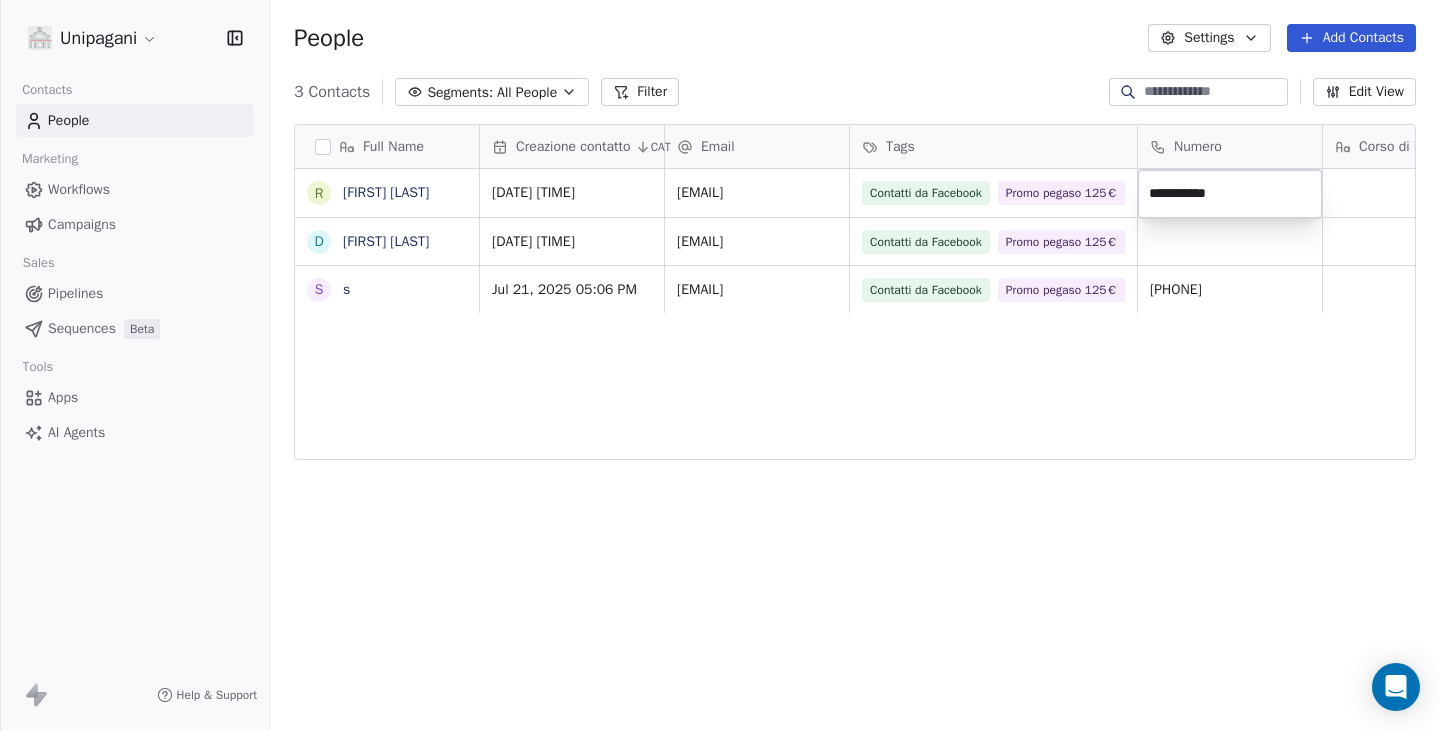 type on "**********" 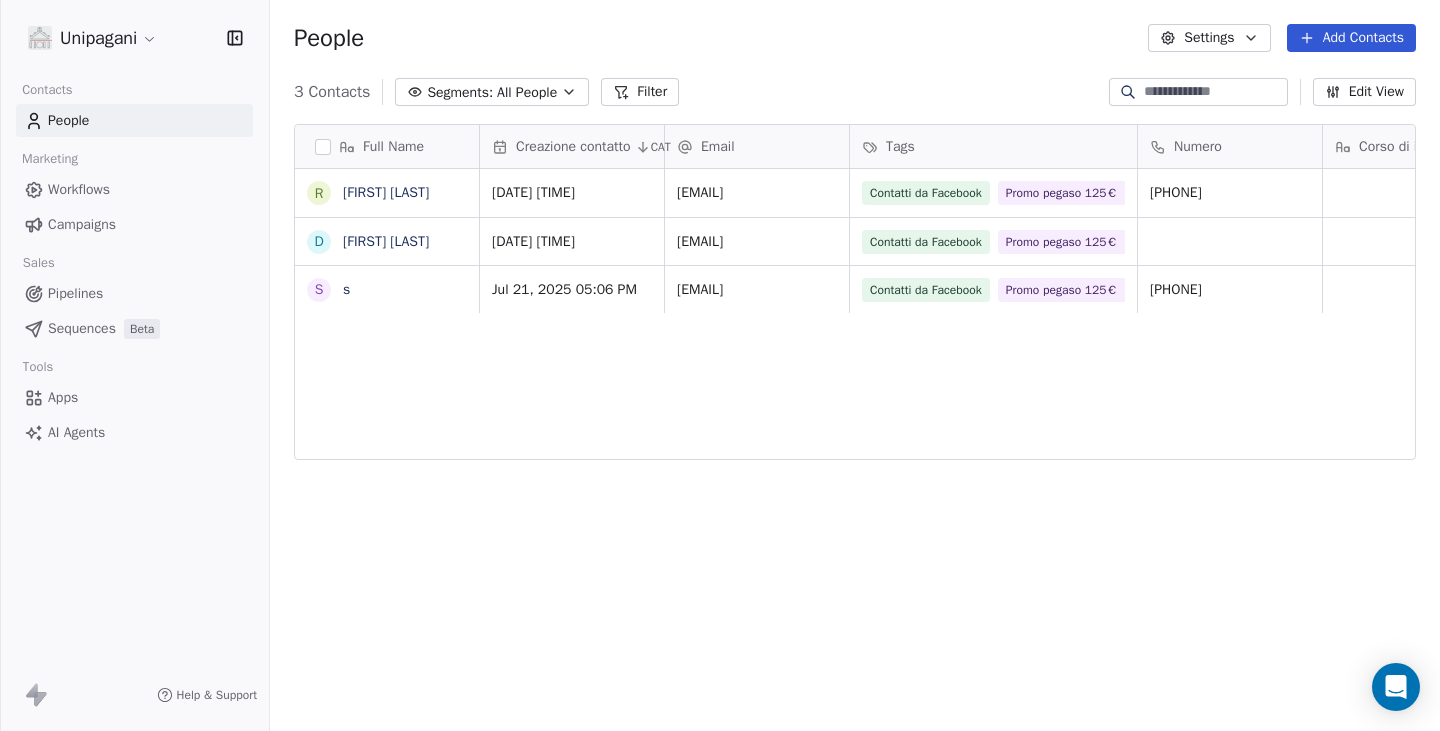 click on "Unipagani Contacts People Marketing Workflows Campaigns Sales Pipelines Sequences Beta Tools Apps AI Agents Help & Support People Settings  Add Contacts 3 Contacts Segments: All People Filter  Edit View Tag Add to Sequence Export Full Name R Raffaele Scardicchio D Demetrio Riganello s s Creazione contatto CAT Email Tags Numero Corso di interesse Status Pagina web Accettazione privacy Jul 21, 2025 05:08 PM vincenzo.scardicchio1951@gmail.com Contatti da Facebook Promo pegaso 125€ 3892833995 Jul 21, 2025 05:07 PM ka_los@live.it Contatti da Facebook Promo pegaso 125€ Jul 21, 2025 05:06 PM torrico.sofia1@gmail.com Contatti da Facebook Promo pegaso 125€ +393478928926
To pick up a draggable item, press the space bar.
While dragging, use the arrow keys to move the item.
Press space again to drop the item in its new position, or press escape to cancel." at bounding box center [720, 365] 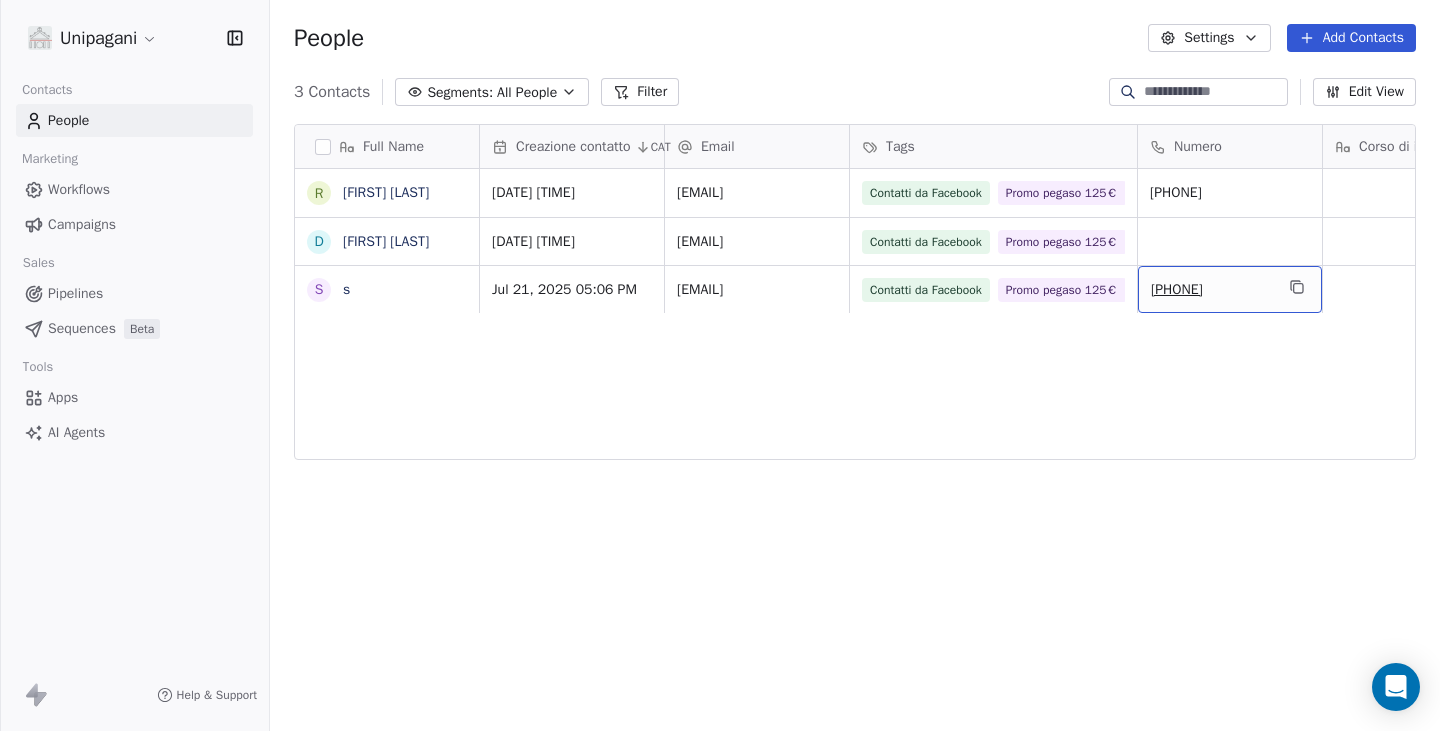 click on "+393478928926" at bounding box center [1212, 290] 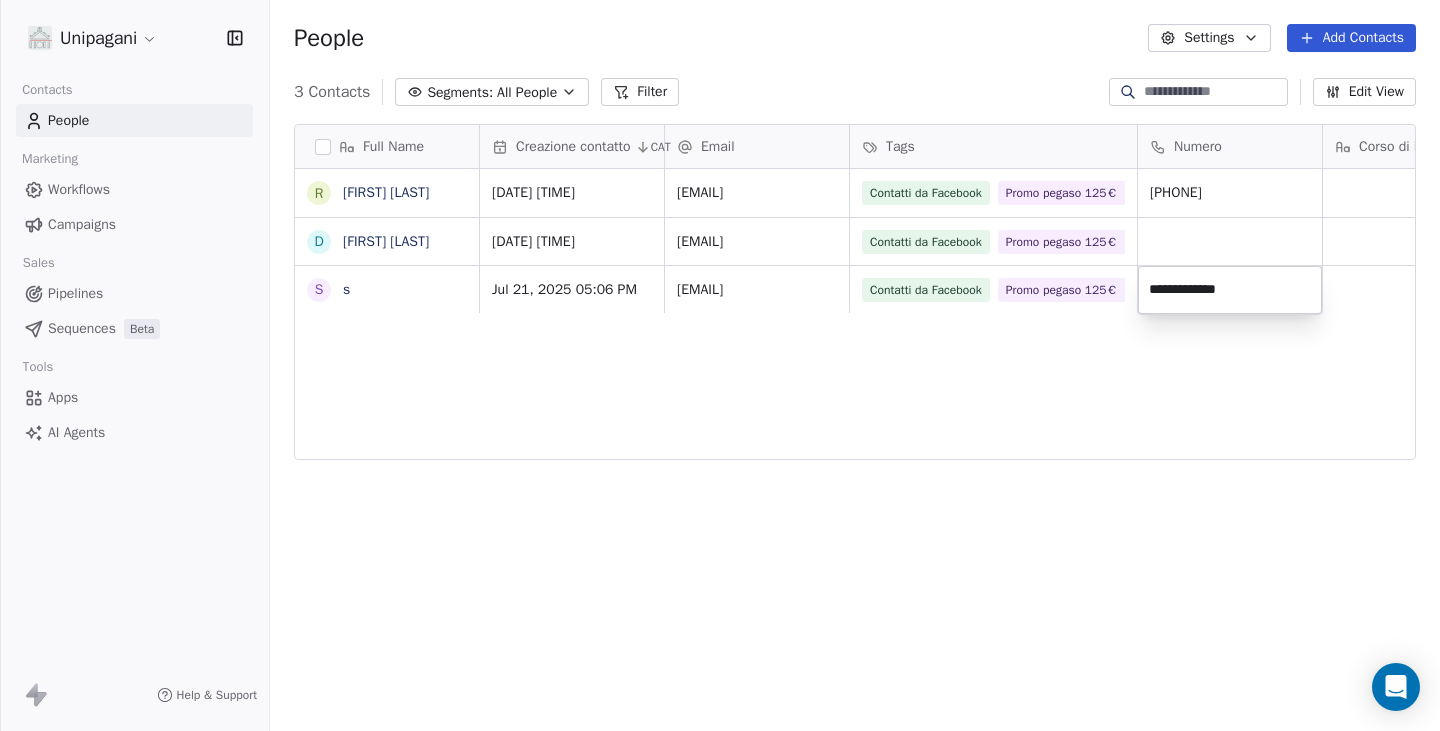 click on "**********" at bounding box center [1230, 290] 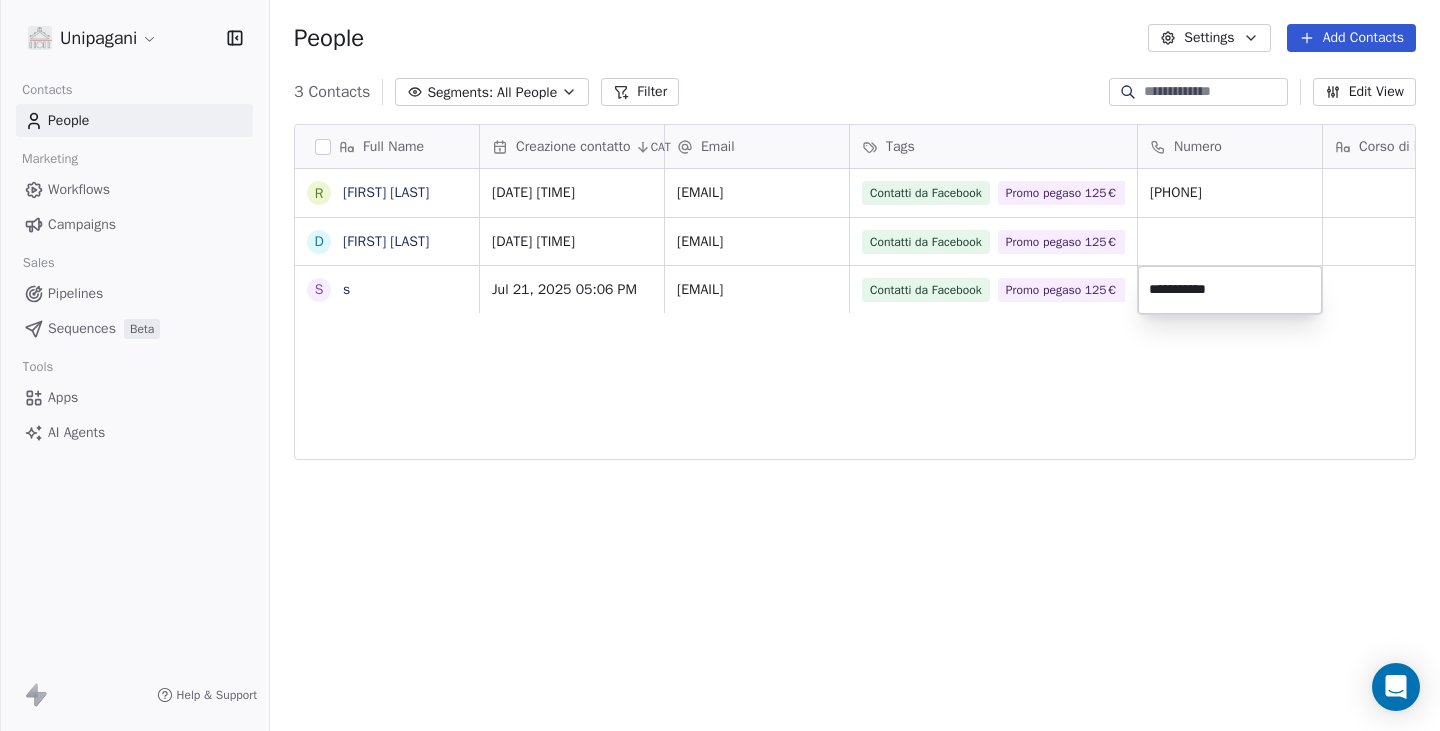 type on "**********" 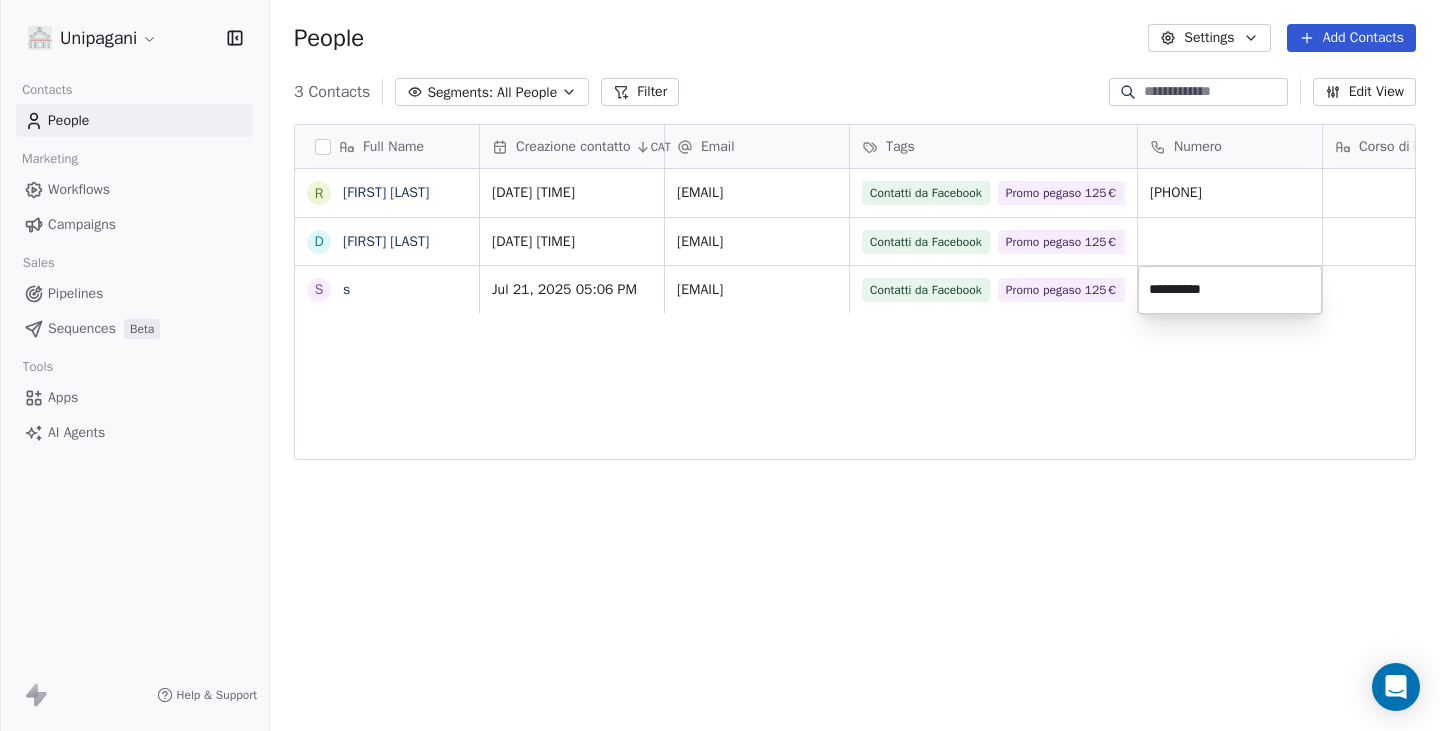 click on "**********" at bounding box center (720, 365) 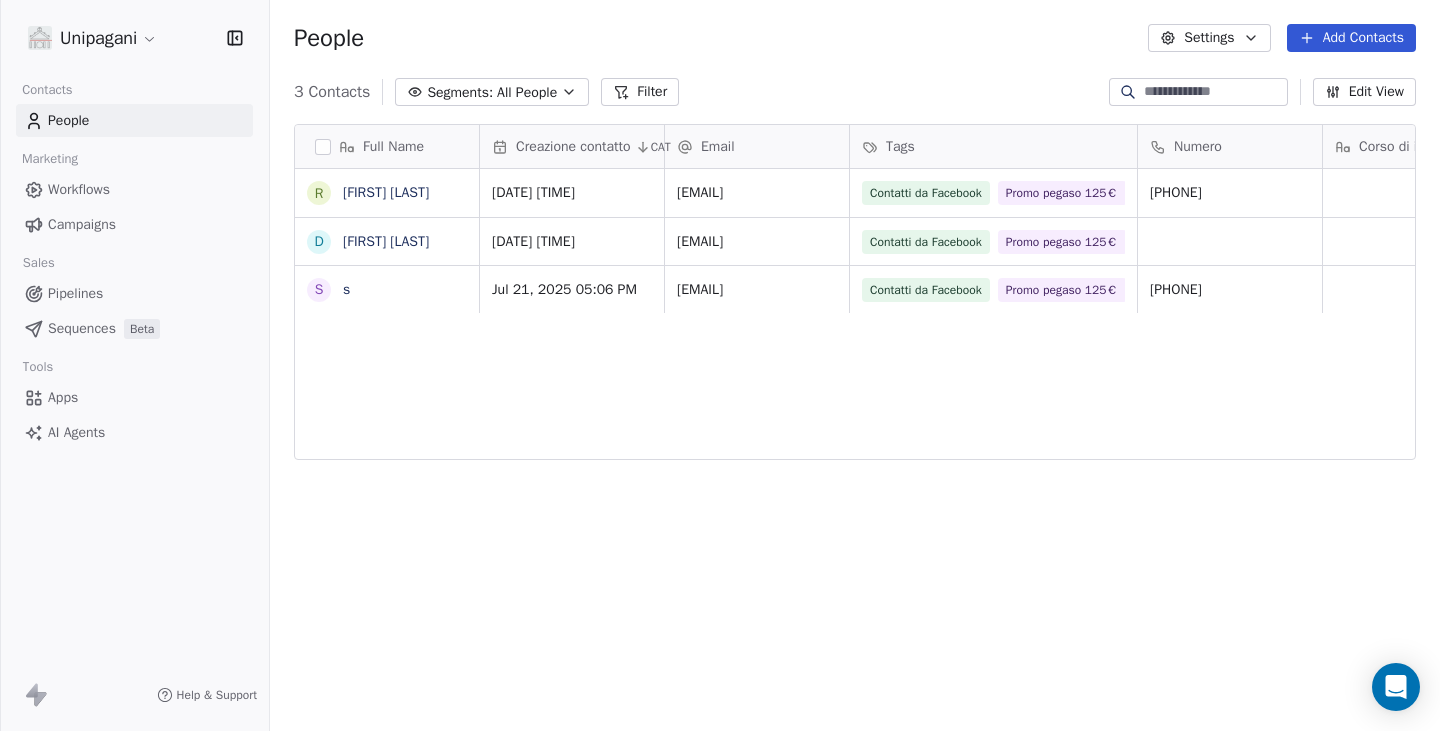 drag, startPoint x: 1363, startPoint y: 29, endPoint x: 1345, endPoint y: 41, distance: 21.633308 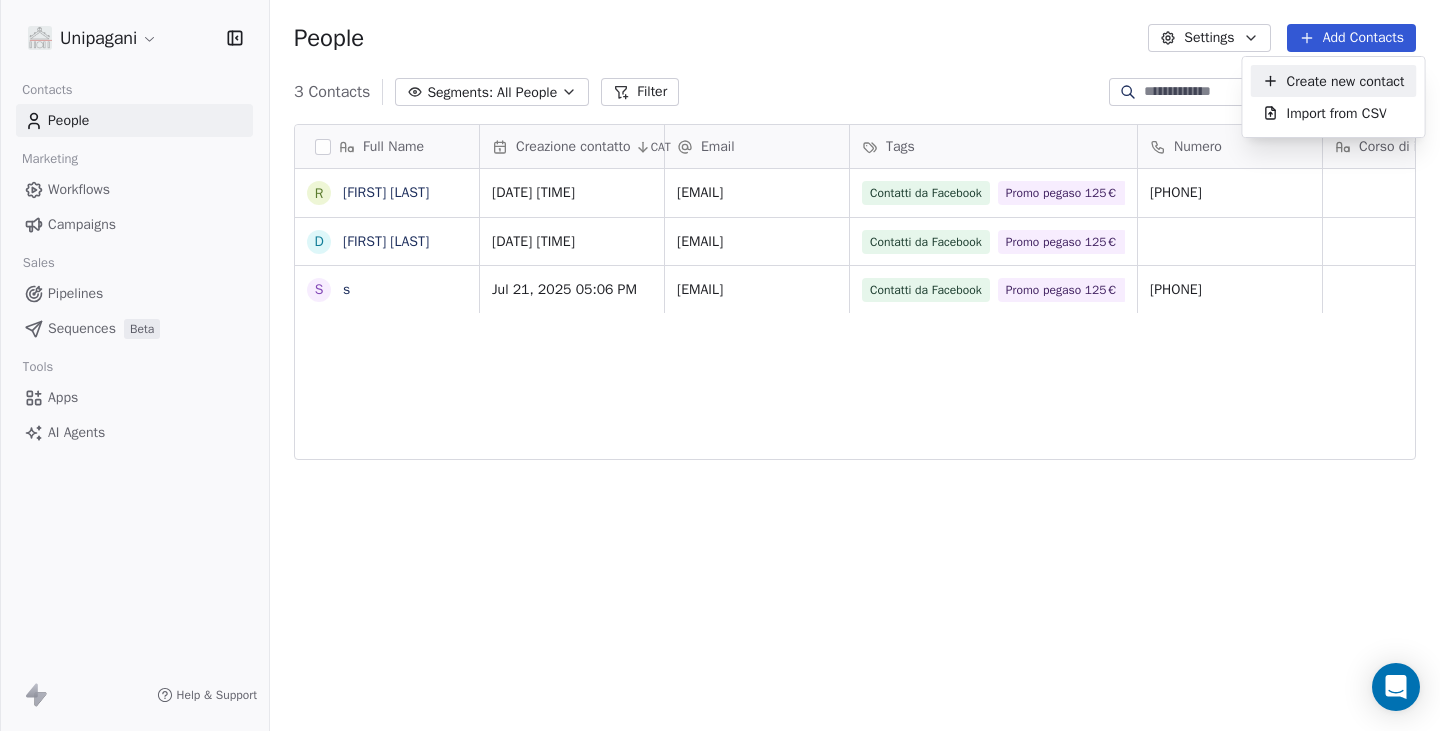 click on "Create new contact" at bounding box center (1334, 81) 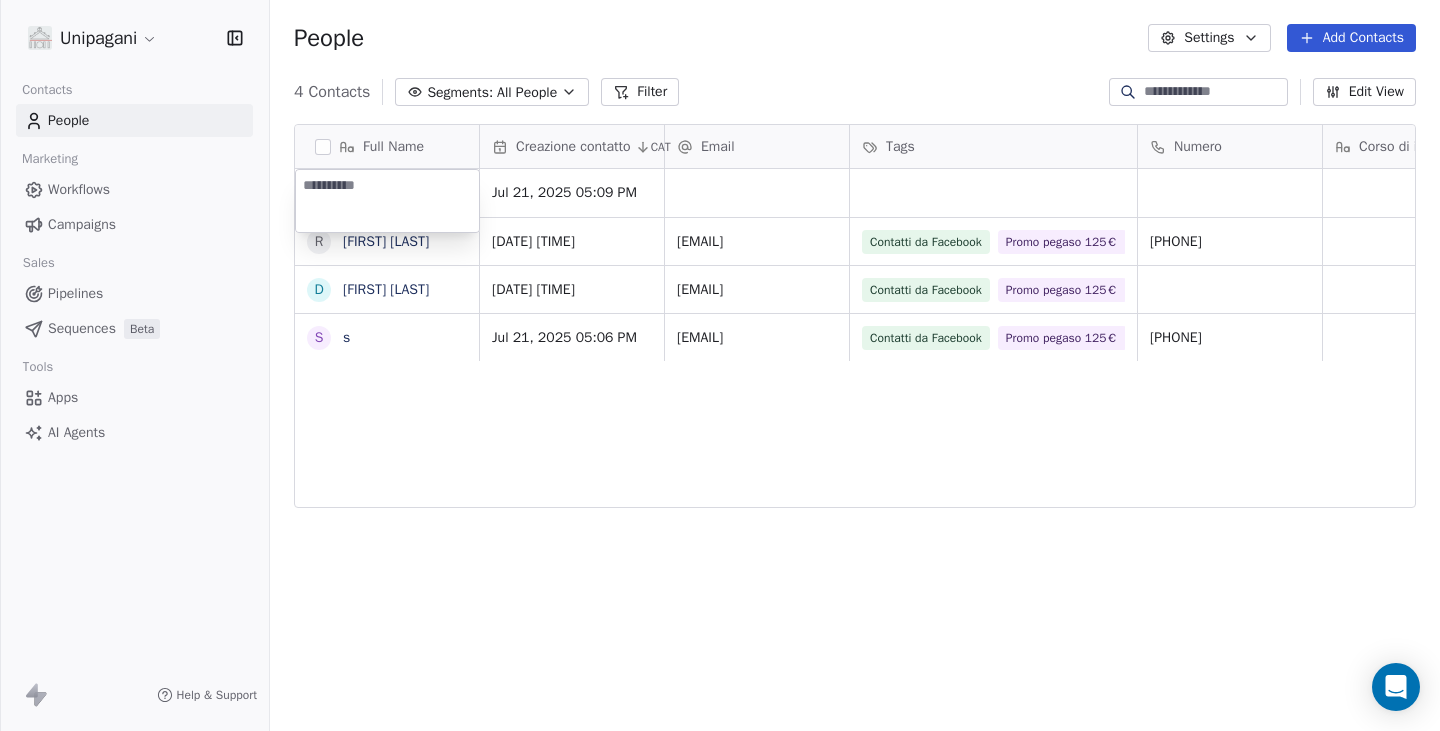click at bounding box center [387, 201] 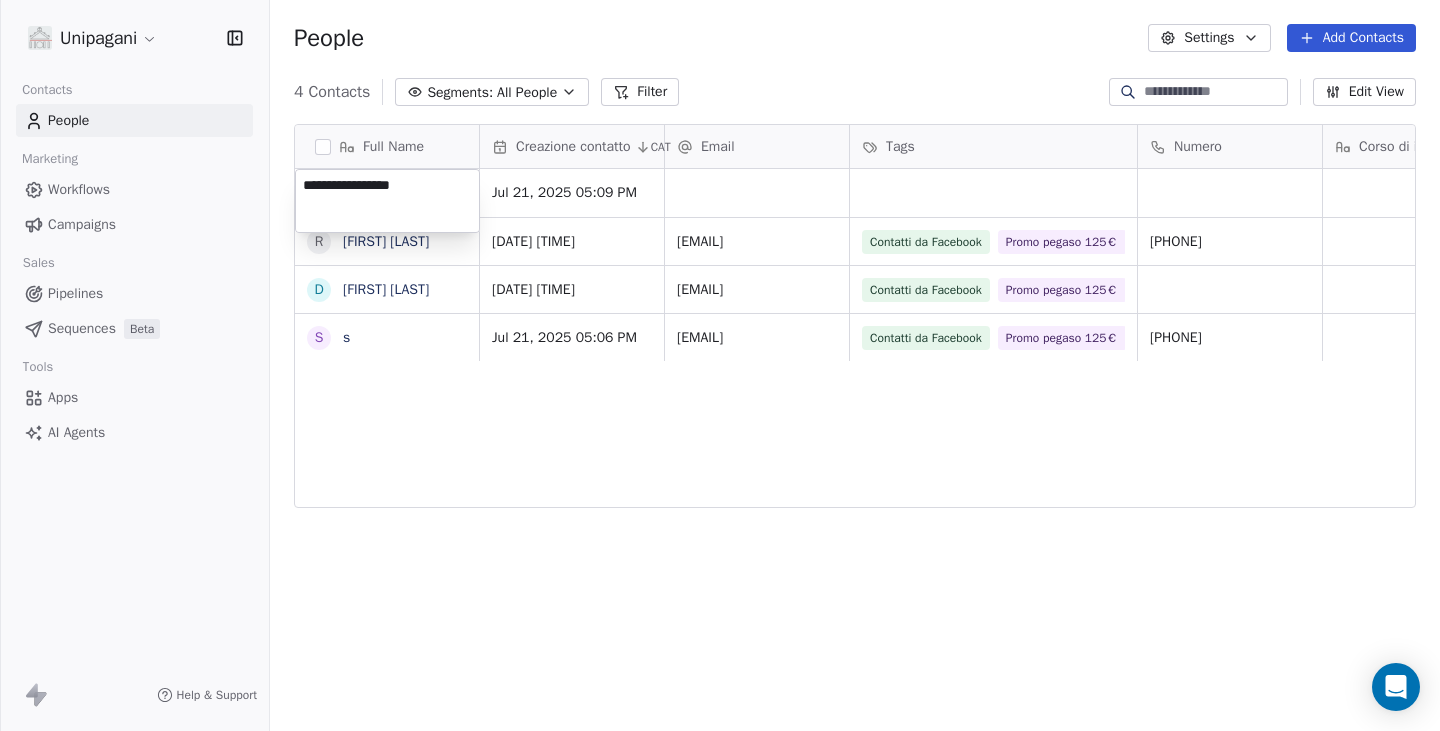 click on "**********" at bounding box center [720, 365] 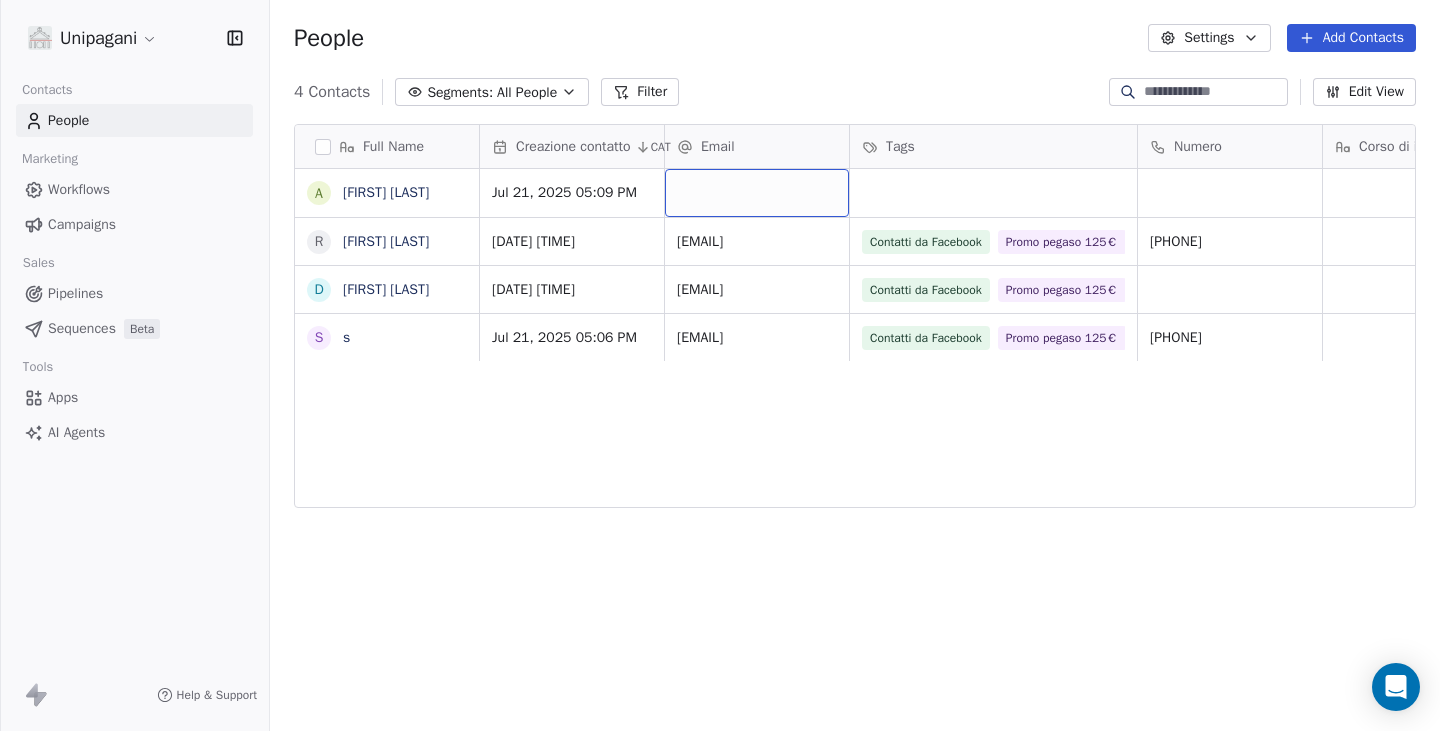 click at bounding box center (757, 193) 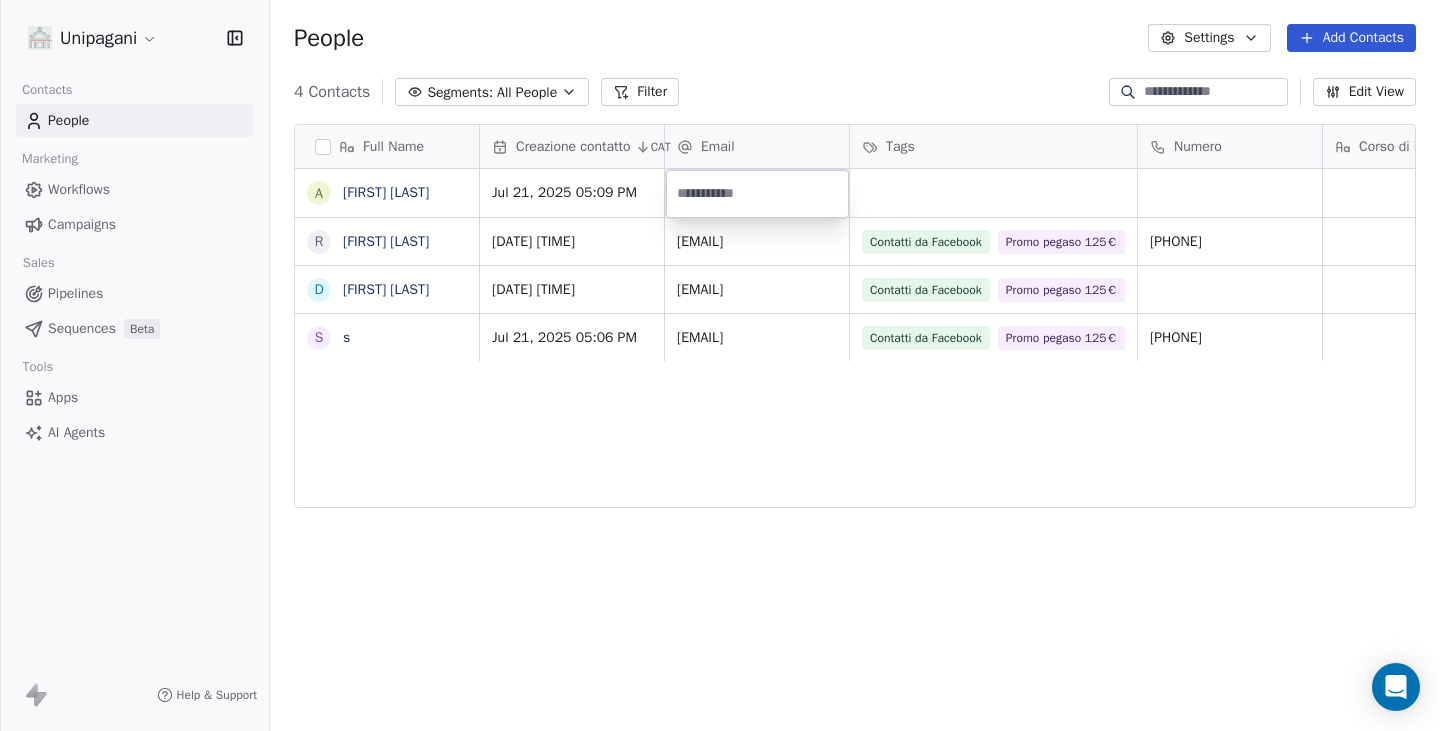 click at bounding box center (757, 194) 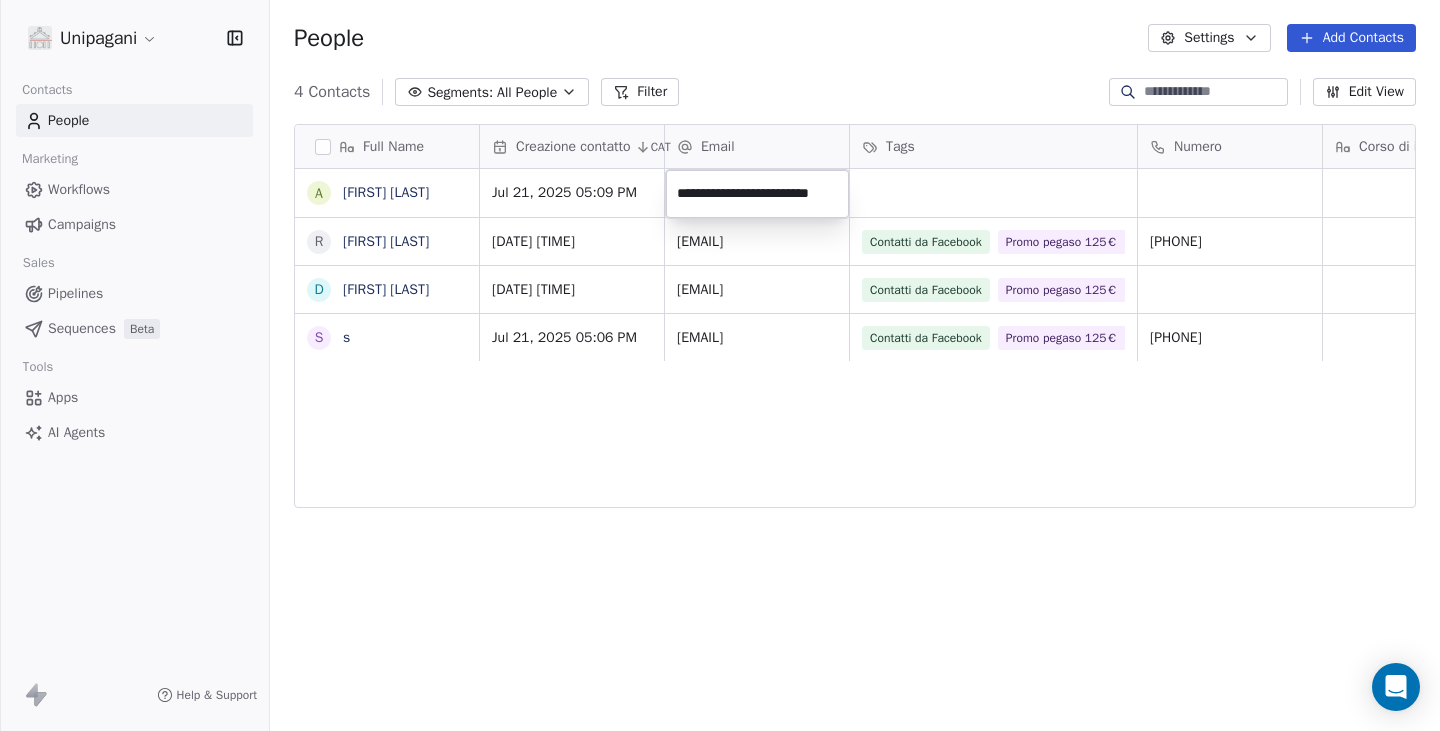scroll, scrollTop: 0, scrollLeft: 8, axis: horizontal 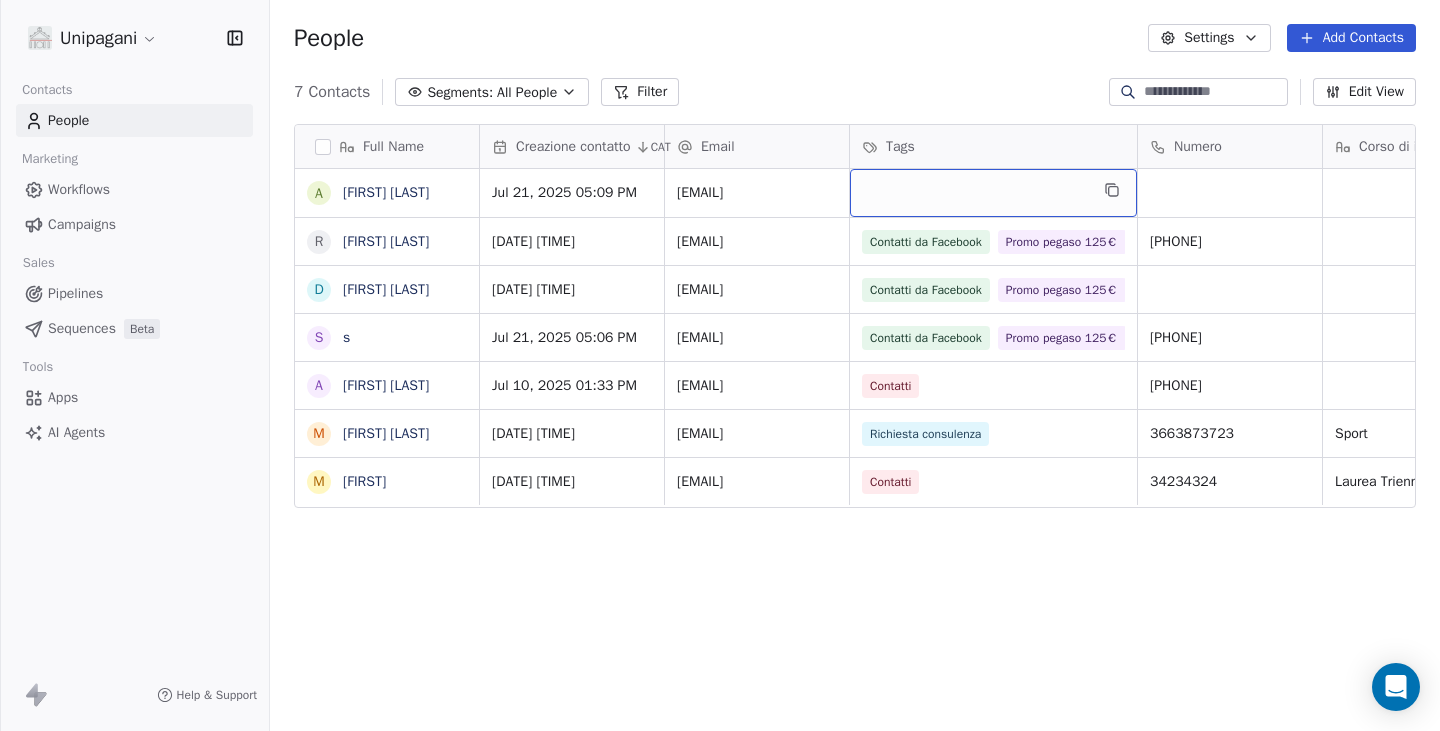 click at bounding box center [993, 193] 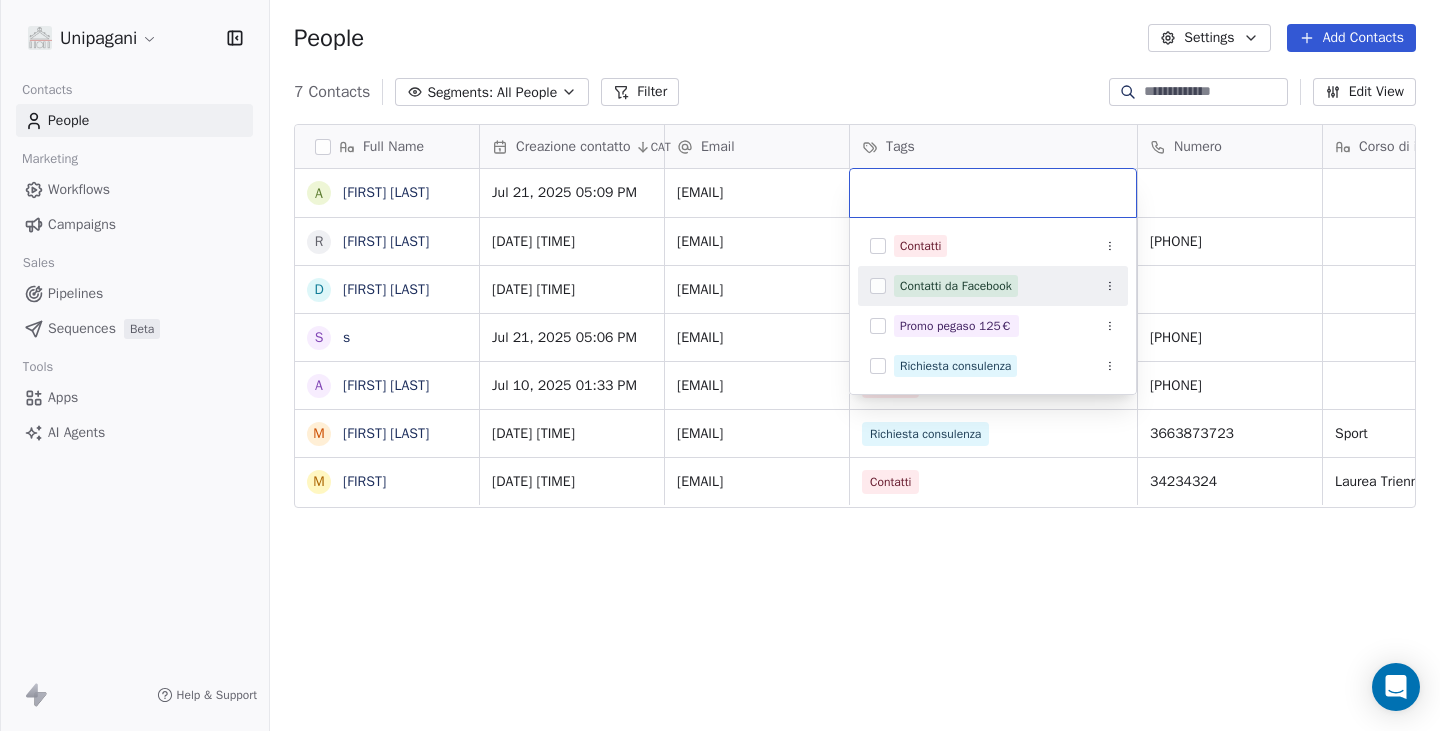 click on "Contatti da Facebook" at bounding box center (956, 286) 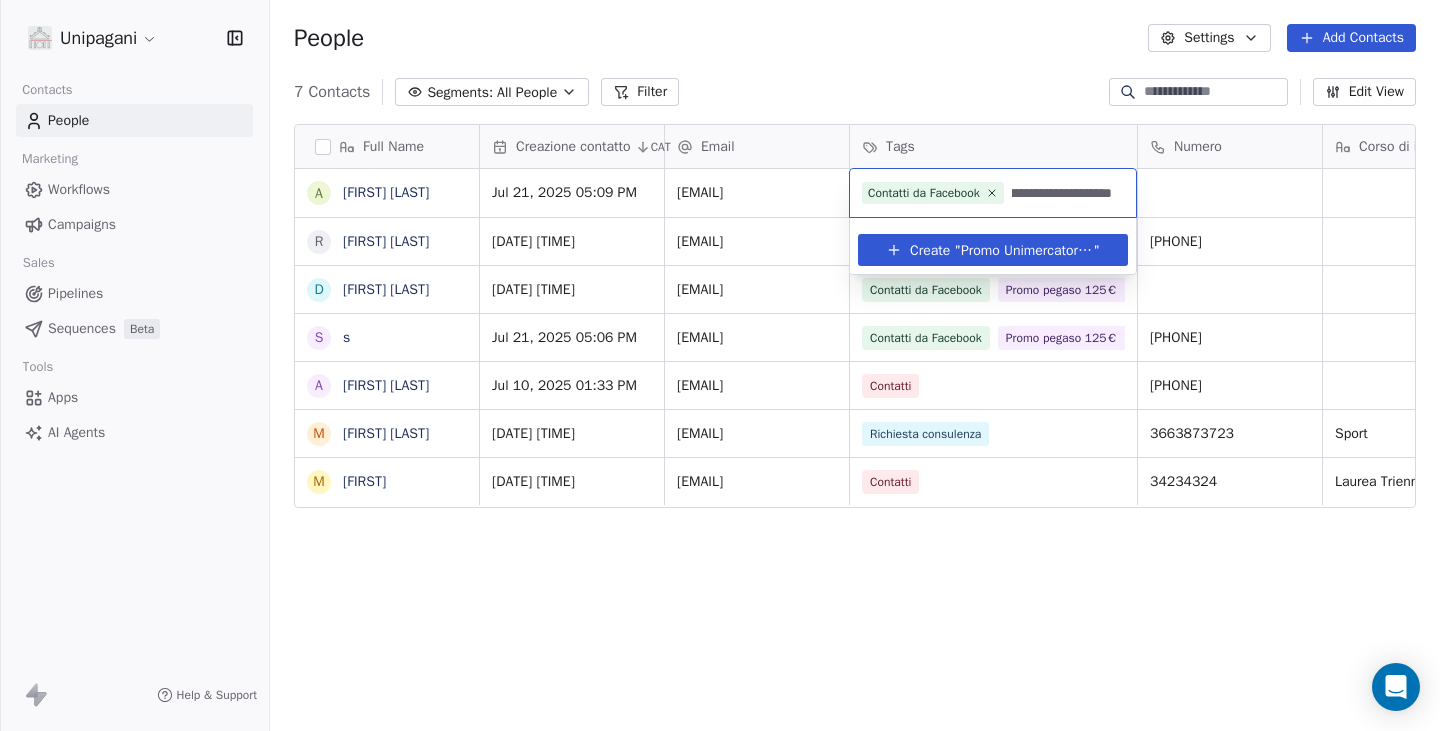 scroll, scrollTop: 0, scrollLeft: 80, axis: horizontal 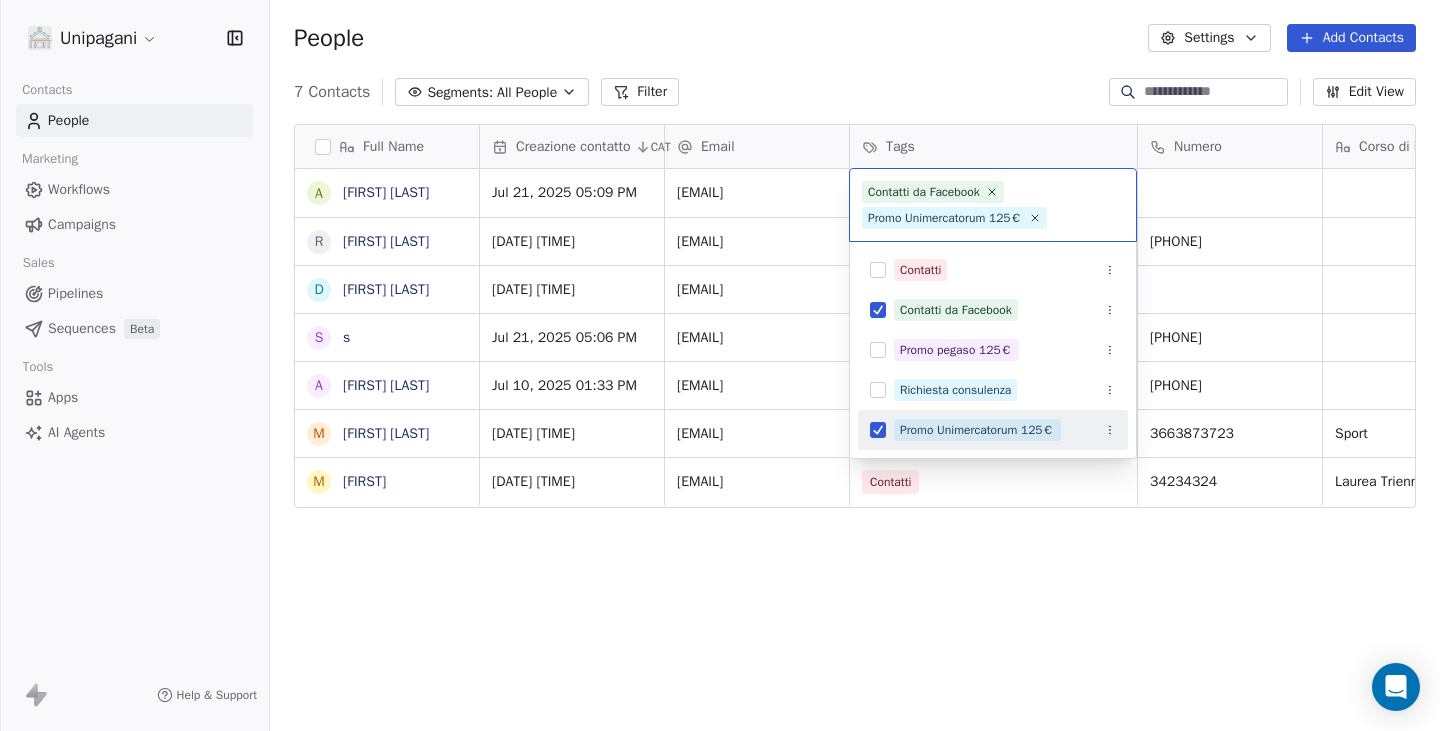 drag, startPoint x: 927, startPoint y: 604, endPoint x: 991, endPoint y: 545, distance: 87.04597 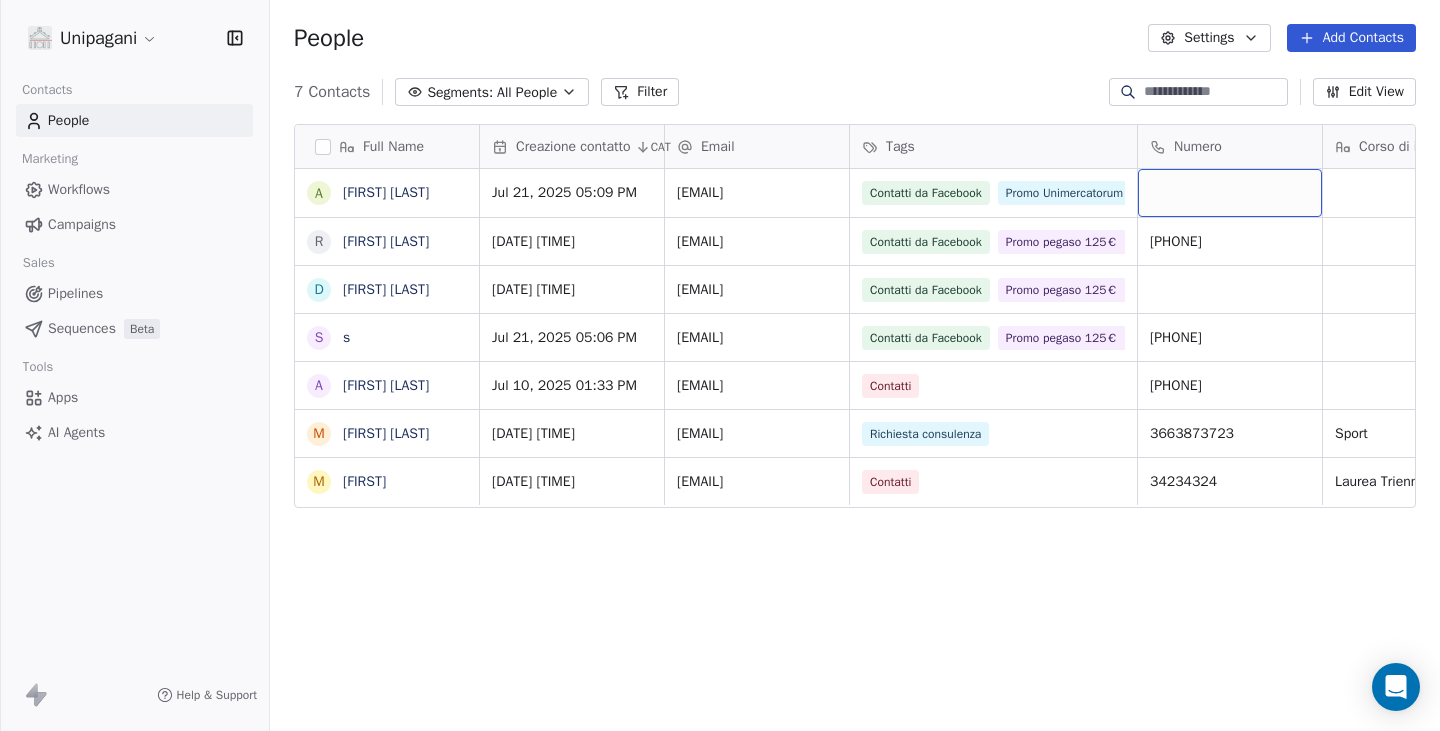 click at bounding box center [1230, 193] 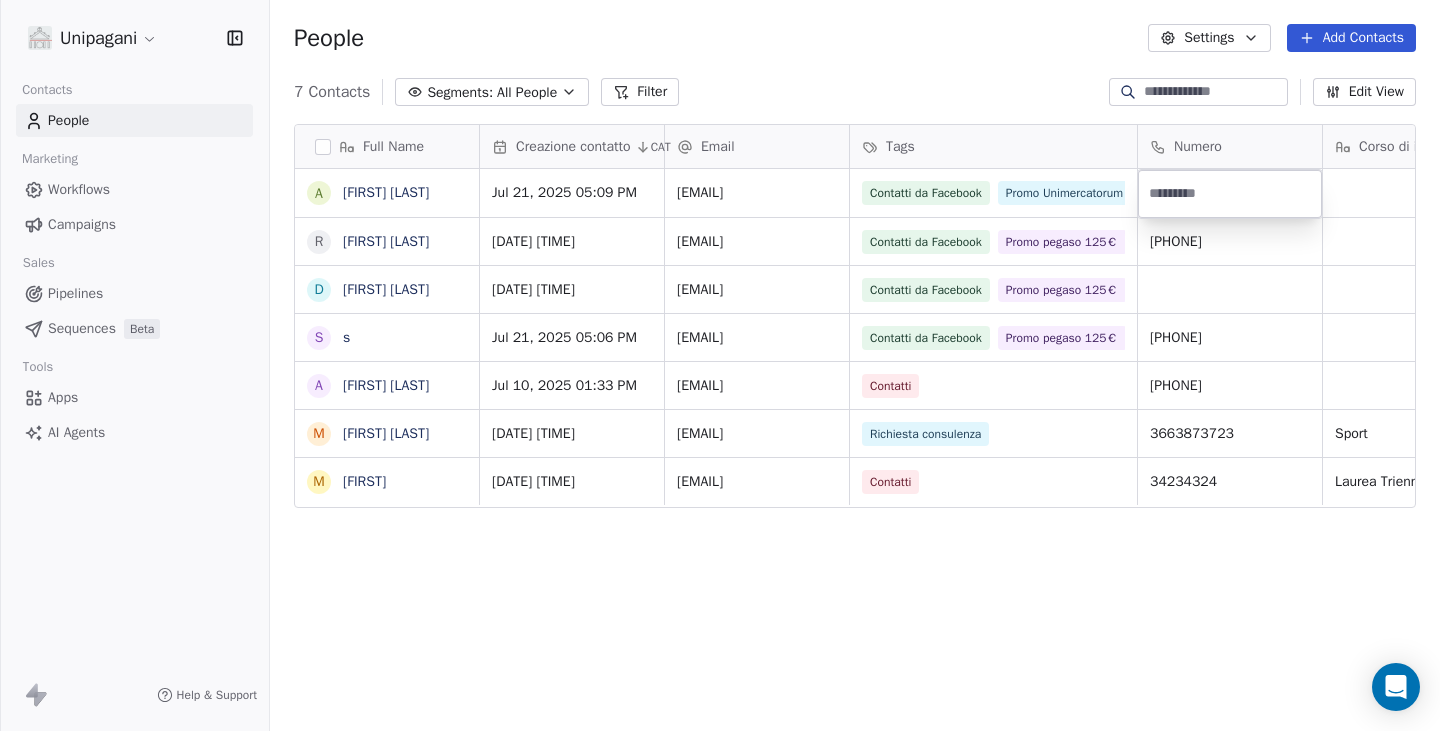 click at bounding box center [1230, 194] 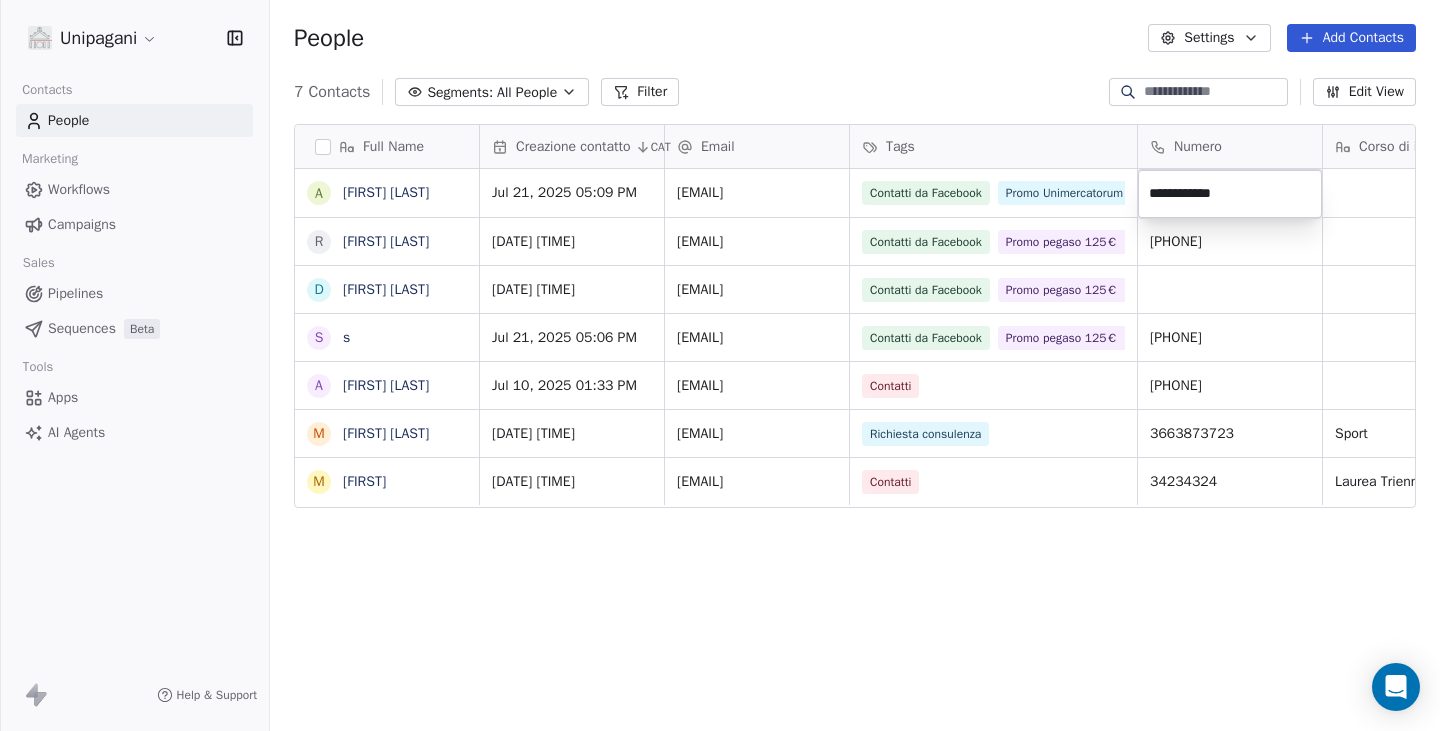 click on "**********" at bounding box center (1230, 194) 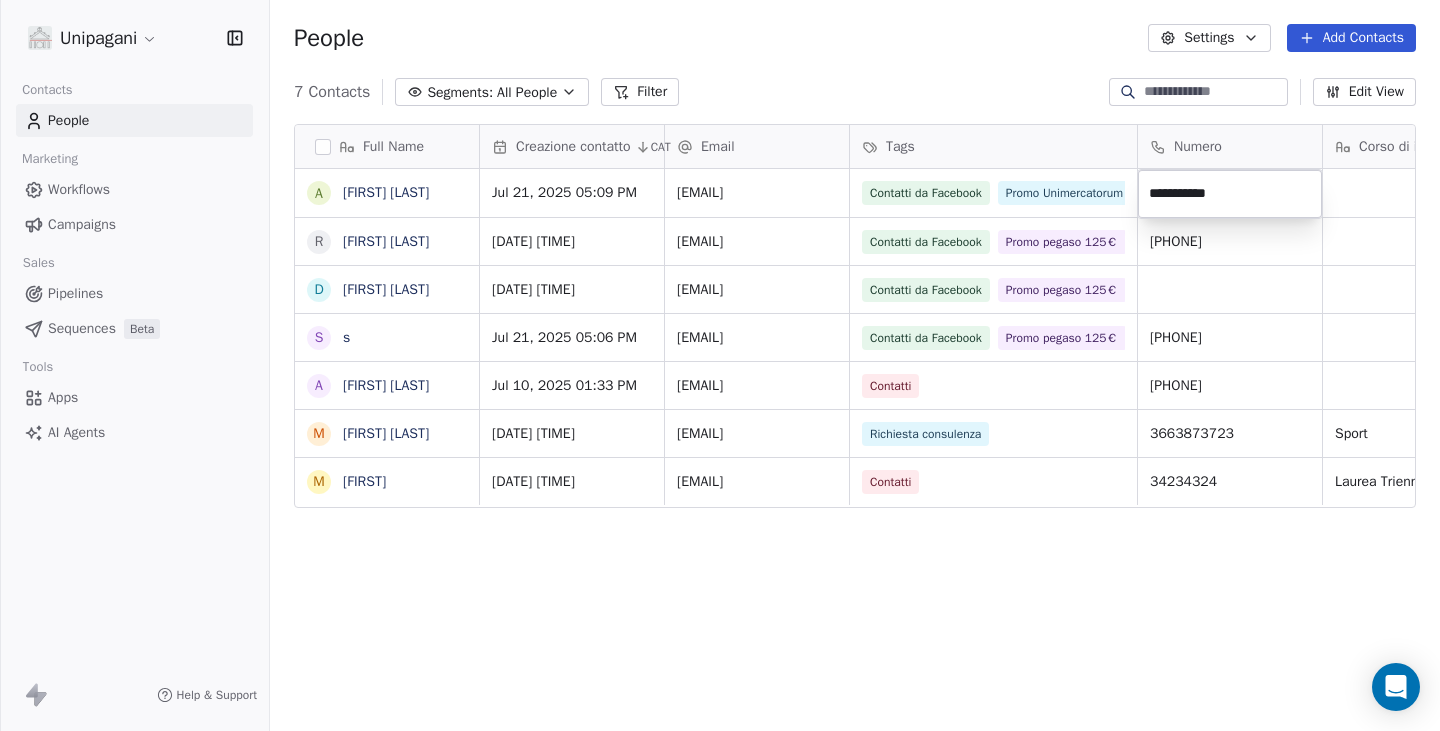 type on "**********" 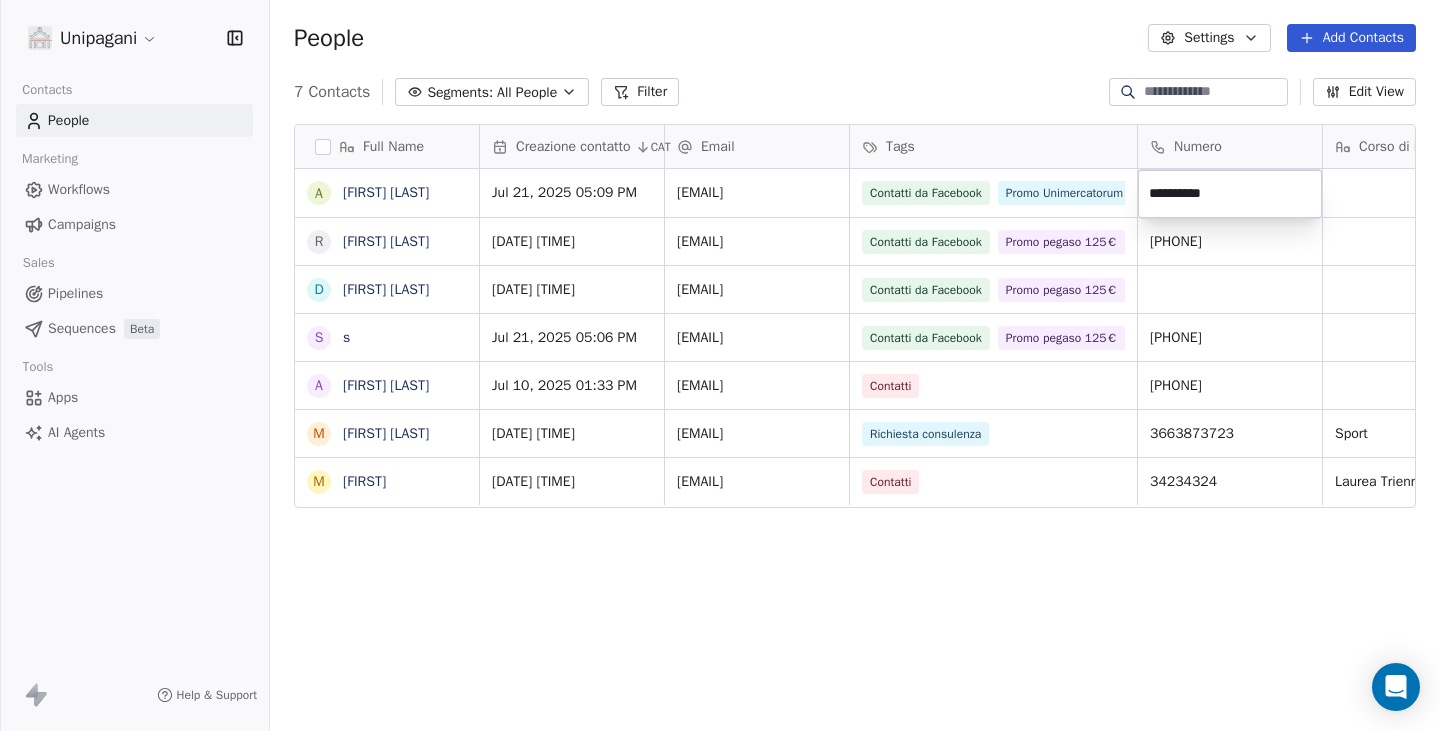 click on "Unipagani Contacts People Marketing Workflows Campaigns Sales Pipelines Sequences Beta Tools Apps AI Agents Help & Support People Settings  Add Contacts 7 Contacts Segments: All People Filter  Edit View Tag Add to Sequence Export Full Name A Alessia De Figlio R Raffaele Scardicchio D Demetrio Riganello s s A Anna Lisa M Mario Pepe M Mario Creazione contatto CAT Email Tags Numero Corso di interesse Status Pagina web Accettazione privacy Jul 21, 2025 05:09 PM defiglioalessia4@gmail.com Contatti da Facebook Promo Unimercatorum 125€ Jul 21, 2025 05:08 PM vincenzo.scardicchio1951@gmail.com Contatti da Facebook Promo pegaso 125€ 3892833995 Jul 21, 2025 05:07 PM ka_los@live.it Contatti da Facebook Promo pegaso 125€ Jul 21, 2025 05:06 PM torrico.sofia1@gmail.com Contatti da Facebook Promo pegaso 125€ 3478928926 Jul 10, 2025 01:33 PM pepeannalisa@hotmail.it Contatti 3493958807 Nuovo contatto https://unipagani.it/contatti/ on Jul 01, 2025 12:33 PM mariopepe9@gmail.com Richiesta consulenza 3663873723 Sport on" at bounding box center (720, 365) 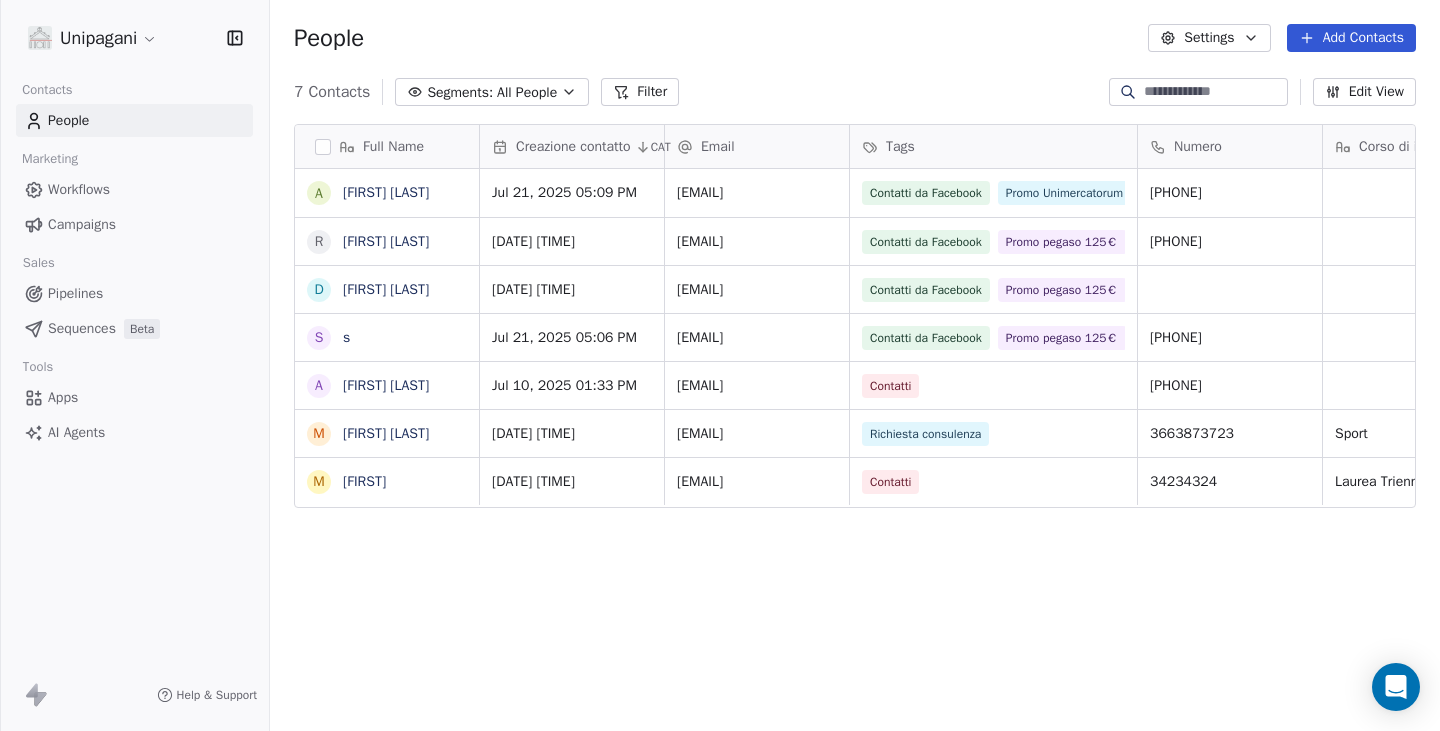 click on "Add Contacts" at bounding box center [1351, 38] 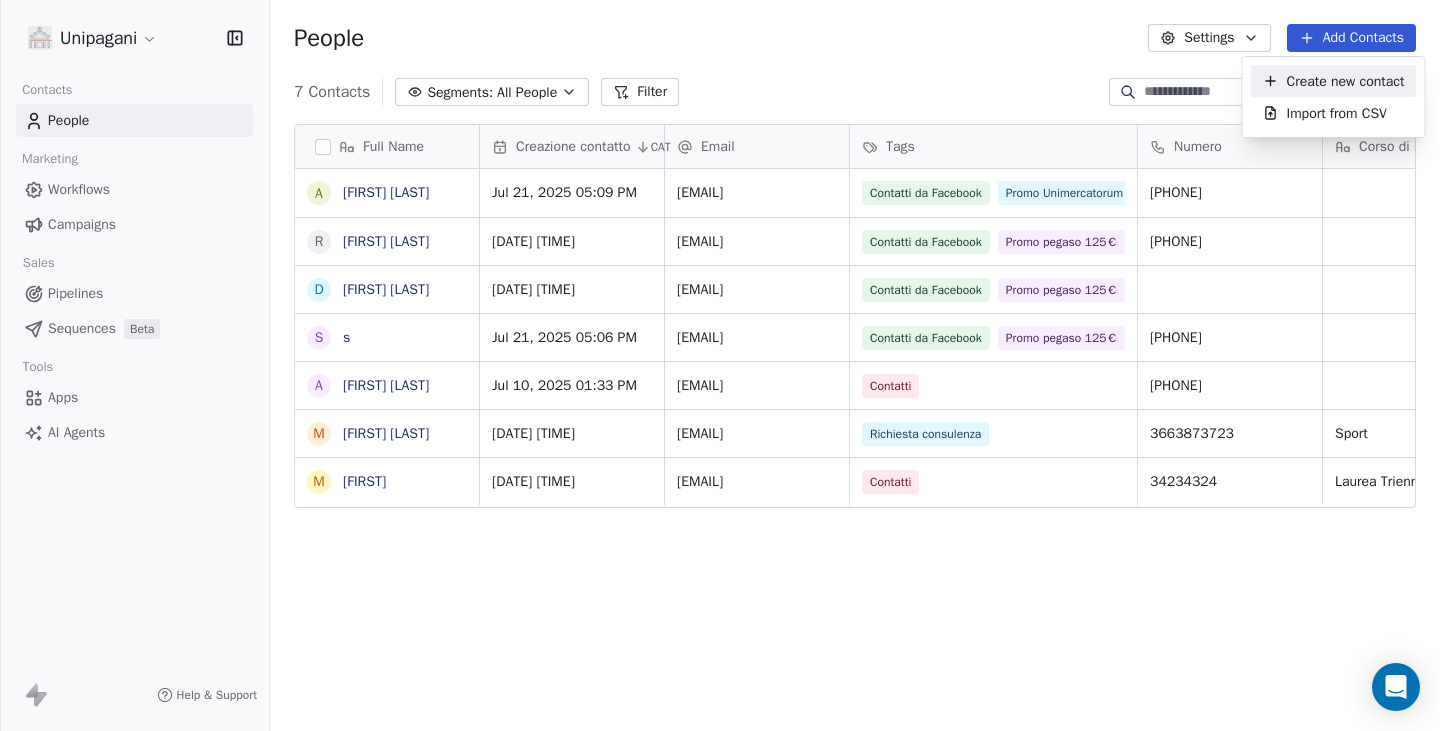 click on "Create new contact" at bounding box center (1334, 81) 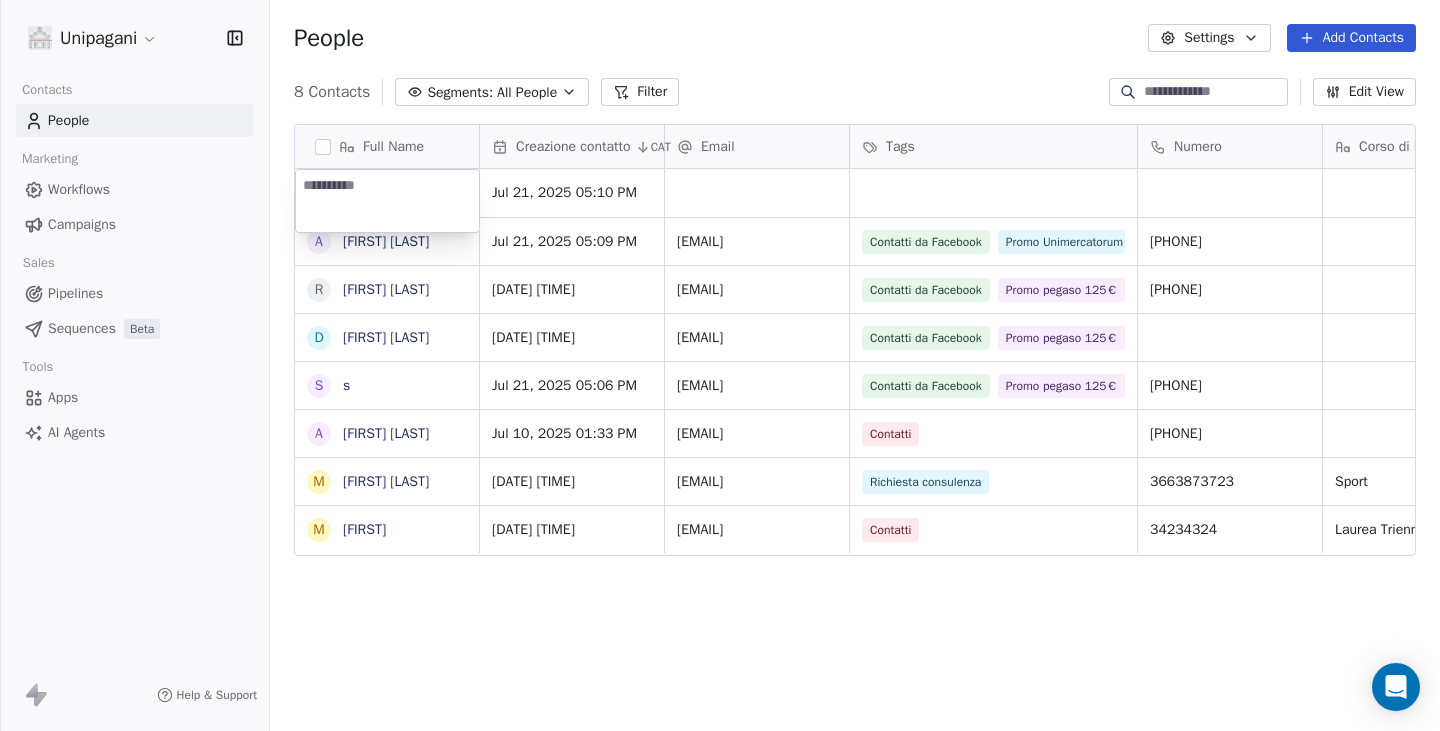 click at bounding box center (387, 201) 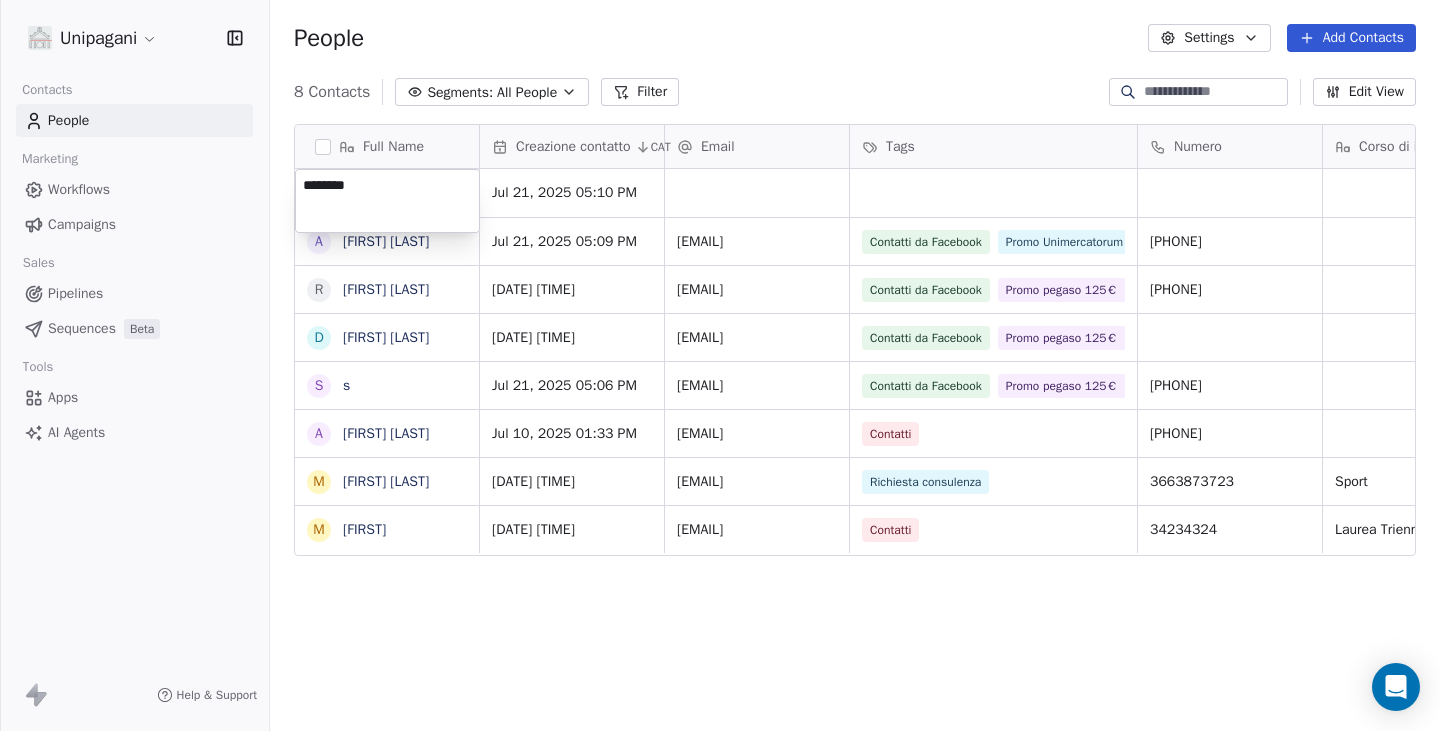 type on "********" 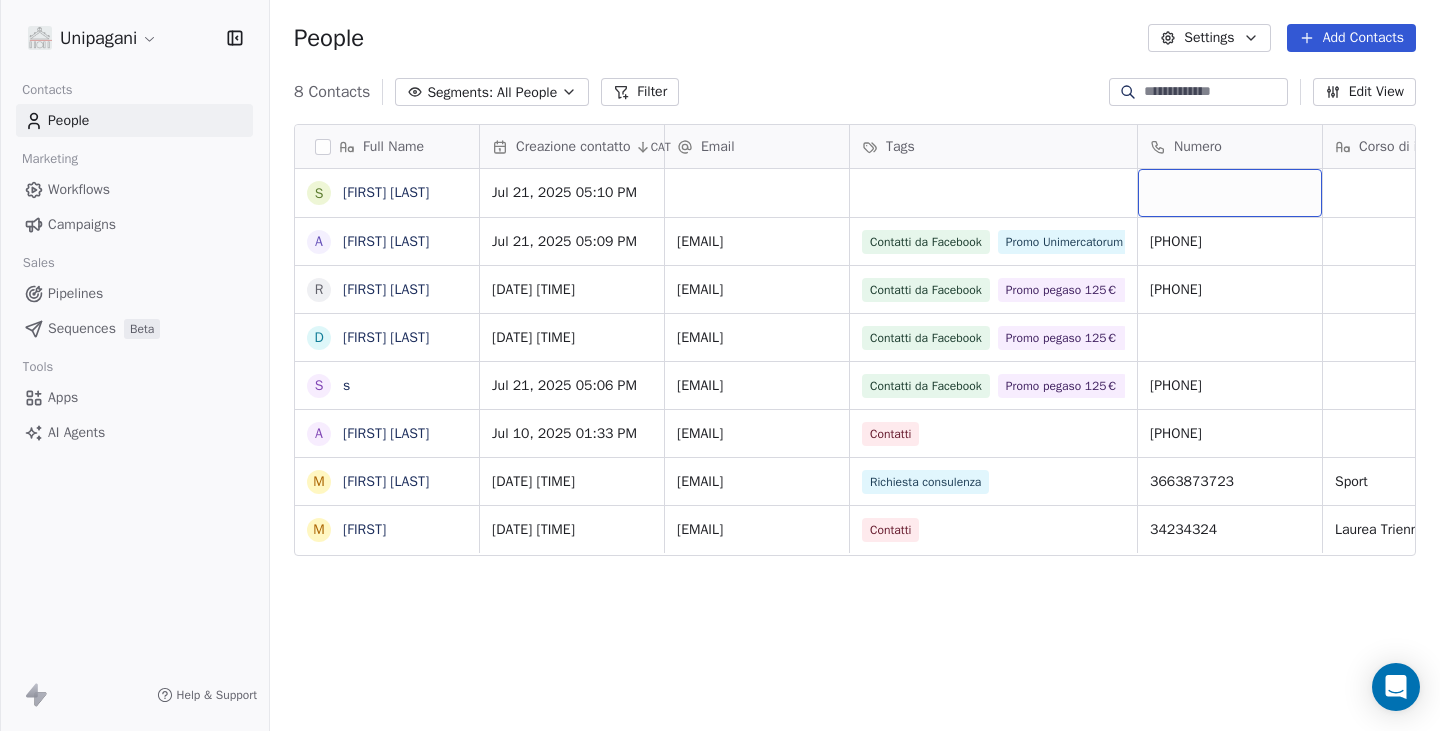 click at bounding box center [1230, 193] 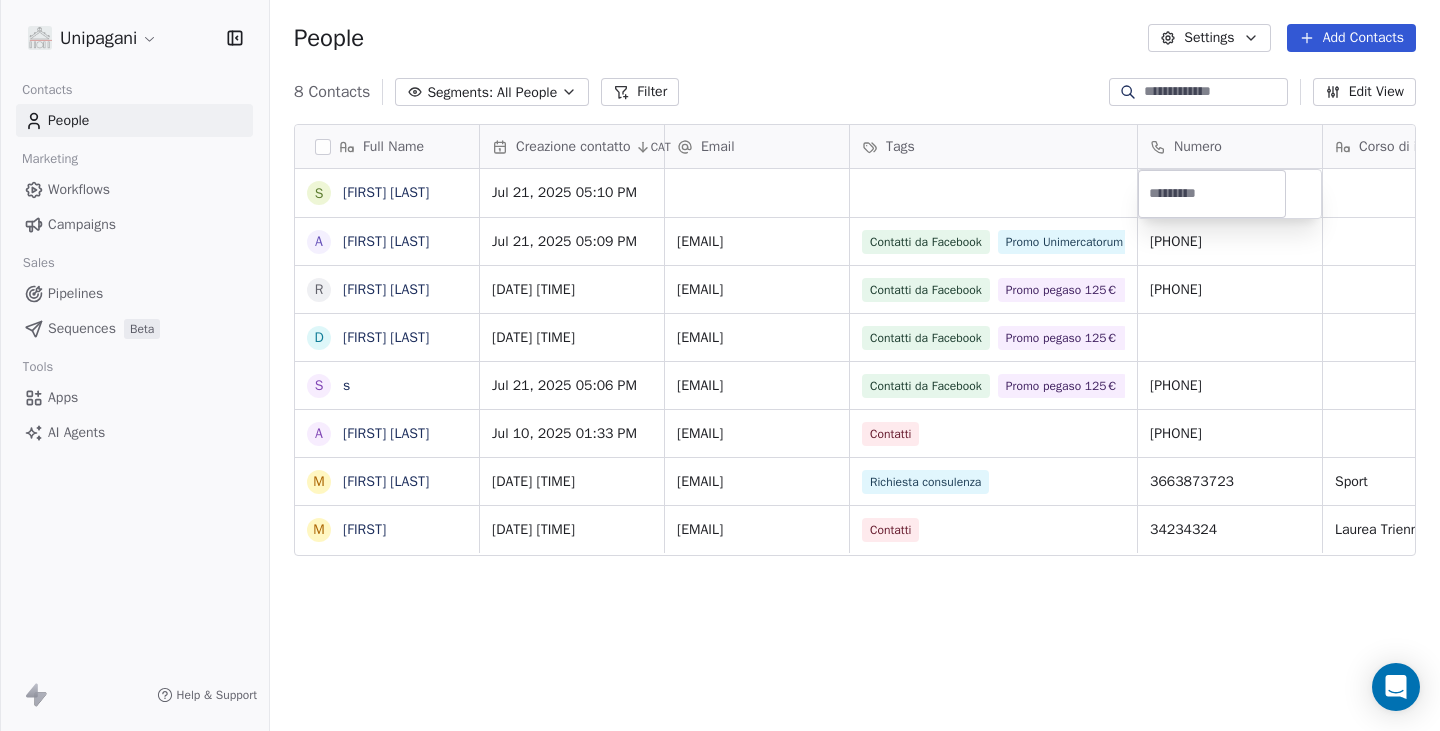 click at bounding box center [1212, 194] 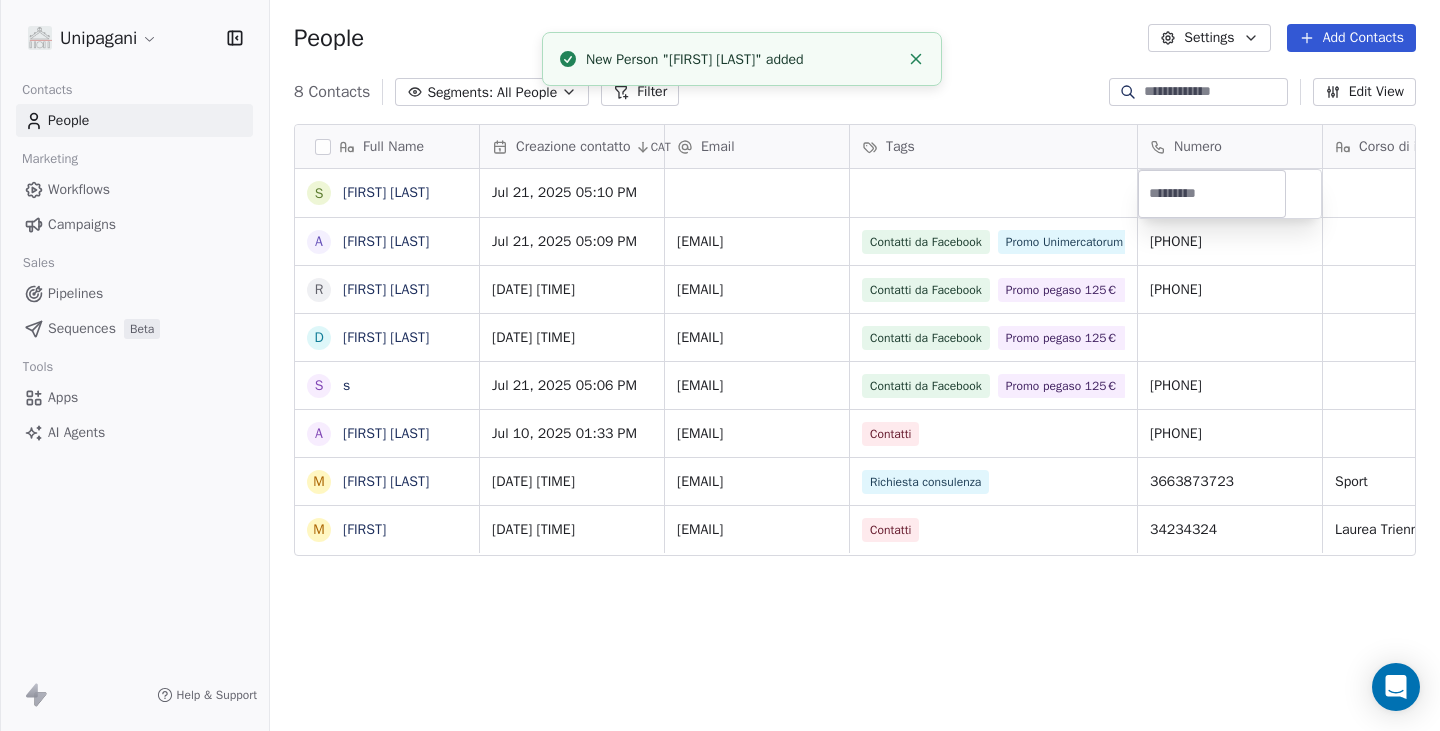 type on "**********" 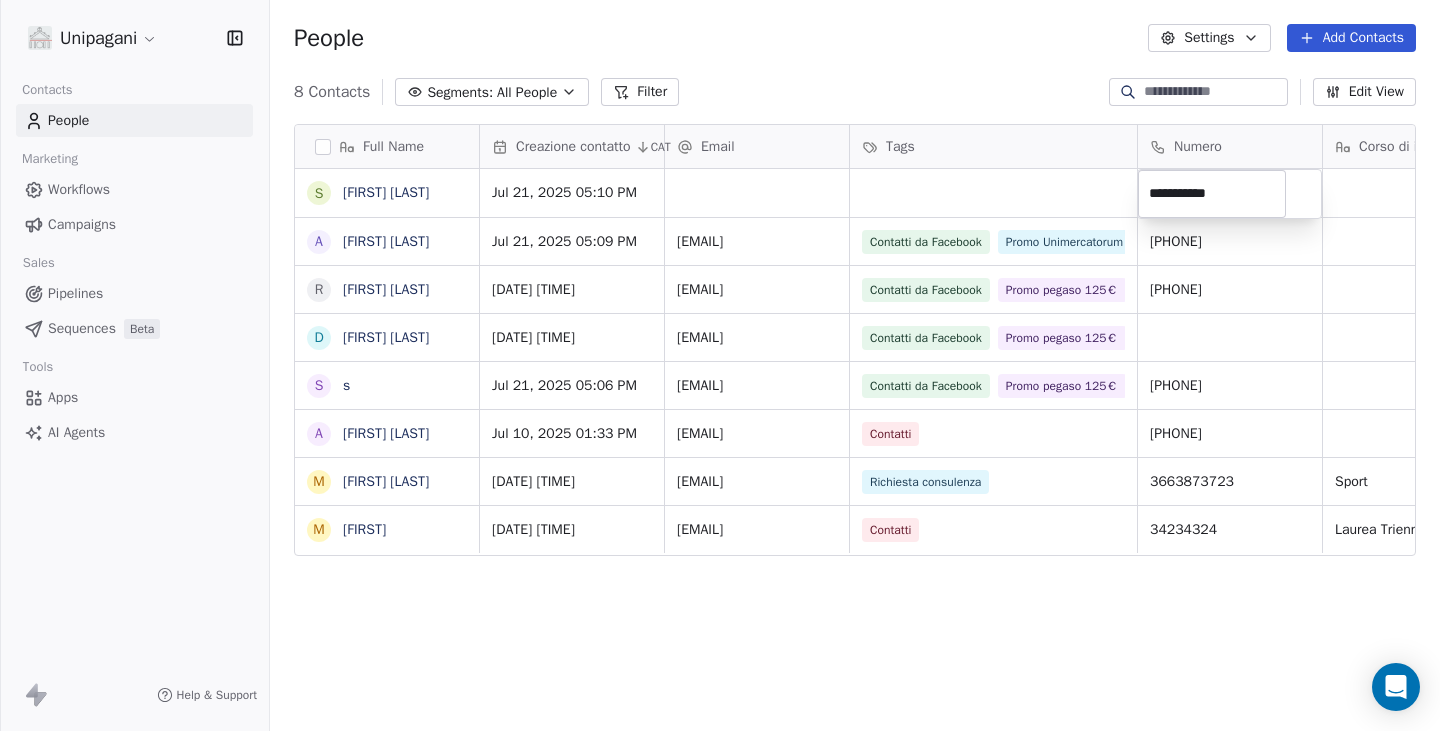 click on "Unipagani Contacts People Marketing Workflows Campaigns Sales Pipelines Sequences Beta Tools Apps AI Agents Help & Support People Settings  Add Contacts 8 Contacts Segments: All People Filter  Edit View Tag Add to Sequence Export Full Name S Saif H'd A Alessia De Figlio R Raffaele Scardicchio D Demetrio Riganello s s A Anna Lisa M Mario Pepe M Mario Creazione contatto CAT Email Tags Numero Corso di interesse Status Pagina web Accettazione privacy Jul 21, 2025 05:10 PM Jul 21, 2025 05:09 PM defiglioalessia4@gmail.com Contatti da Facebook Promo Unimercatorum 125€ 3802843541 Jul 21, 2025 05:08 PM vincenzo.scardicchio1951@gmail.com Contatti da Facebook Promo pegaso 125€ 3892833995 Jul 21, 2025 05:07 PM ka_los@live.it Contatti da Facebook Promo pegaso 125€ Jul 21, 2025 05:06 PM torrico.sofia1@gmail.com Contatti da Facebook Promo pegaso 125€ 3478928926 Jul 10, 2025 01:33 PM pepeannalisa@hotmail.it Contatti 3493958807 Nuovo contatto https://unipagani.it/contatti/ on Jul 01, 2025 12:33 PM 3663873723 Sport" at bounding box center (720, 365) 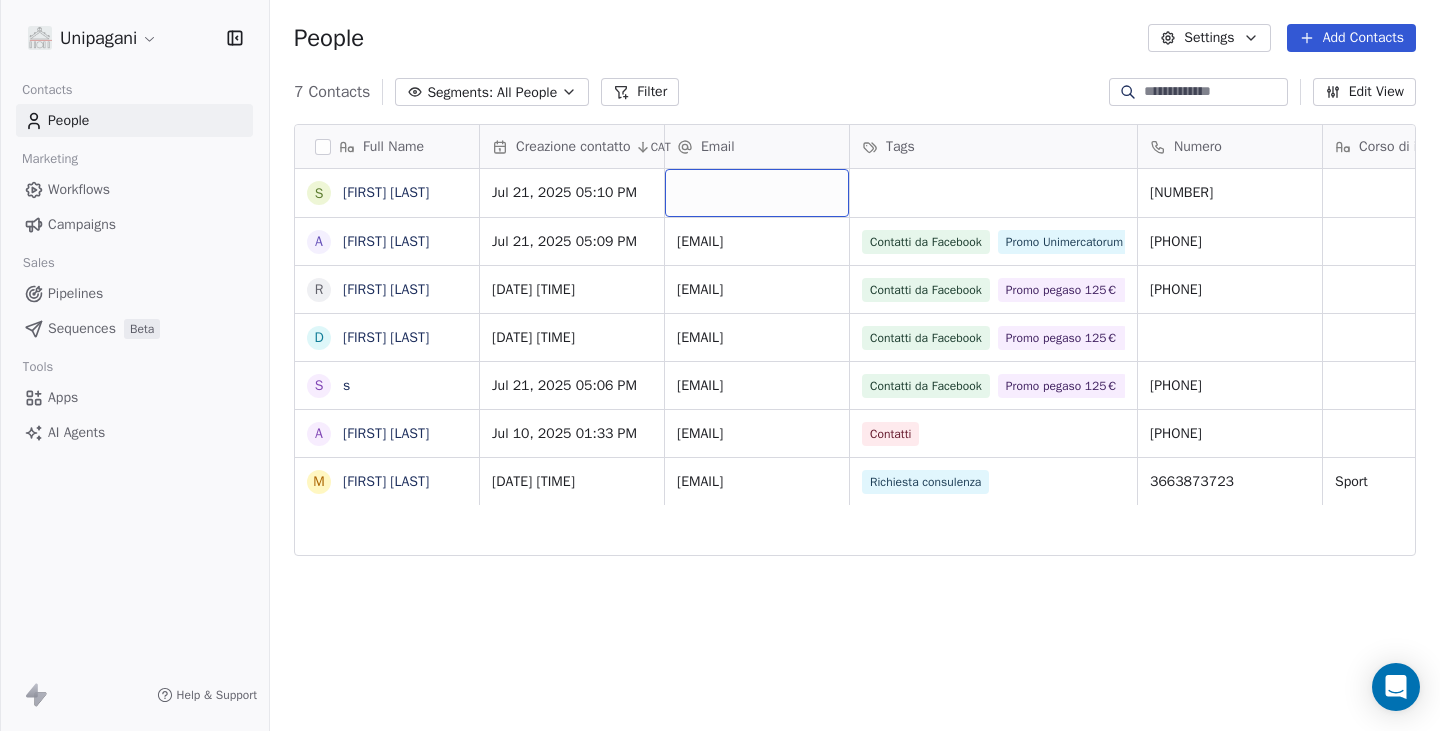 click at bounding box center [757, 193] 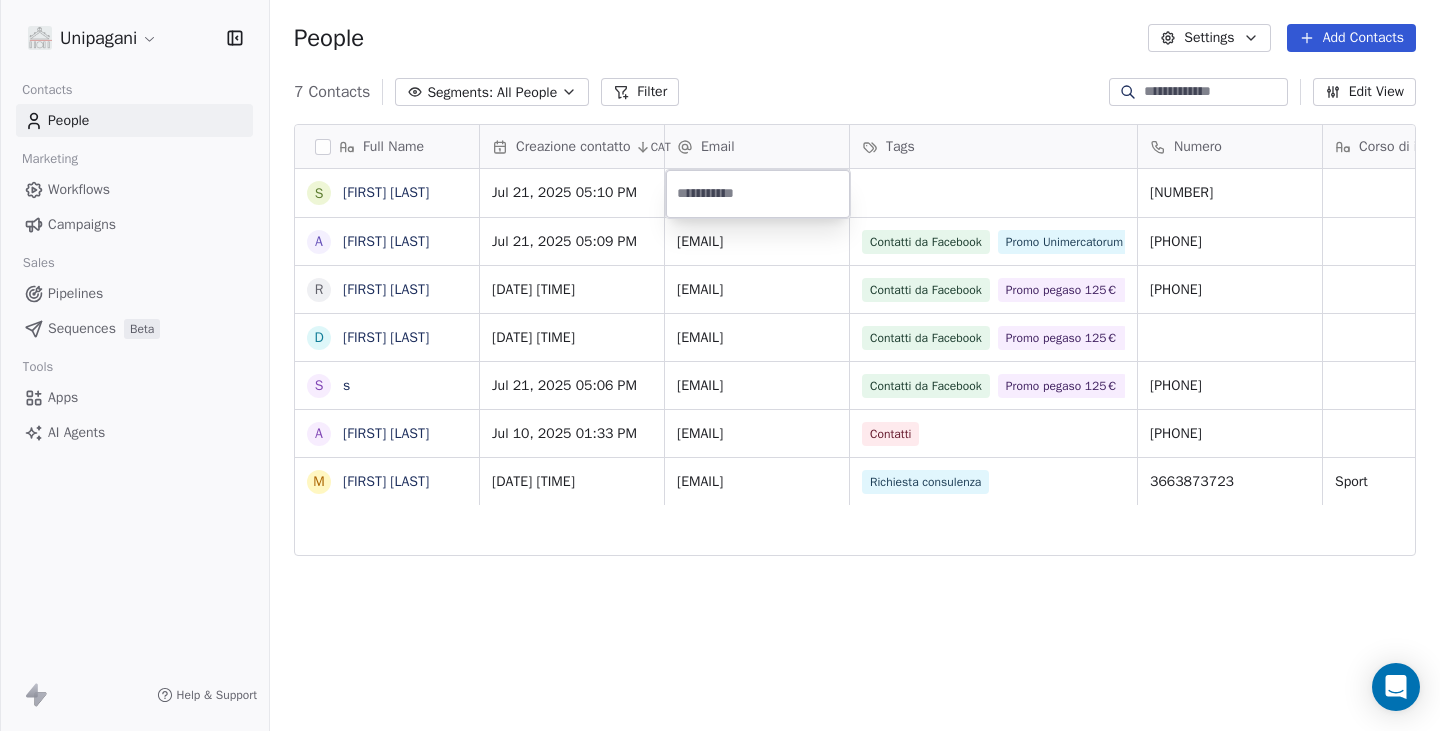 type on "**********" 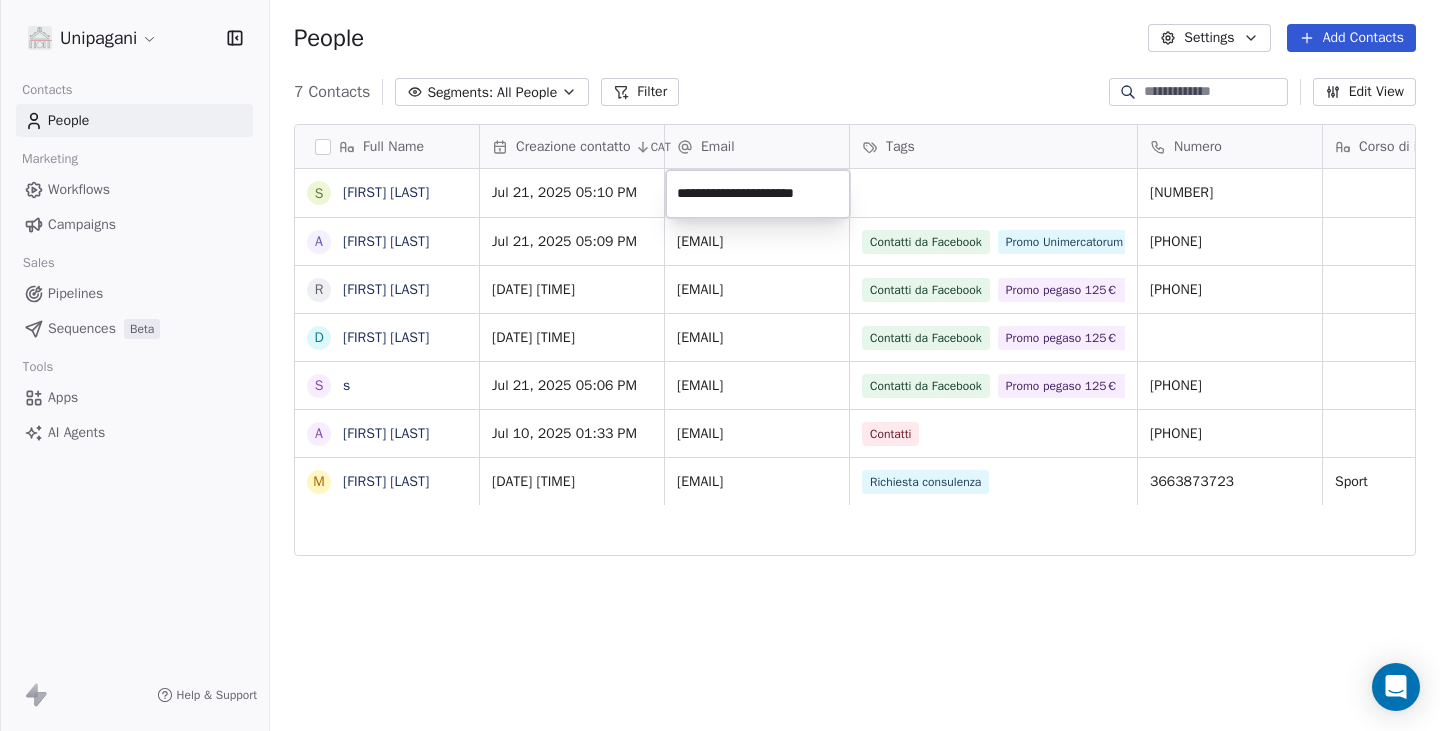 click on "Unipagani Contacts People Marketing Workflows Campaigns Sales Pipelines Sequences Beta Tools Apps AI Agents Help & Support People Settings  Add Contacts 7 Contacts Segments: All People Filter  Edit View Tag Add to Sequence Export Full Name S Saif H'd A Alessia De Figlio R Raffaele Scardicchio D Demetrio Riganello s s A Anna Lisa M Mario Pepe Creazione contatto CAT Email Tags Numero Corso di interesse Status Pagina web Accettazione privacy Jul 21, 2025 05:10 PM 21625114084 Jul 21, 2025 05:09 PM defiglioalessia4@gmail.com Contatti da Facebook Promo Unimercatorum 125€ 3802843541 Jul 21, 2025 05:08 PM vincenzo.scardicchio1951@gmail.com Contatti da Facebook Promo pegaso 125€ 3892833995 Jul 21, 2025 05:07 PM ka_los@live.it Contatti da Facebook Promo pegaso 125€ Jul 21, 2025 05:06 PM torrico.sofia1@gmail.com Contatti da Facebook Promo pegaso 125€ 3478928926 Jul 10, 2025 01:33 PM pepeannalisa@hotmail.it Contatti 3493958807 Nuovo contatto https://unipagani.it/contatti/ on Jul 01, 2025 12:33 PM 3663873723 on" at bounding box center [720, 365] 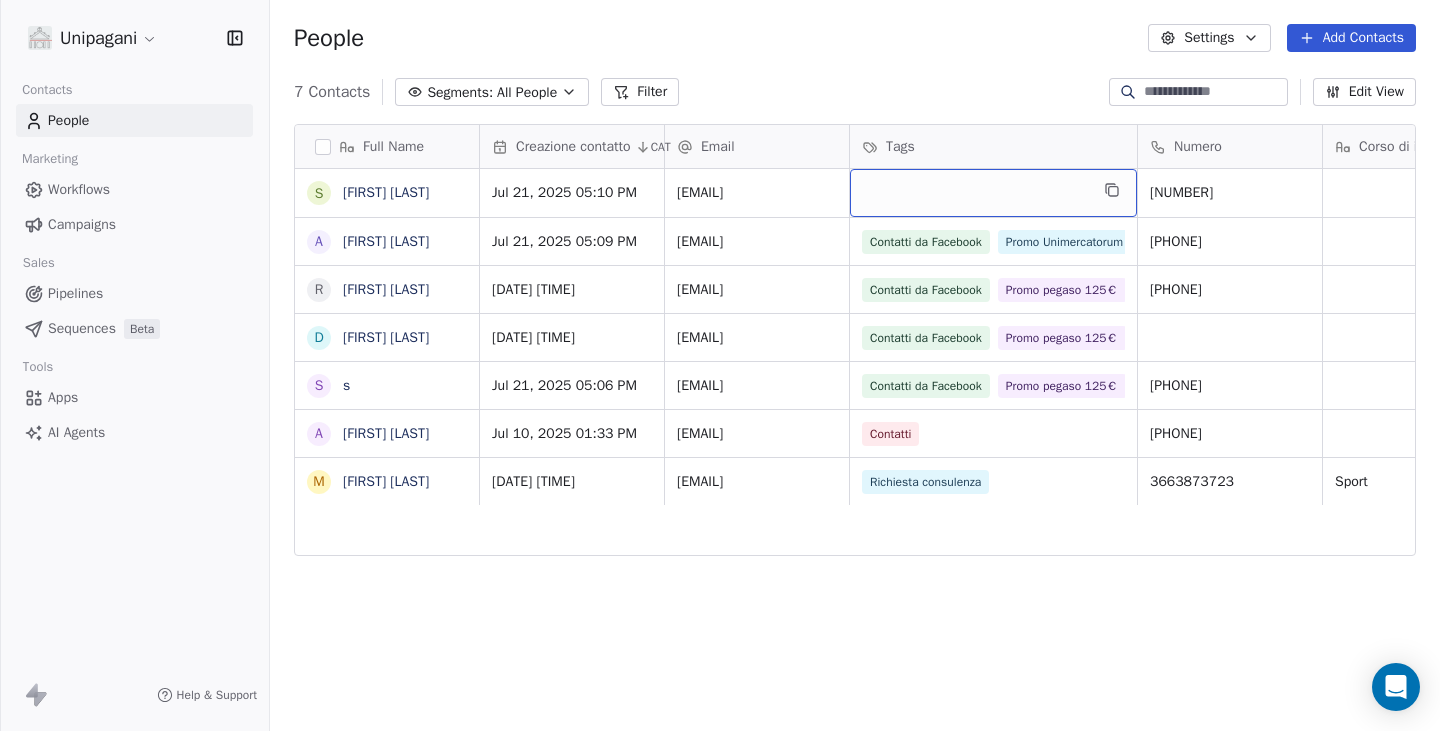 click at bounding box center [993, 193] 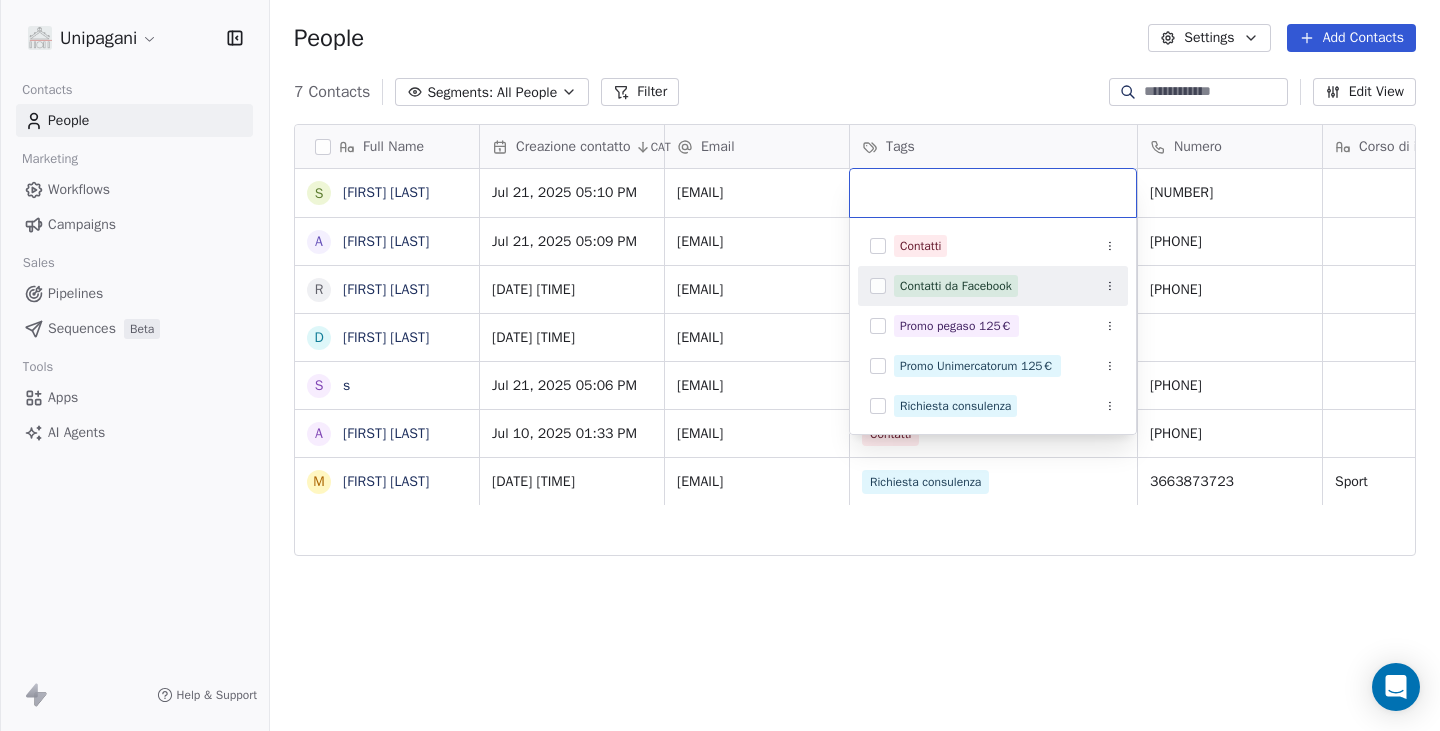 click on "Contatti da Facebook" at bounding box center (956, 286) 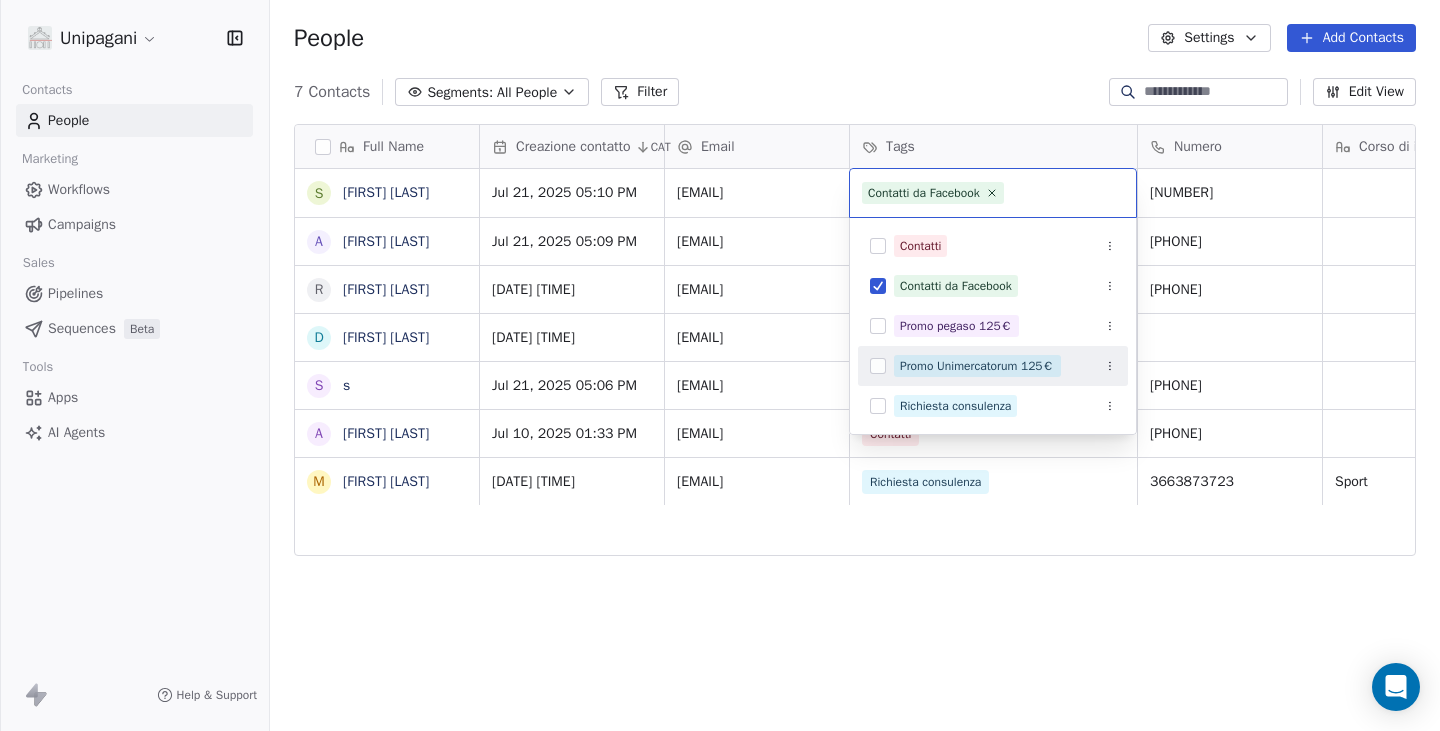 click on "Promo Unimercatorum 125€" at bounding box center (977, 366) 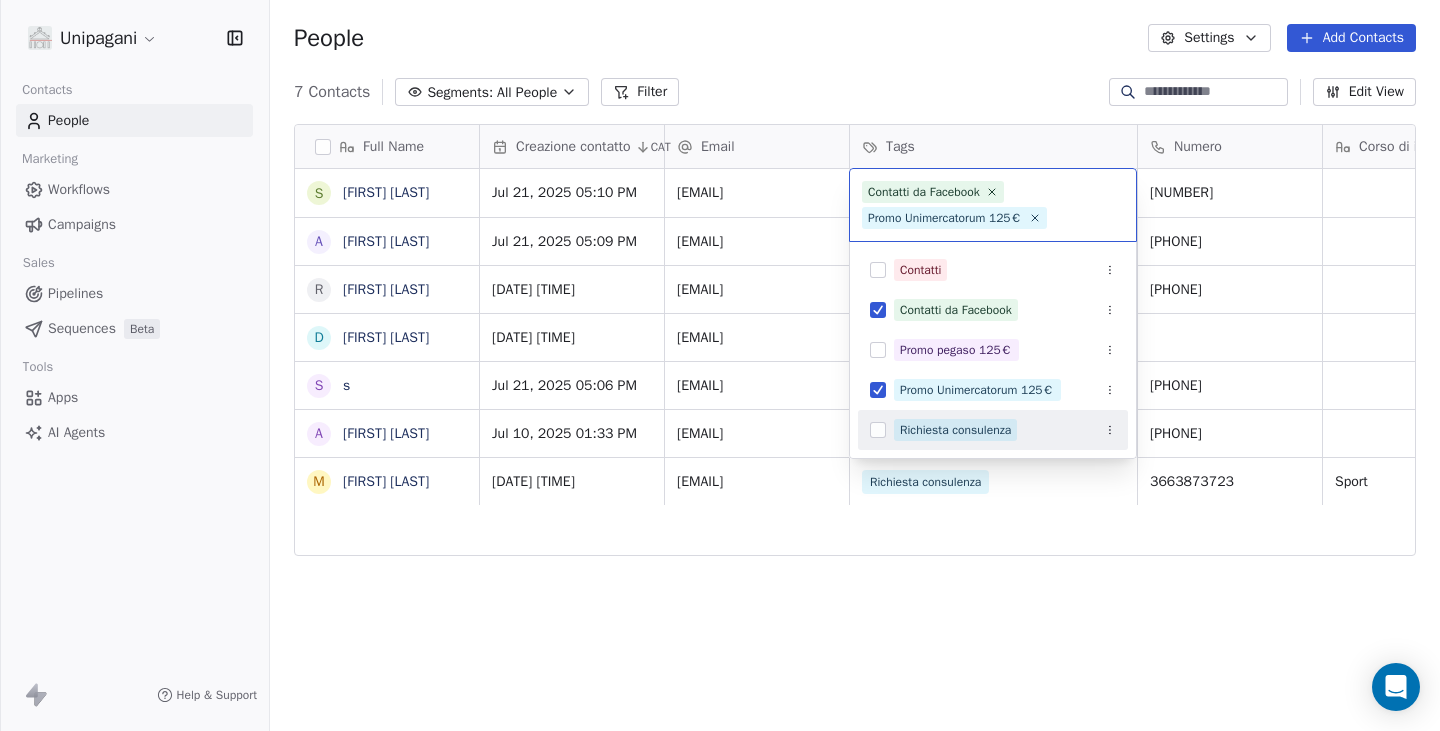 click on "Unipagani Contacts People Marketing Workflows Campaigns Sales Pipelines Sequences Beta Tools Apps AI Agents Help & Support People Settings  Add Contacts 7 Contacts Segments: All People Filter  Edit View Tag Add to Sequence Export Full Name S Saif H'd A Alessia De Figlio R Raffaele Scardicchio D Demetrio Riganello s s A Anna Lisa M Mario Pepe Creazione contatto CAT Email Tags Numero Corso di interesse Status Pagina web Accettazione privacy Jul 21, 2025 05:10 PM saifrahmeni61@gmail.com 21625114084 Jul 21, 2025 05:09 PM defiglioalessia4@gmail.com Contatti da Facebook Promo Unimercatorum 125€ 3802843541 Jul 21, 2025 05:08 PM vincenzo.scardicchio1951@gmail.com Contatti da Facebook Promo pegaso 125€ 3892833995 Jul 21, 2025 05:07 PM ka_los@live.it Contatti da Facebook Promo pegaso 125€ Jul 21, 2025 05:06 PM torrico.sofia1@gmail.com Contatti da Facebook Promo pegaso 125€ 3478928926 Jul 10, 2025 01:33 PM pepeannalisa@hotmail.it Contatti 3493958807 Nuovo contatto https://unipagani.it/contatti/ on 3663873723" at bounding box center (720, 365) 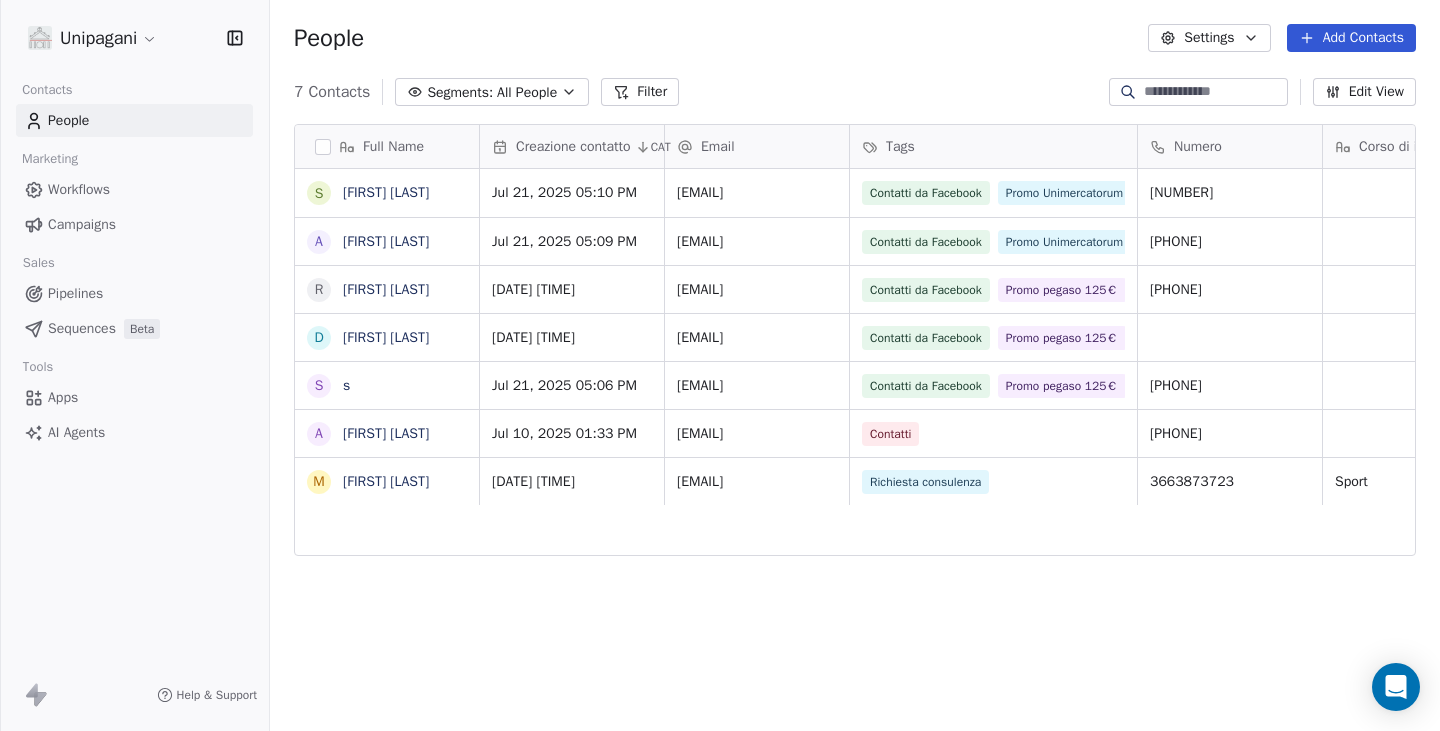 click on "Segments:" at bounding box center [460, 92] 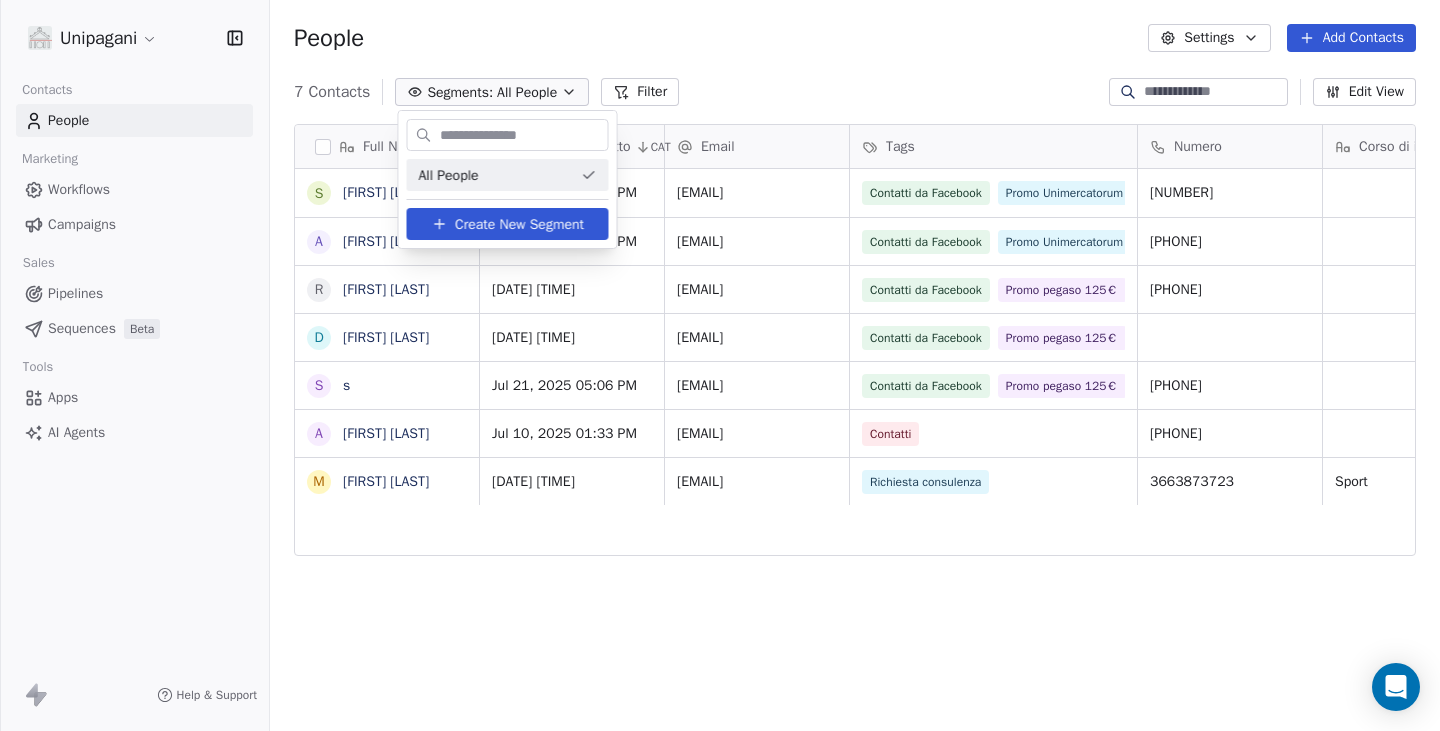 click on "Unipagani Contacts People Marketing Workflows Campaigns Sales Pipelines Sequences Beta Tools Apps AI Agents Help & Support People Settings  Add Contacts 7 Contacts Segments: All People Filter  Edit View Tag Add to Sequence Export Full Name S Saif H'd A Alessia De Figlio R Raffaele Scardicchio D Demetrio Riganello s s A Anna Lisa M Mario Pepe Creazione contatto CAT Email Tags Numero Corso di interesse Status Pagina web Accettazione privacy Jul 21, 2025 05:10 PM saifrahmeni61@gmail.com Contatti da Facebook Promo Unimercatorum 125€ 21625114084 Jul 21, 2025 05:09 PM defiglioalessia4@gmail.com Contatti da Facebook Promo Unimercatorum 125€ 3802843541 Jul 21, 2025 05:08 PM vincenzo.scardicchio1951@gmail.com Contatti da Facebook Promo pegaso 125€ 3892833995 Jul 21, 2025 05:07 PM ka_los@live.it Contatti da Facebook Promo pegaso 125€ Jul 21, 2025 05:06 PM torrico.sofia1@gmail.com Contatti da Facebook Promo pegaso 125€ 3478928926 Jul 10, 2025 01:33 PM pepeannalisa@hotmail.it Contatti 3493958807 on 3663873723" at bounding box center [720, 365] 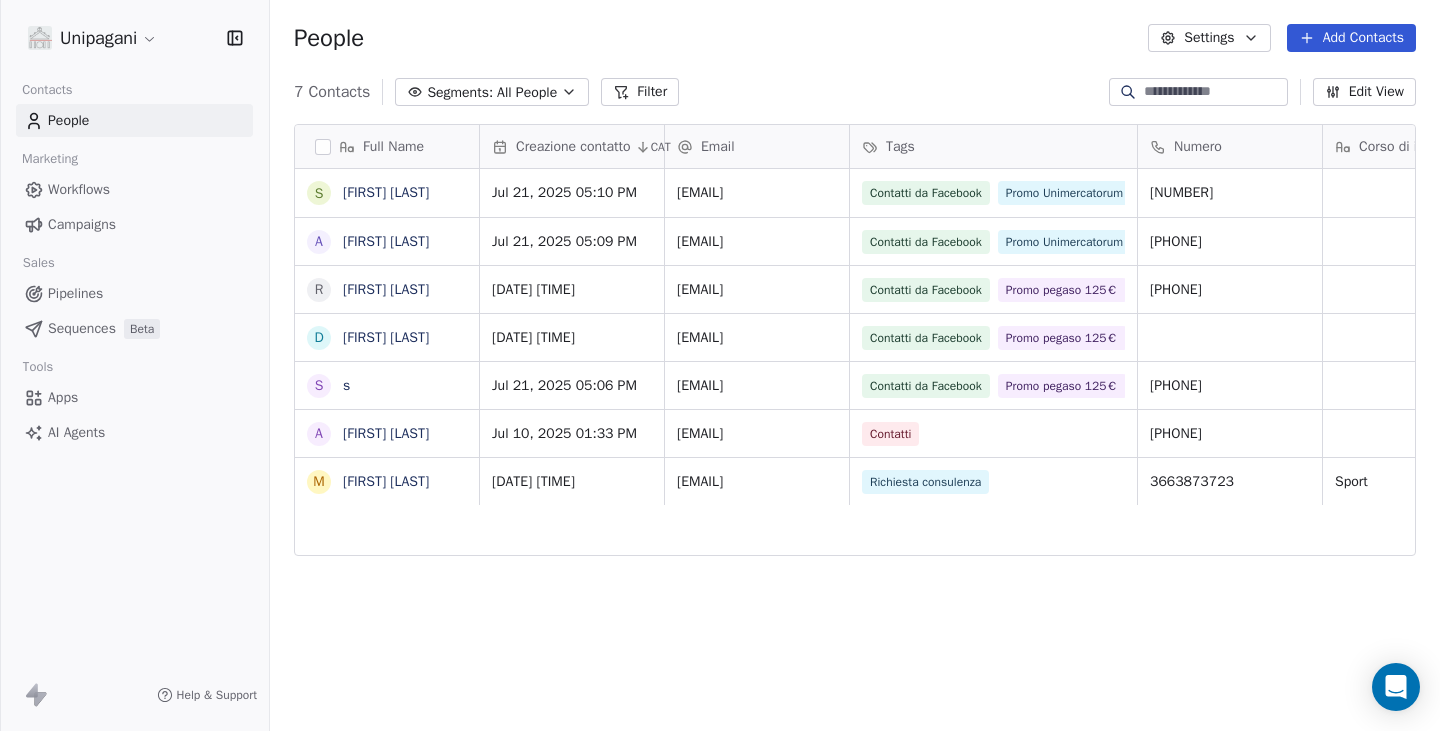 click 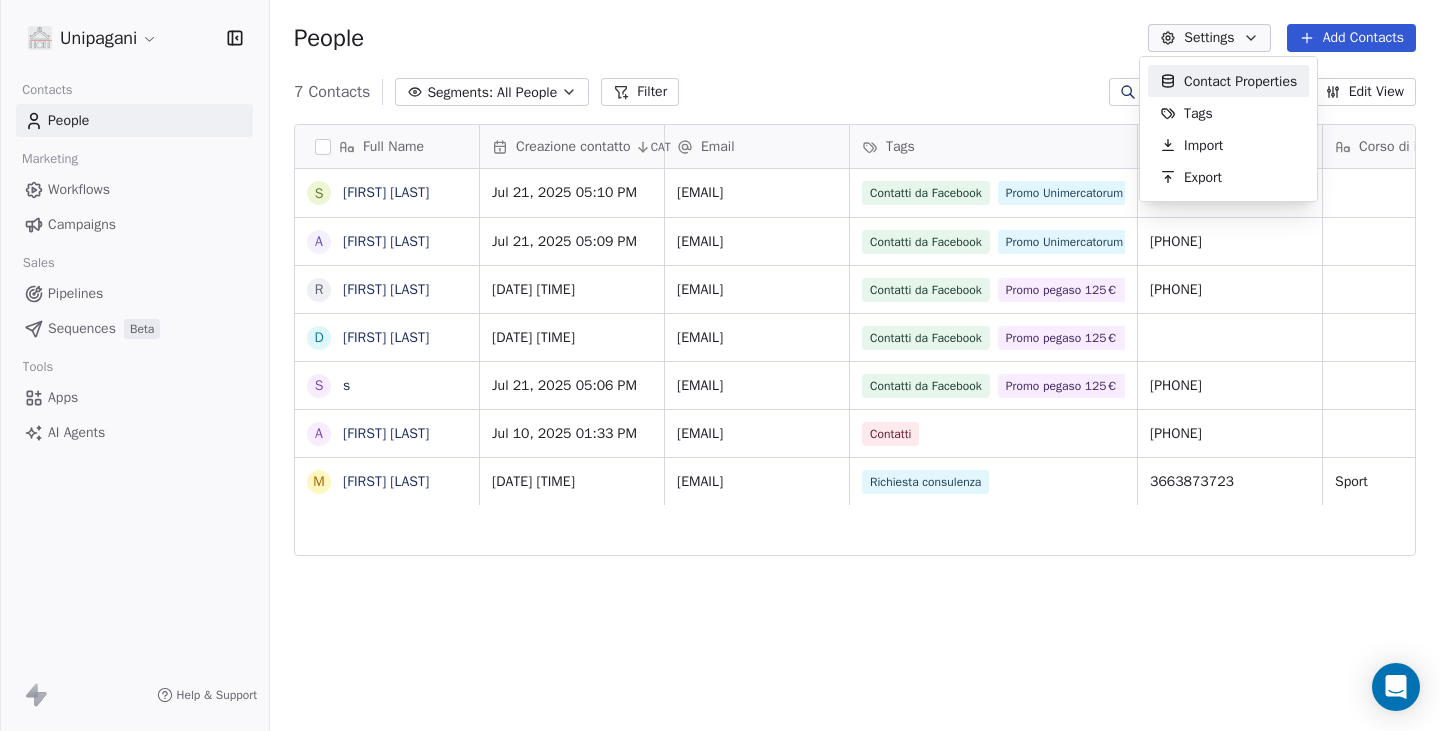 click on "Unipagani Contacts People Marketing Workflows Campaigns Sales Pipelines Sequences Beta Tools Apps AI Agents Help & Support People Settings  Add Contacts 7 Contacts Segments: All People Filter  Edit View Tag Add to Sequence Export Full Name S Saif H'd A Alessia De Figlio R Raffaele Scardicchio D Demetrio Riganello s s A Anna Lisa M Mario Pepe Creazione contatto CAT Email Tags Numero Corso di interesse Status Pagina web Accettazione privacy Jul 21, 2025 05:10 PM saifrahmeni61@gmail.com Contatti da Facebook Promo Unimercatorum 125€ 21625114084 Jul 21, 2025 05:09 PM defiglioalessia4@gmail.com Contatti da Facebook Promo Unimercatorum 125€ 3802843541 Jul 21, 2025 05:08 PM vincenzo.scardicchio1951@gmail.com Contatti da Facebook Promo pegaso 125€ 3892833995 Jul 21, 2025 05:07 PM ka_los@live.it Contatti da Facebook Promo pegaso 125€ Jul 21, 2025 05:06 PM torrico.sofia1@gmail.com Contatti da Facebook Promo pegaso 125€ 3478928926 Jul 10, 2025 01:33 PM pepeannalisa@hotmail.it Contatti 3493958807 on 3663873723" at bounding box center (720, 365) 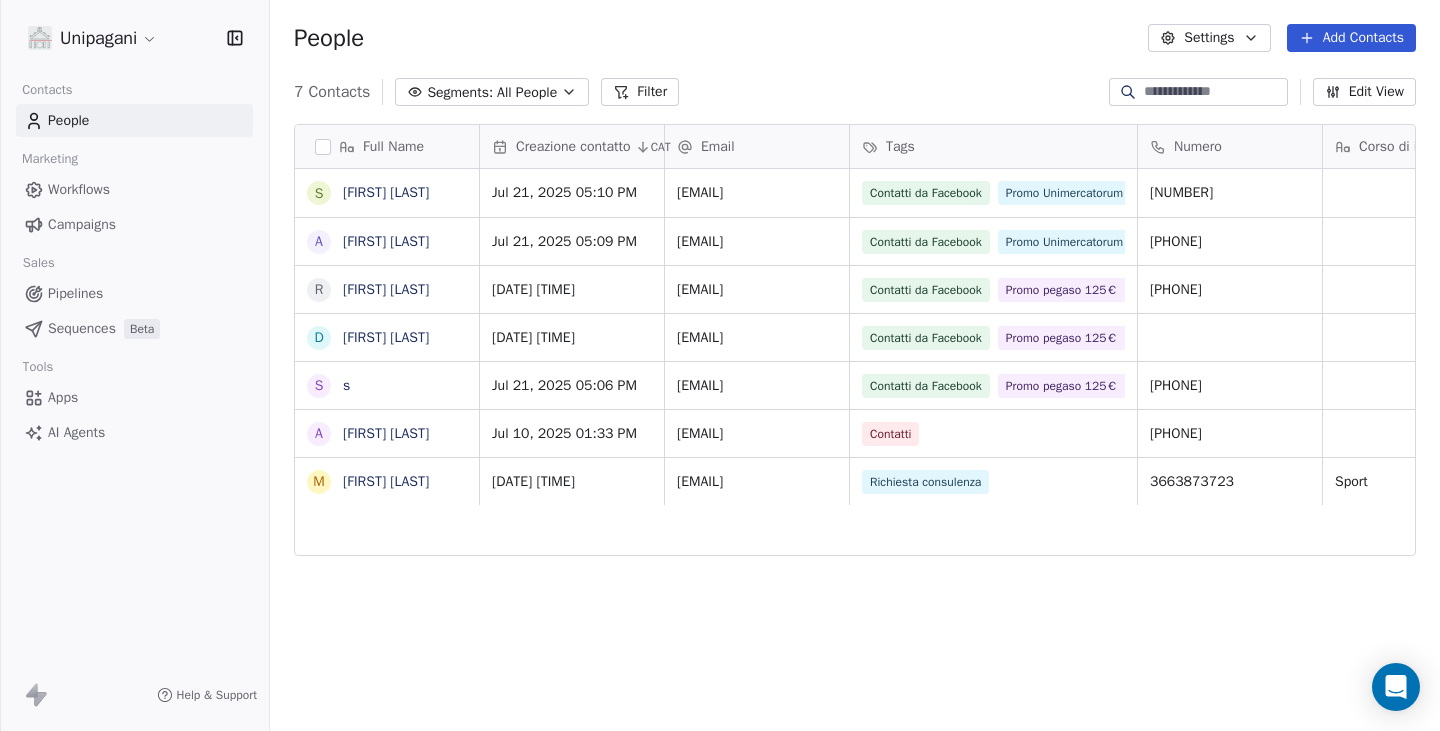 click on "Edit View" at bounding box center [1364, 92] 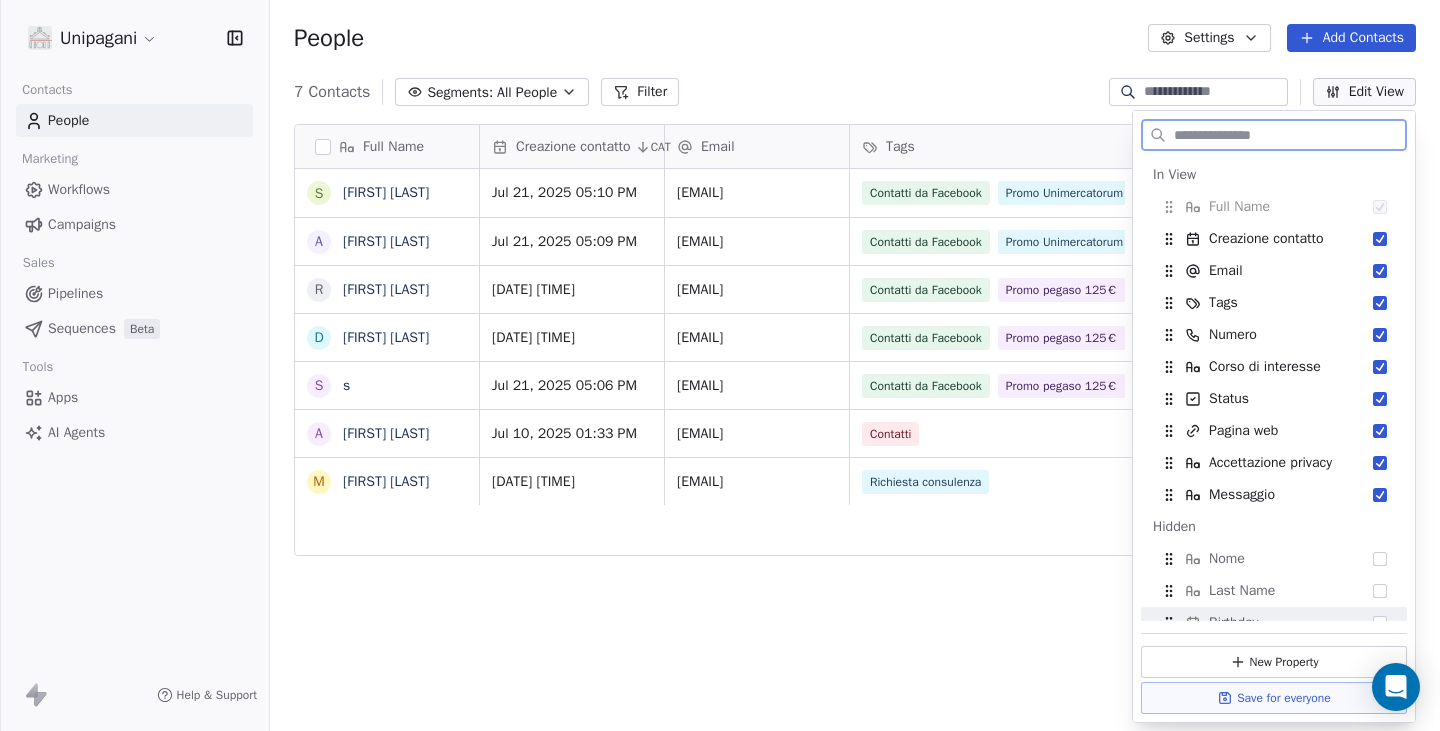 click on "Save for everyone" at bounding box center (1274, 698) 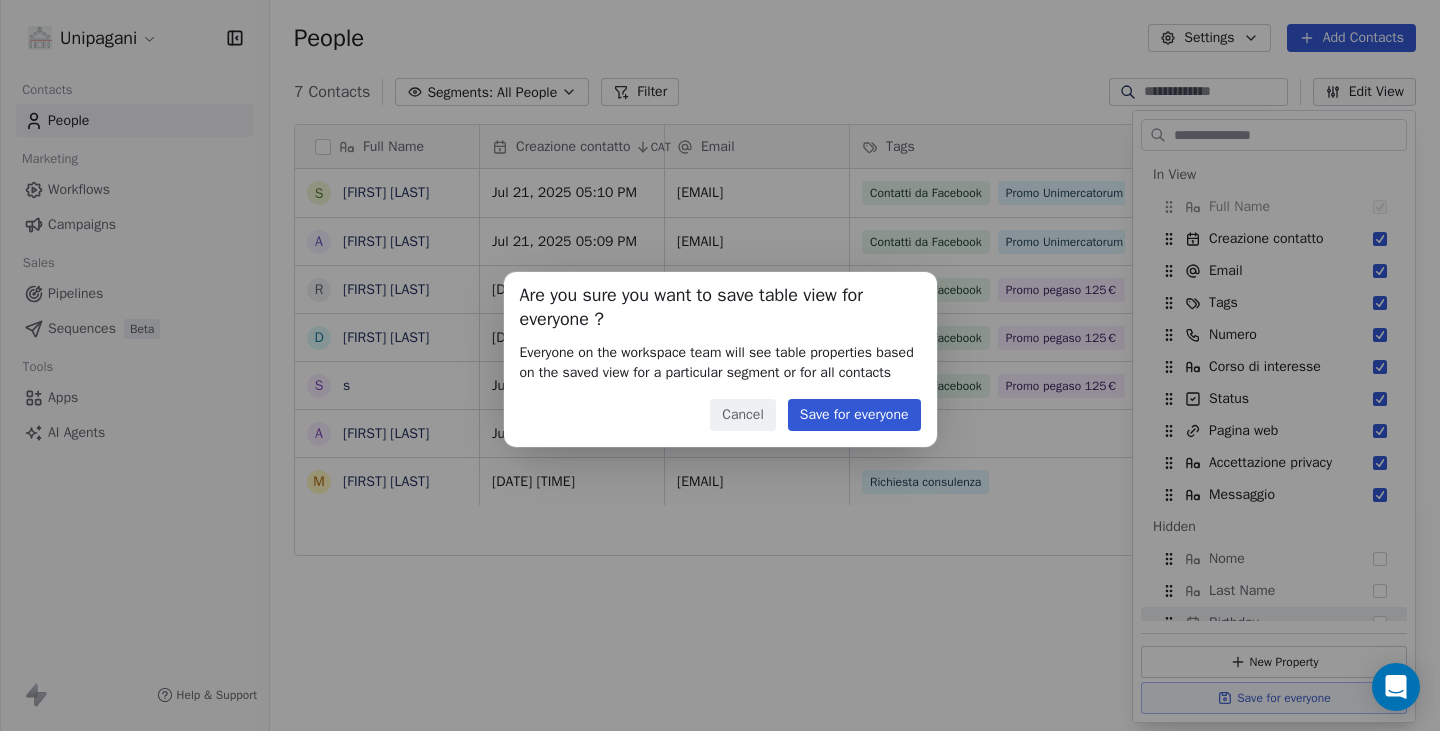 click on "Save for everyone" at bounding box center [854, 415] 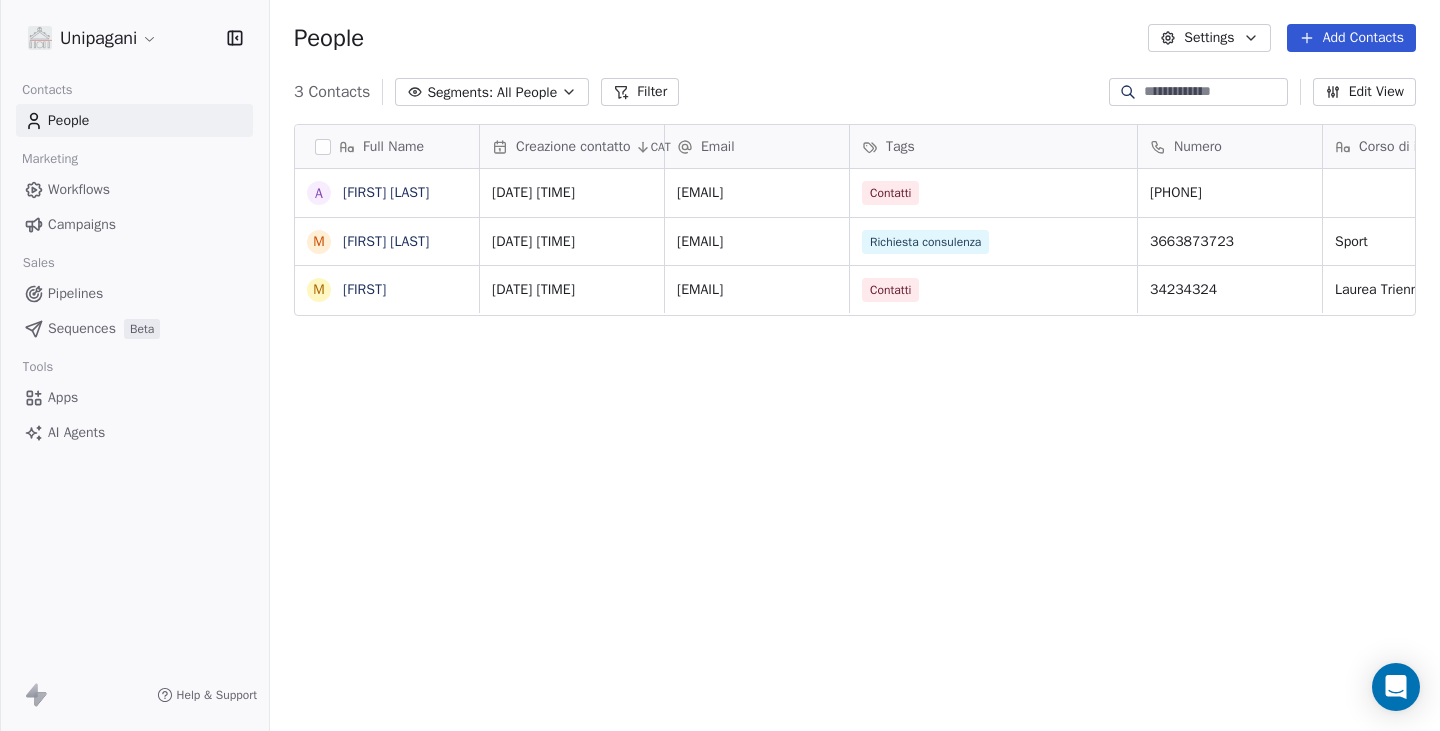 scroll, scrollTop: 0, scrollLeft: 0, axis: both 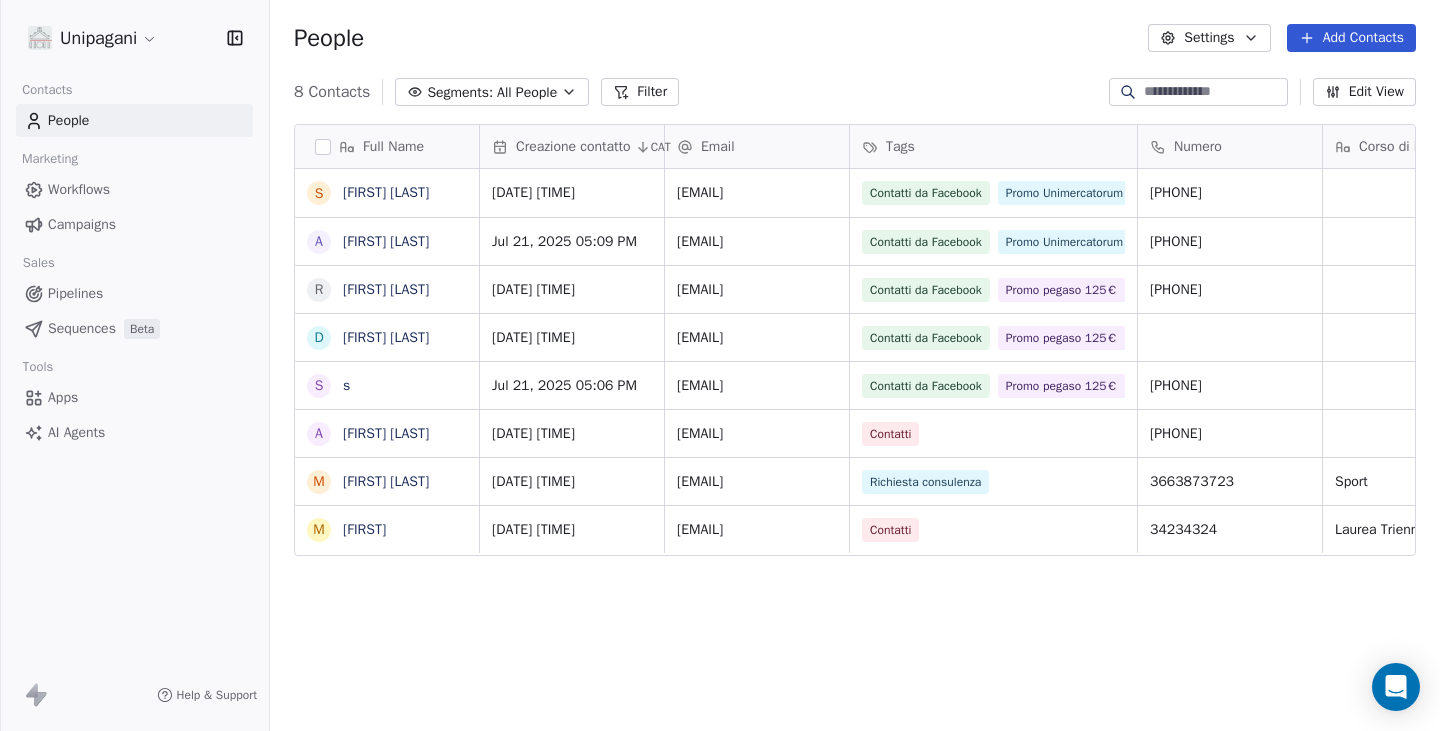 click on "Apps" at bounding box center [134, 397] 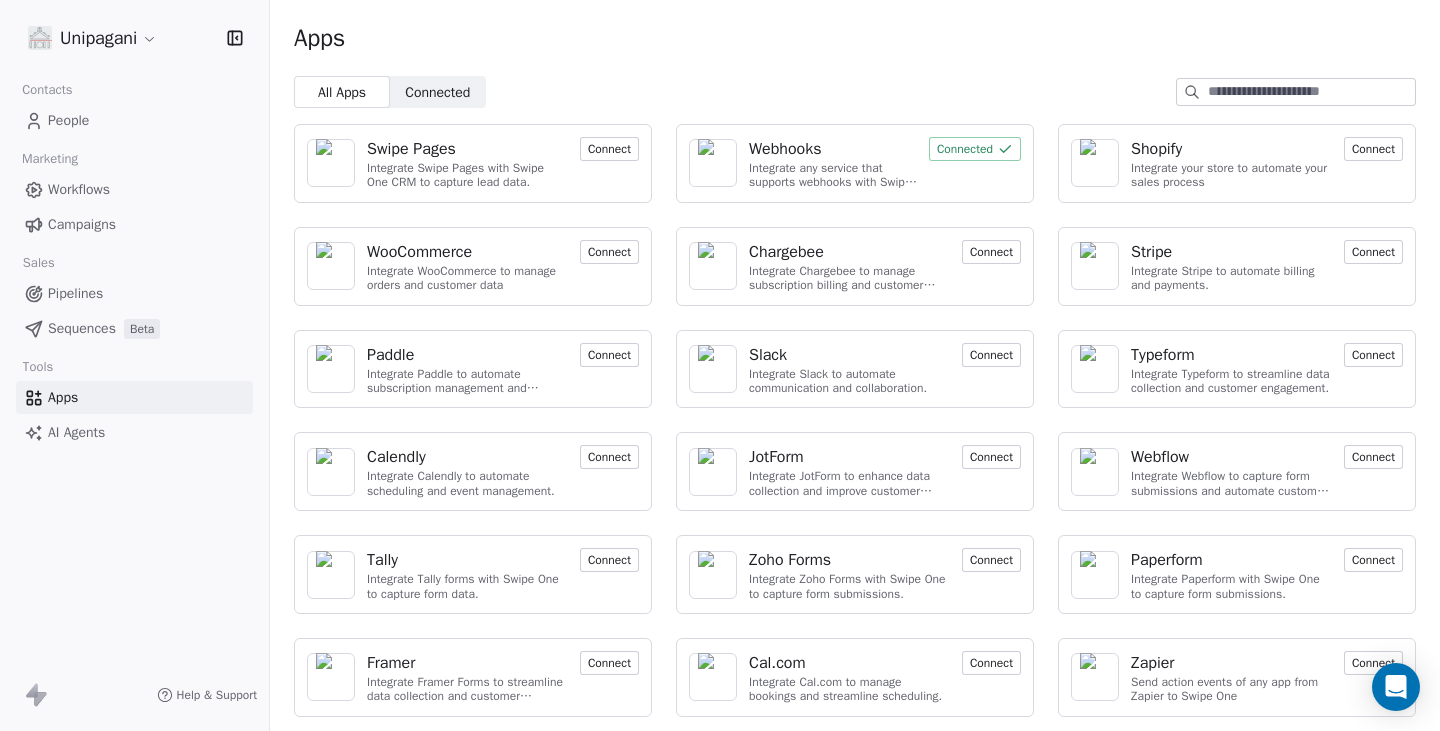 click on "Webhooks" at bounding box center [785, 149] 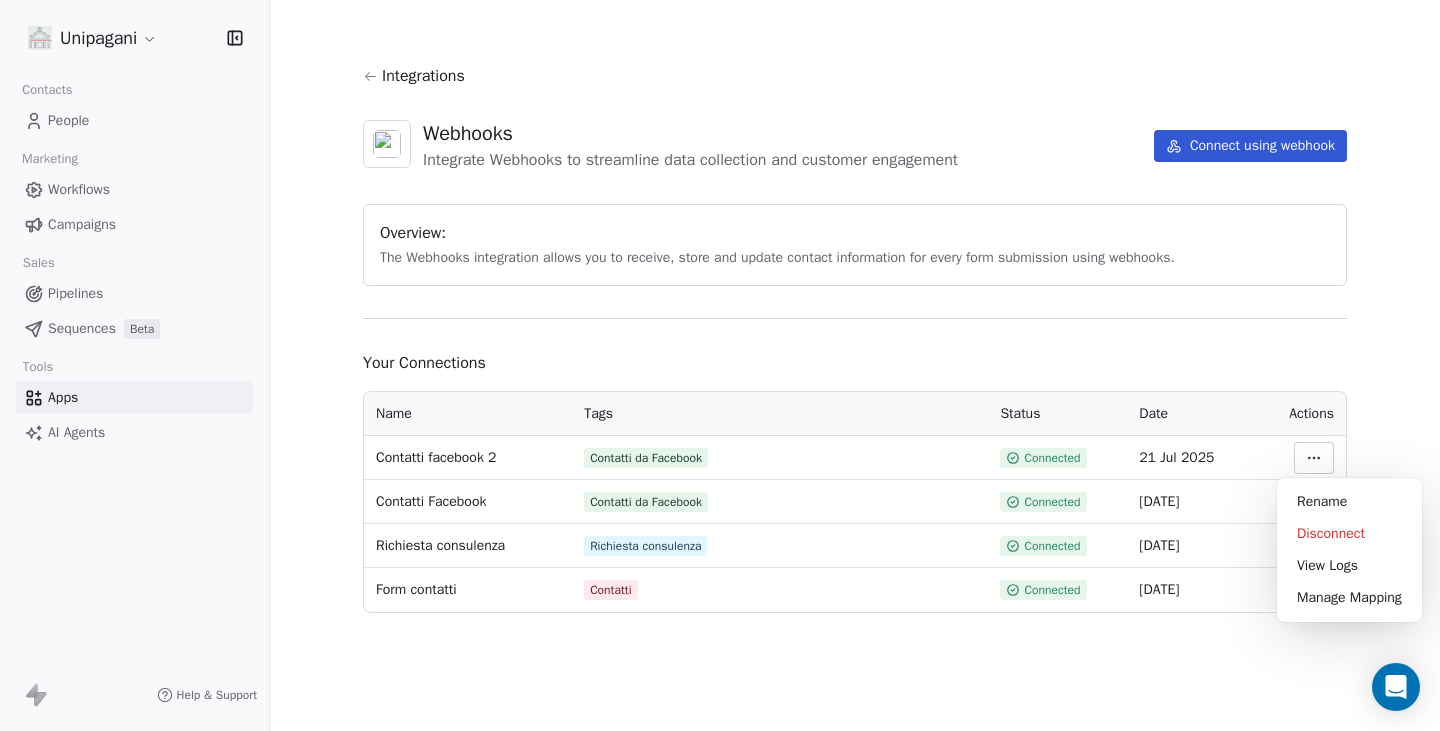 click on "Unipagani Contacts People Marketing Workflows Campaigns Sales Pipelines Sequences Beta Tools Apps AI Agents Help & Support Integrations Webhooks Integrate Webhooks to streamline data collection and customer engagement Connect using webhook Overview: The Webhooks integration allows you to receive, store and update contact information for every form submission using webhooks. Your Connections Name Tags Status Date Actions Contatti facebook 2 Contatti da Facebook Connected [DATE] Contatti Facebook Contatti da Facebook Connected [DATE] Richiesta consulenza Richiesta consulenza Connected [DATE] Form contatti Contatti Connected [DATE]
Rename Disconnect View Logs Manage Mapping" at bounding box center (720, 365) 